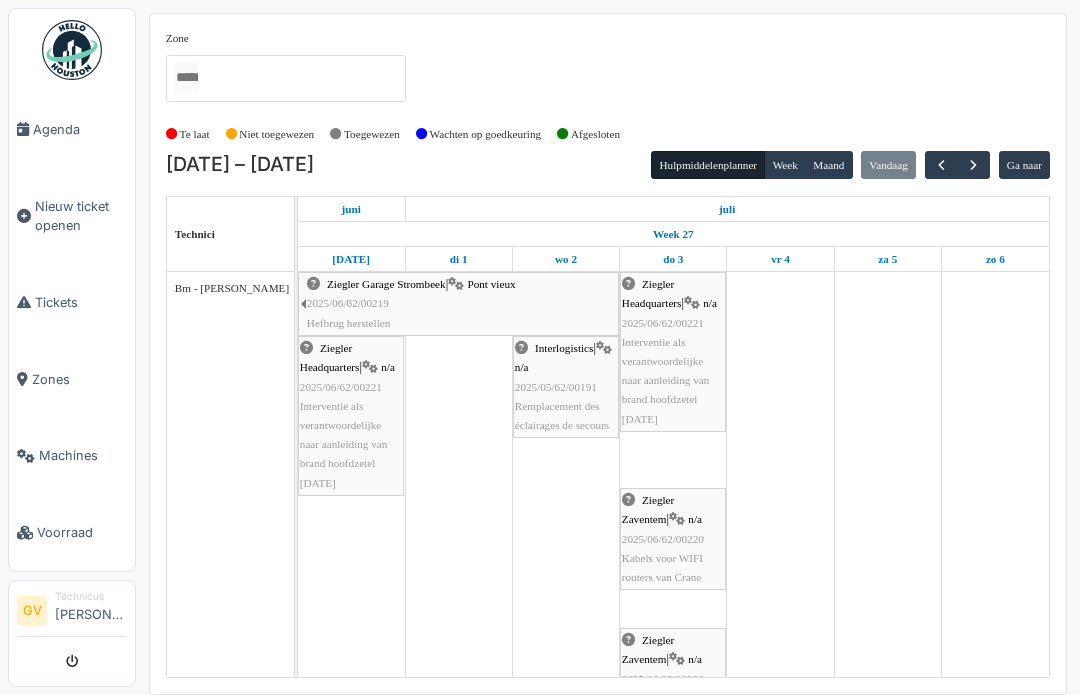 scroll, scrollTop: 0, scrollLeft: 0, axis: both 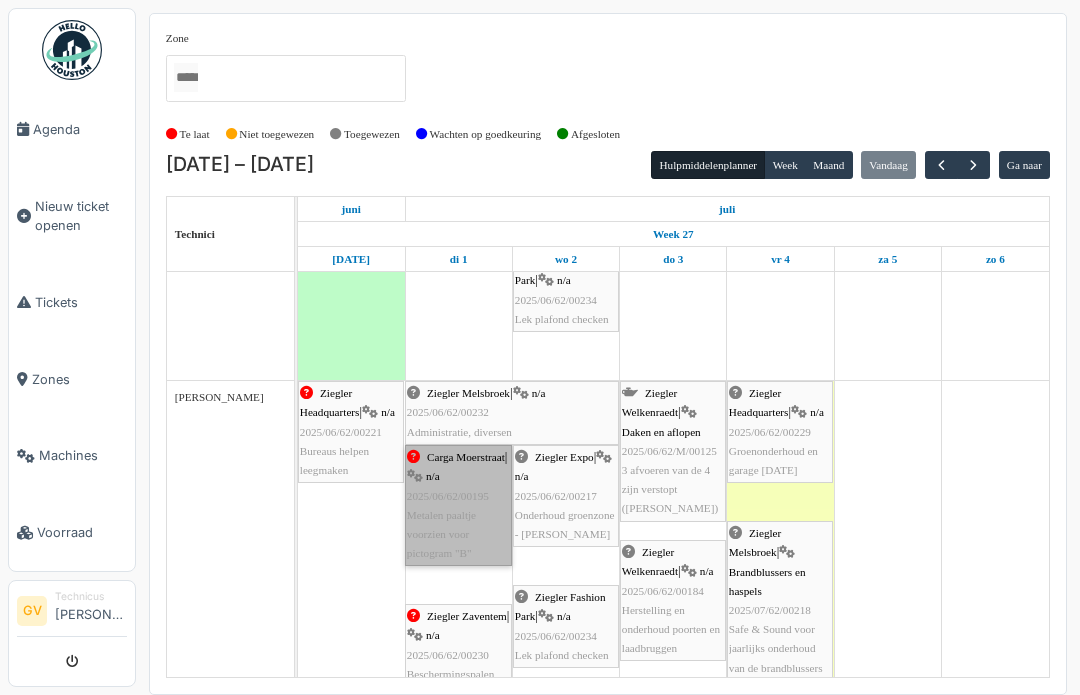 click on "Carga Moerstraat
|     n/a
2025/06/62/00195
Metalen paaltje voorzien voor pictogram "B"" at bounding box center (458, 505) 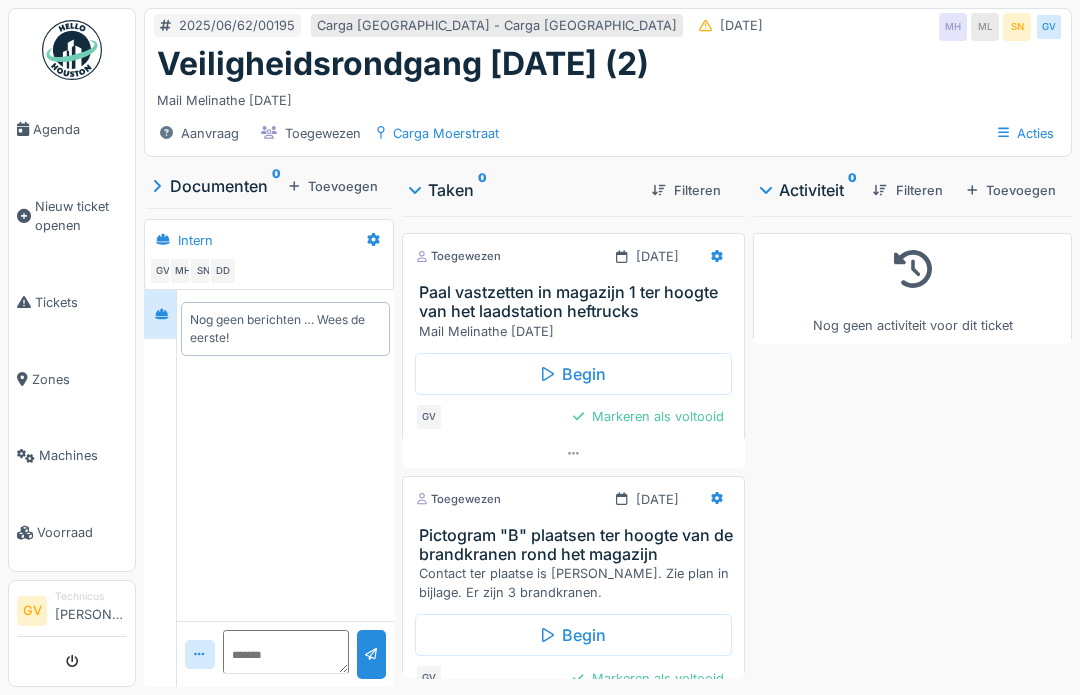 scroll, scrollTop: 0, scrollLeft: 0, axis: both 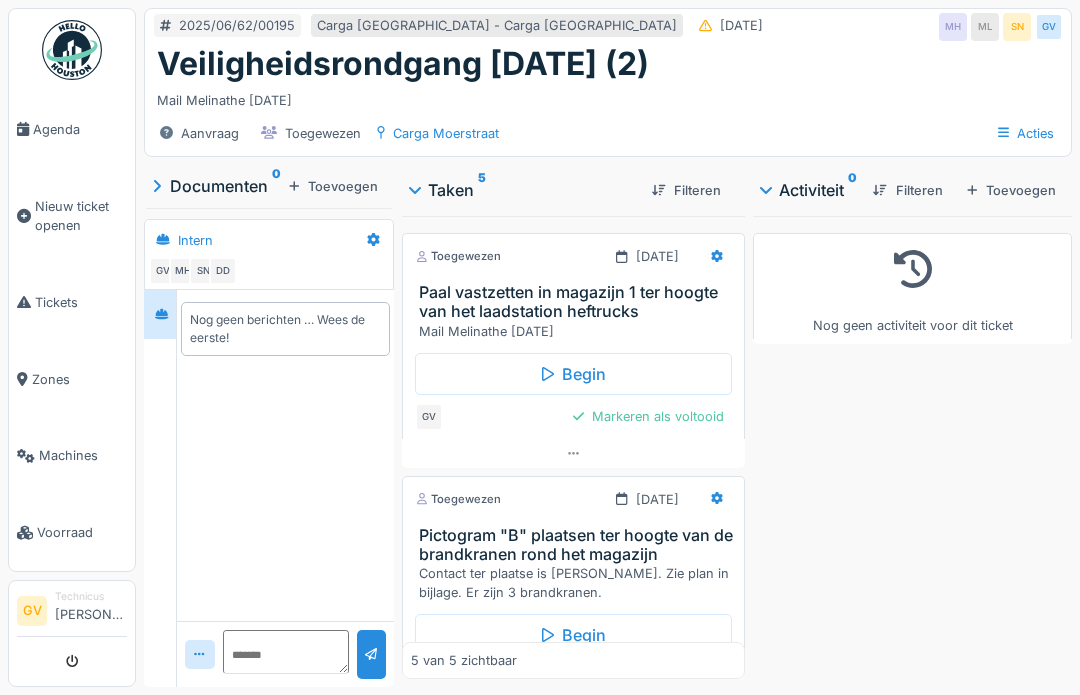 click on "Markeren als voltooid" at bounding box center (648, 416) 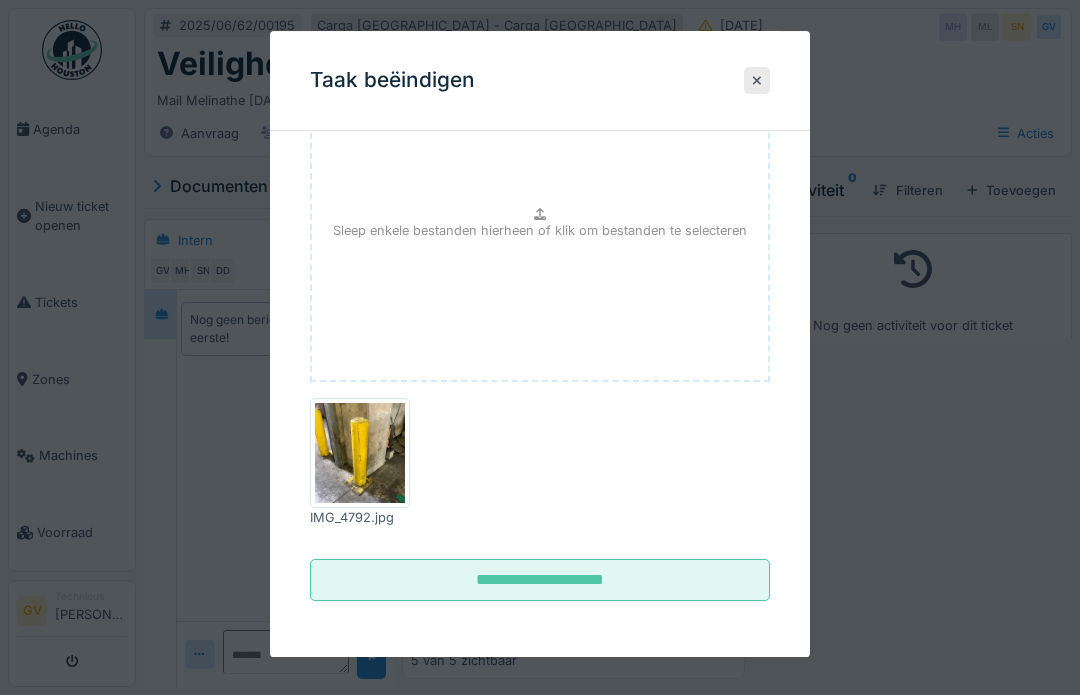scroll, scrollTop: 234, scrollLeft: 0, axis: vertical 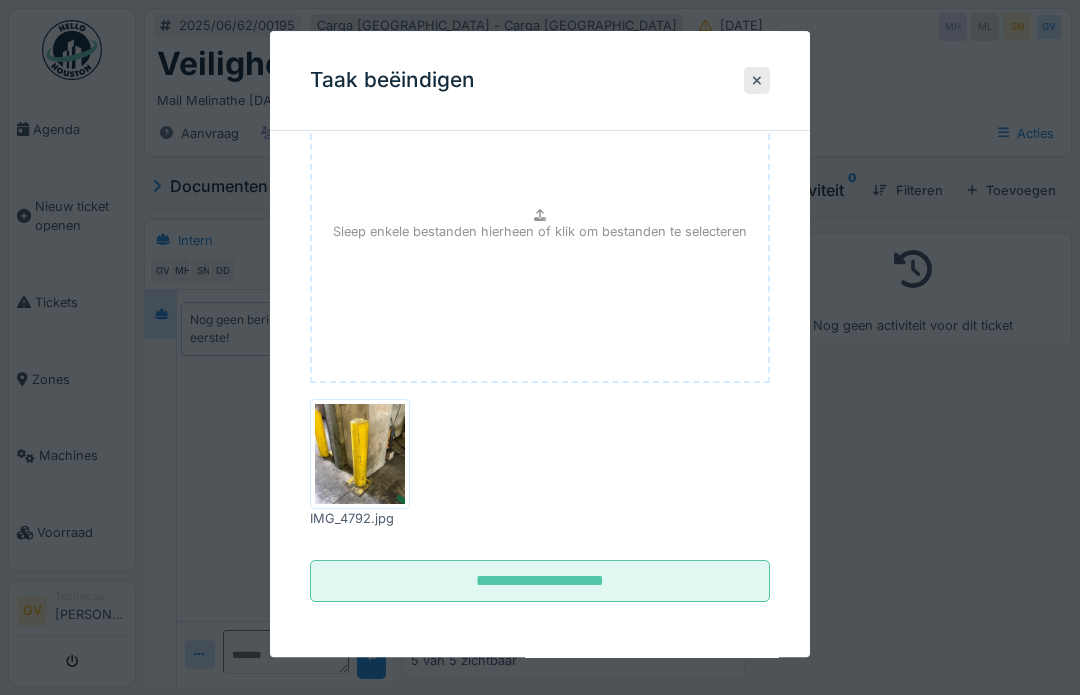 click on "**********" at bounding box center [540, 582] 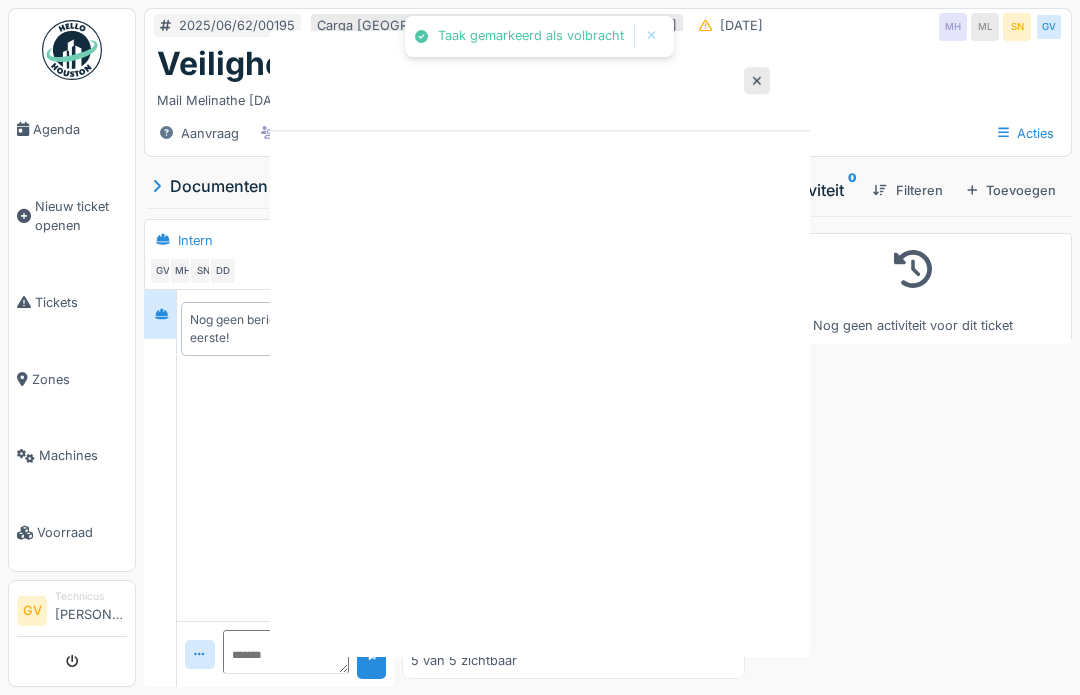 scroll, scrollTop: 0, scrollLeft: 0, axis: both 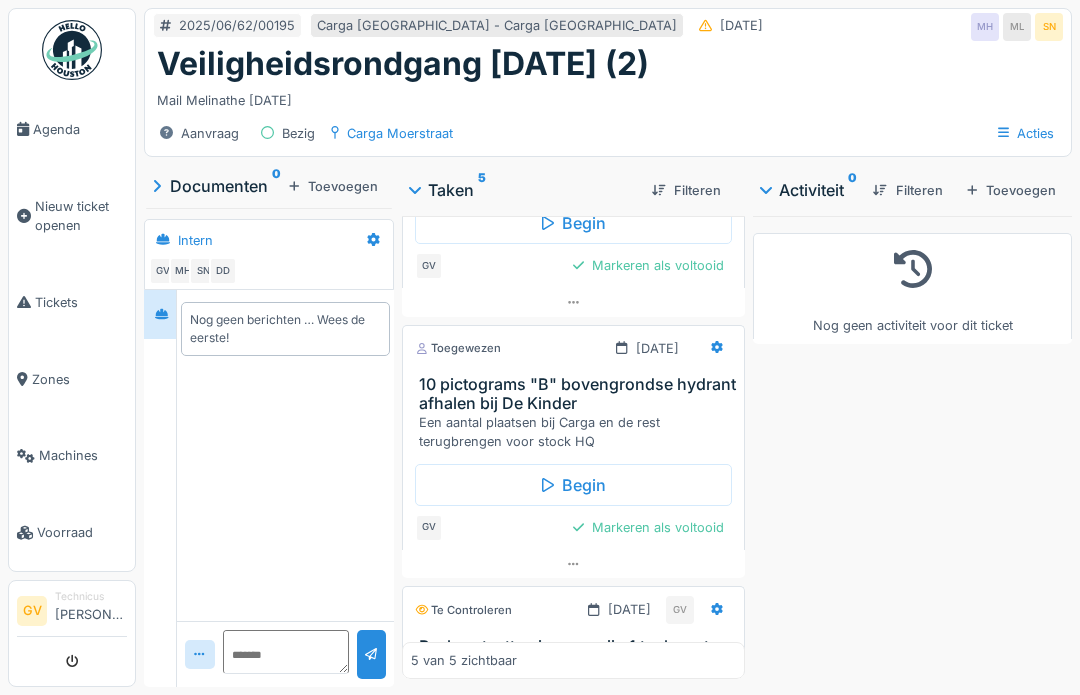 click on "Markeren als voltooid" at bounding box center [648, 527] 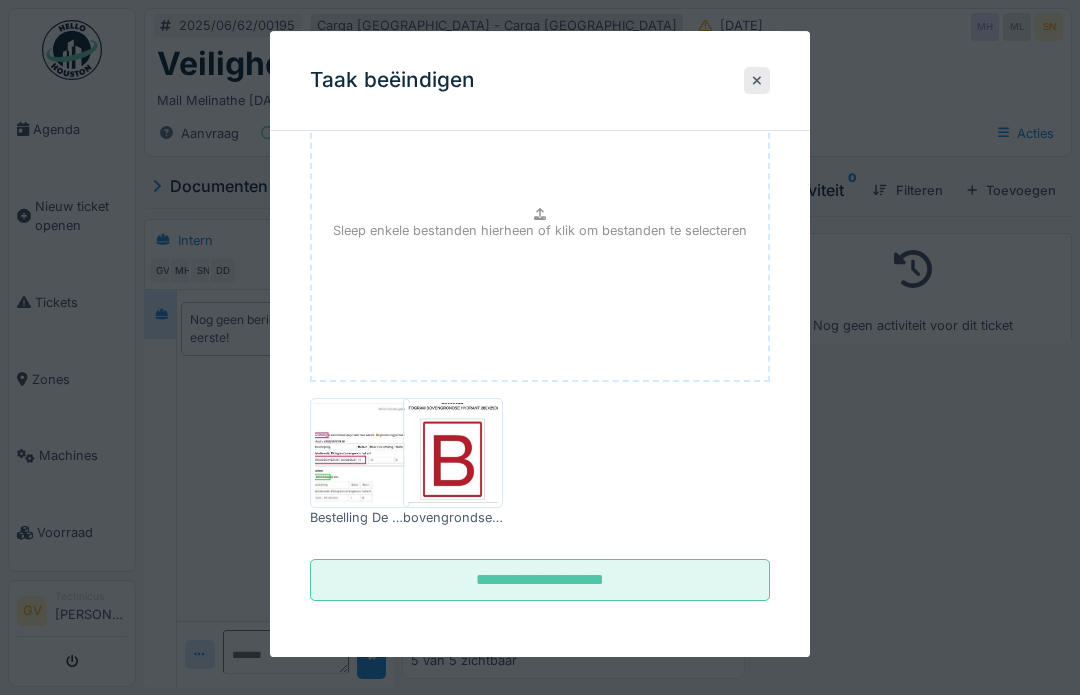scroll, scrollTop: 234, scrollLeft: 0, axis: vertical 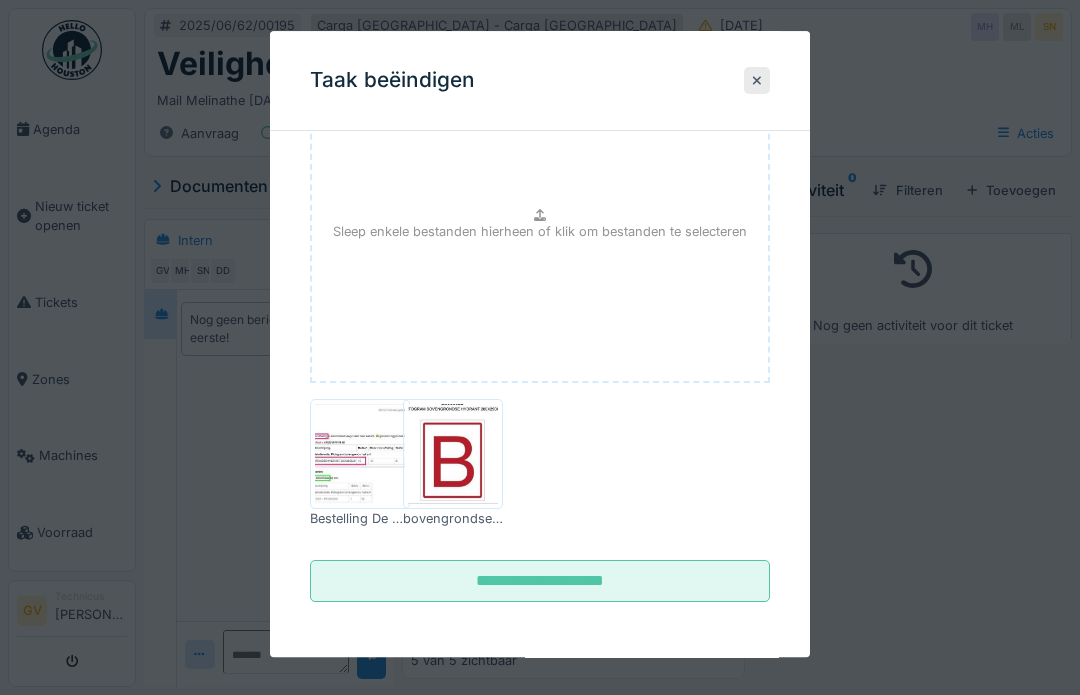 click on "**********" at bounding box center [540, 582] 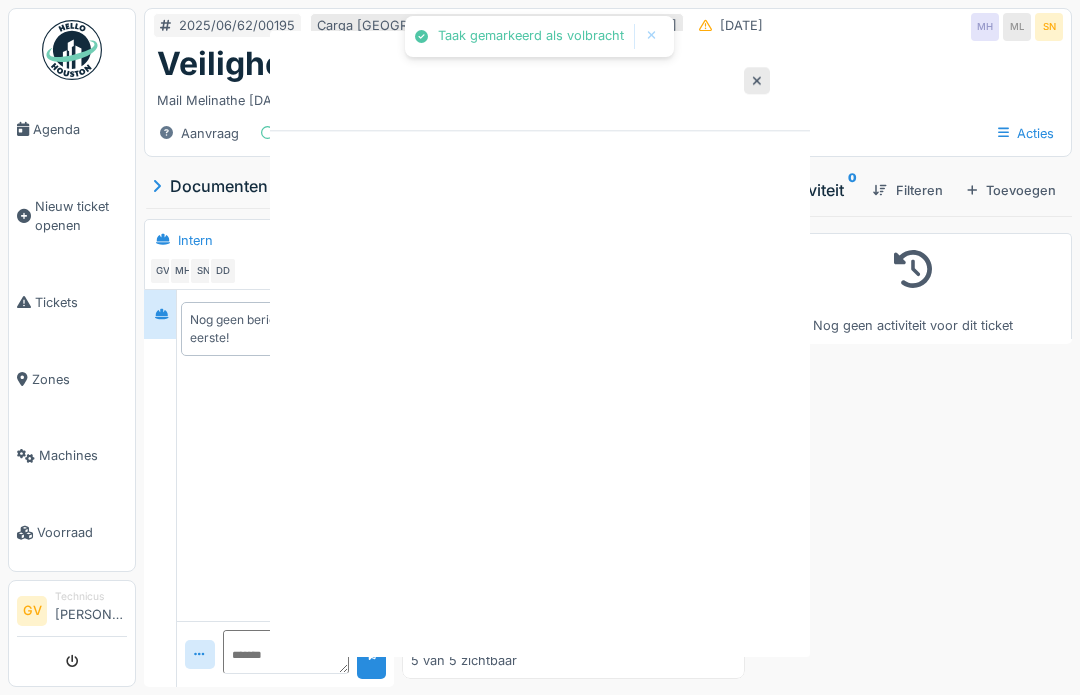 scroll, scrollTop: 0, scrollLeft: 0, axis: both 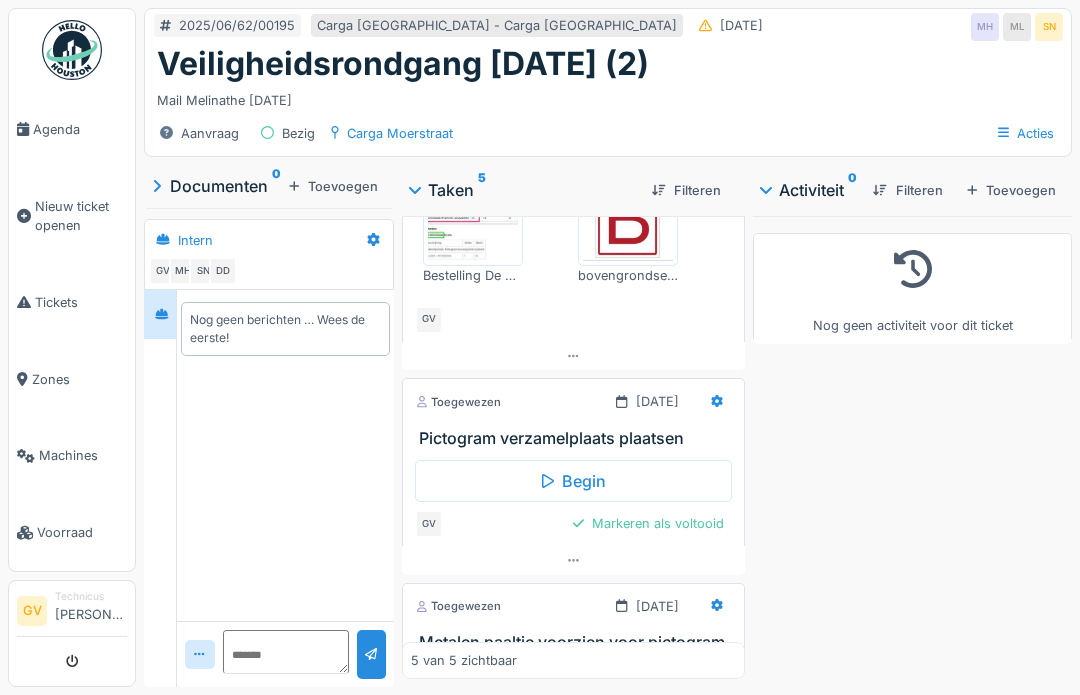 click at bounding box center (717, 401) 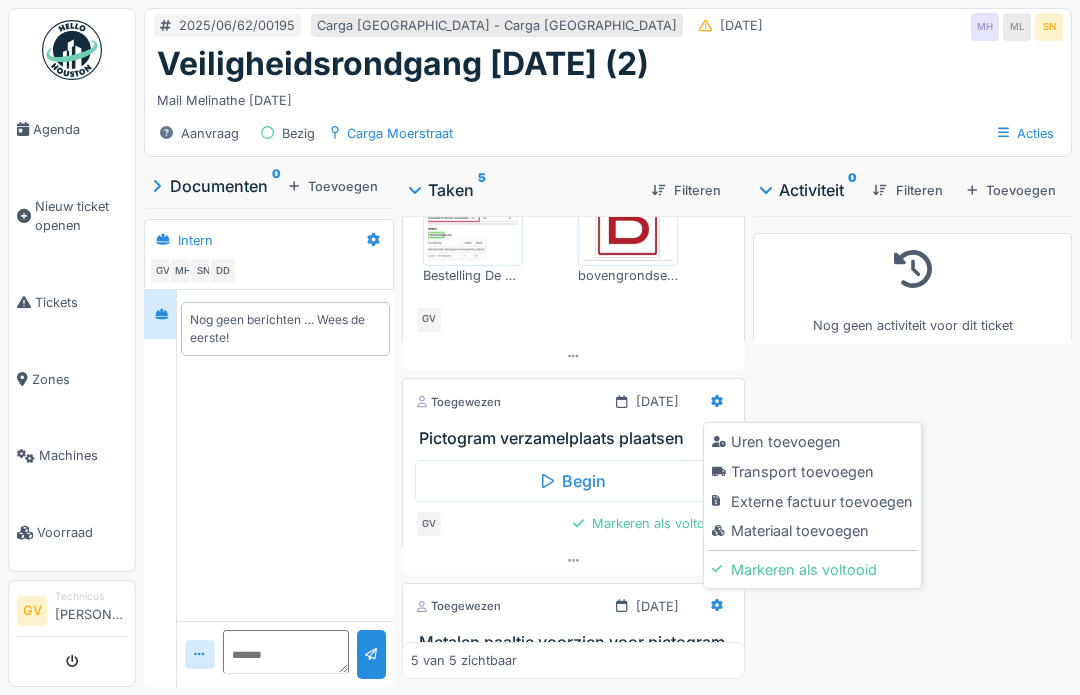 click on "Uren toevoegen" at bounding box center [812, 442] 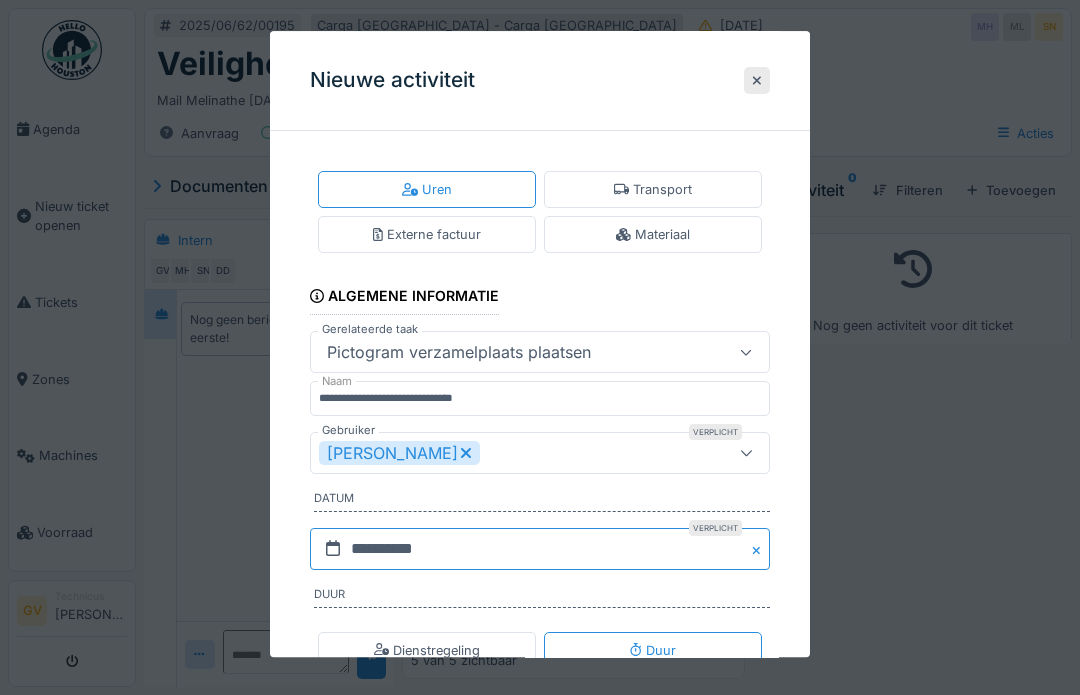 click on "**********" at bounding box center [540, 549] 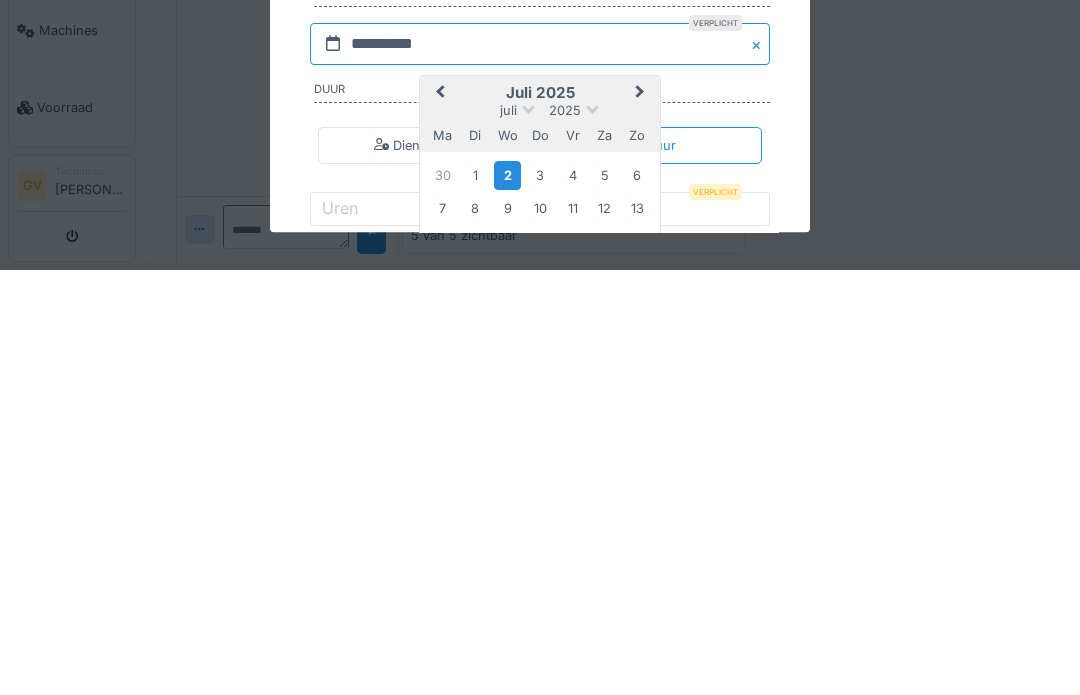 scroll, scrollTop: 90, scrollLeft: 0, axis: vertical 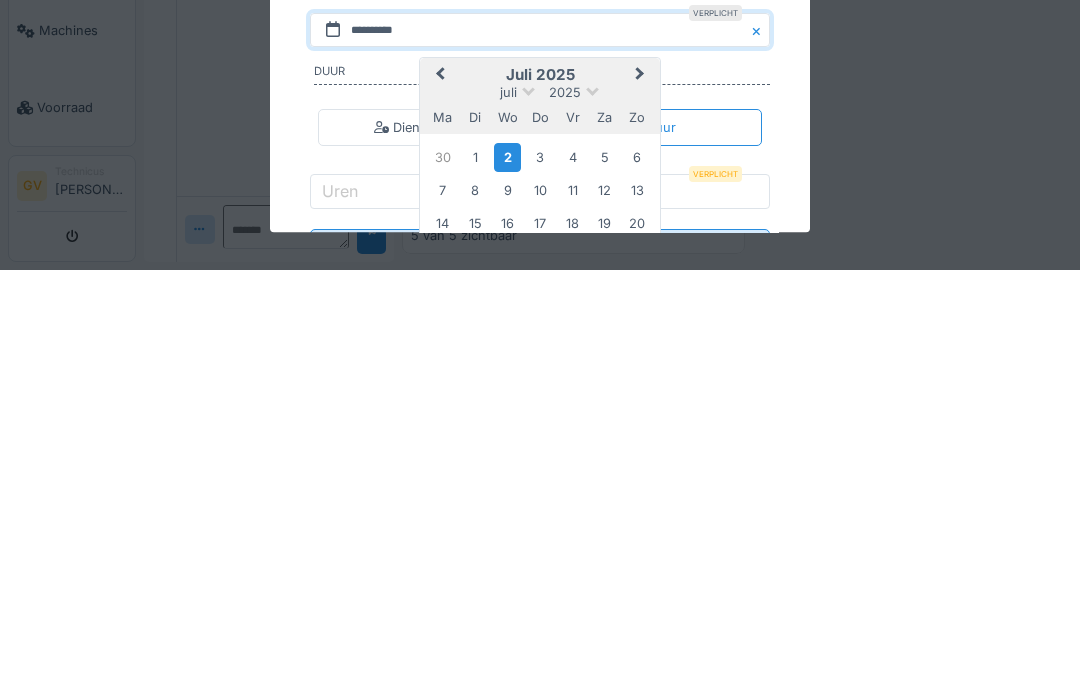 click on "1" at bounding box center [475, 582] 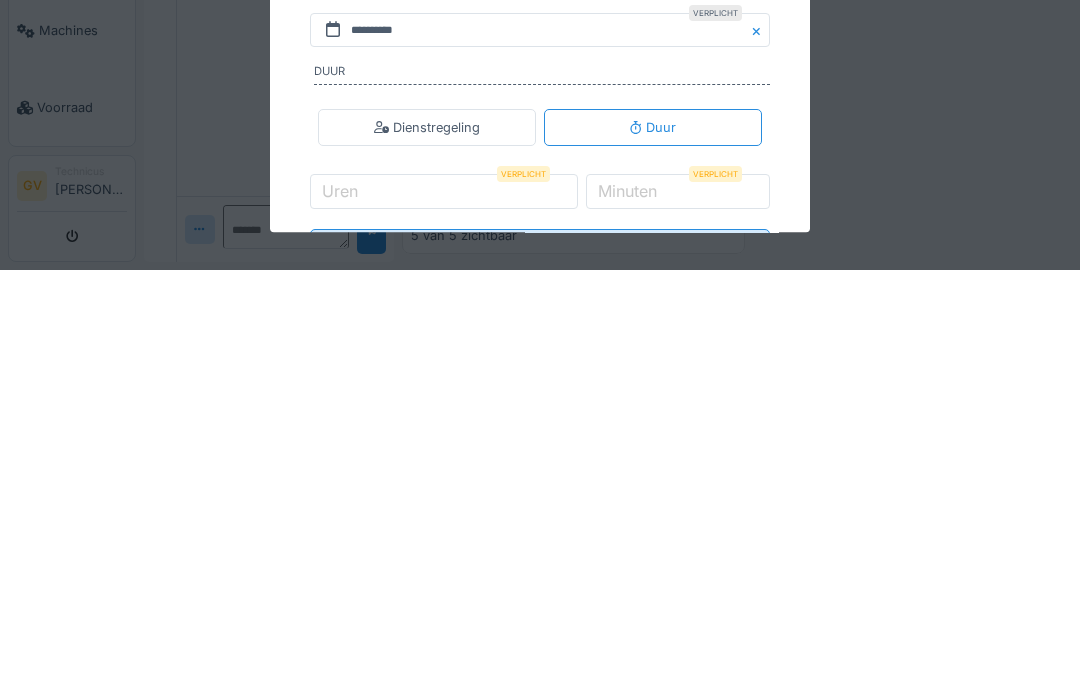 scroll, scrollTop: 75, scrollLeft: 0, axis: vertical 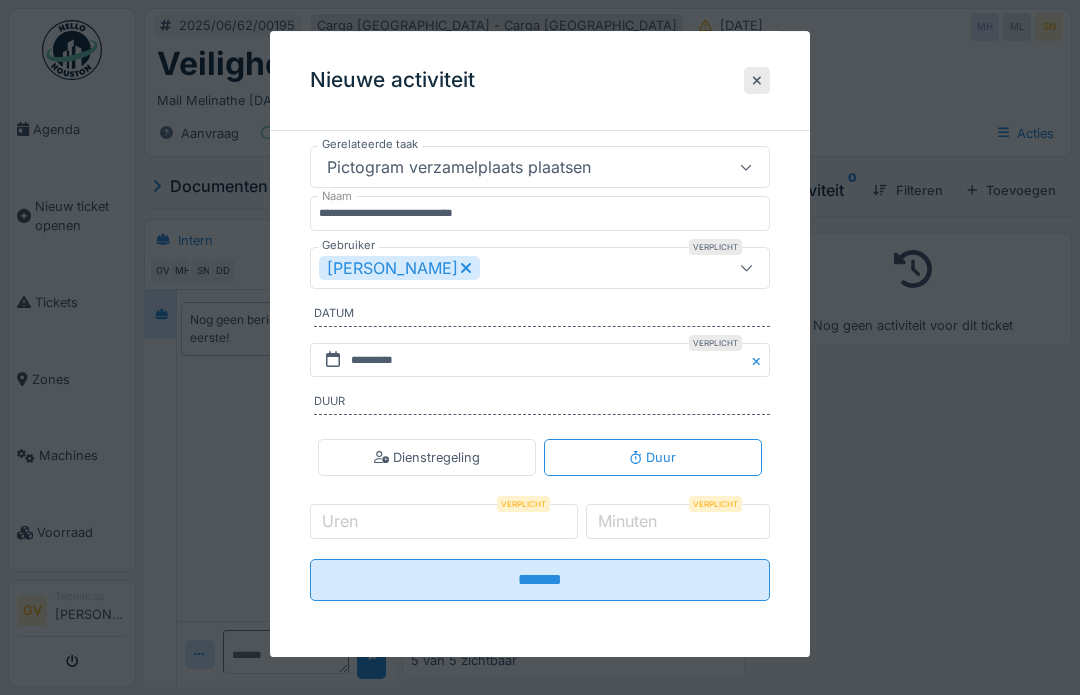 click on "Minuten" at bounding box center [627, 521] 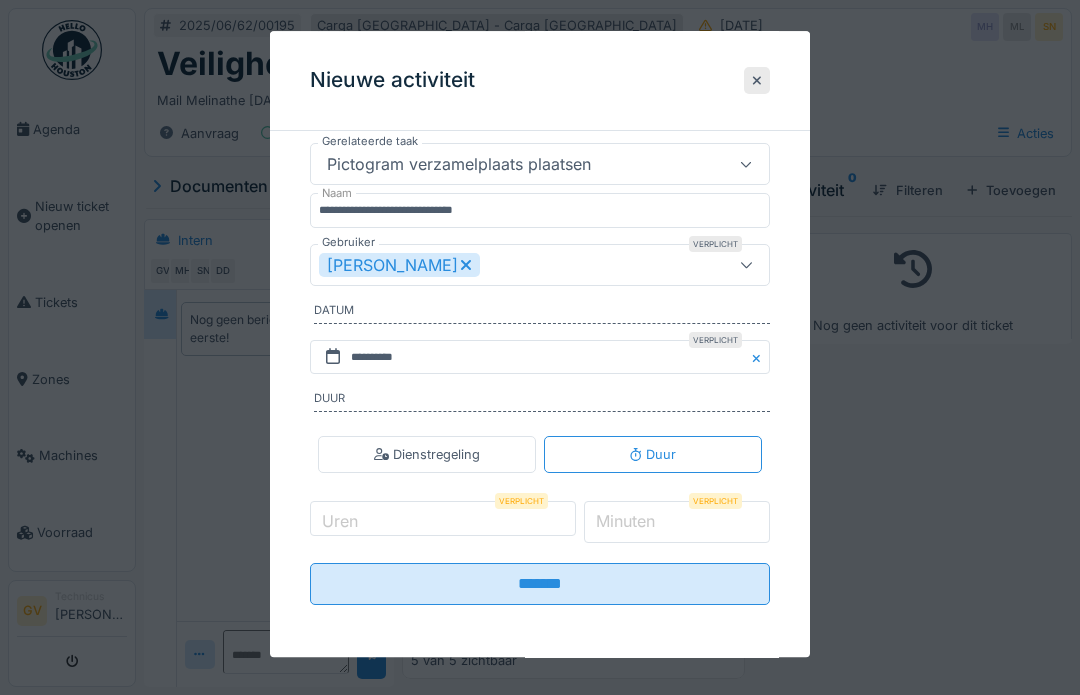 click on "*" at bounding box center [677, 523] 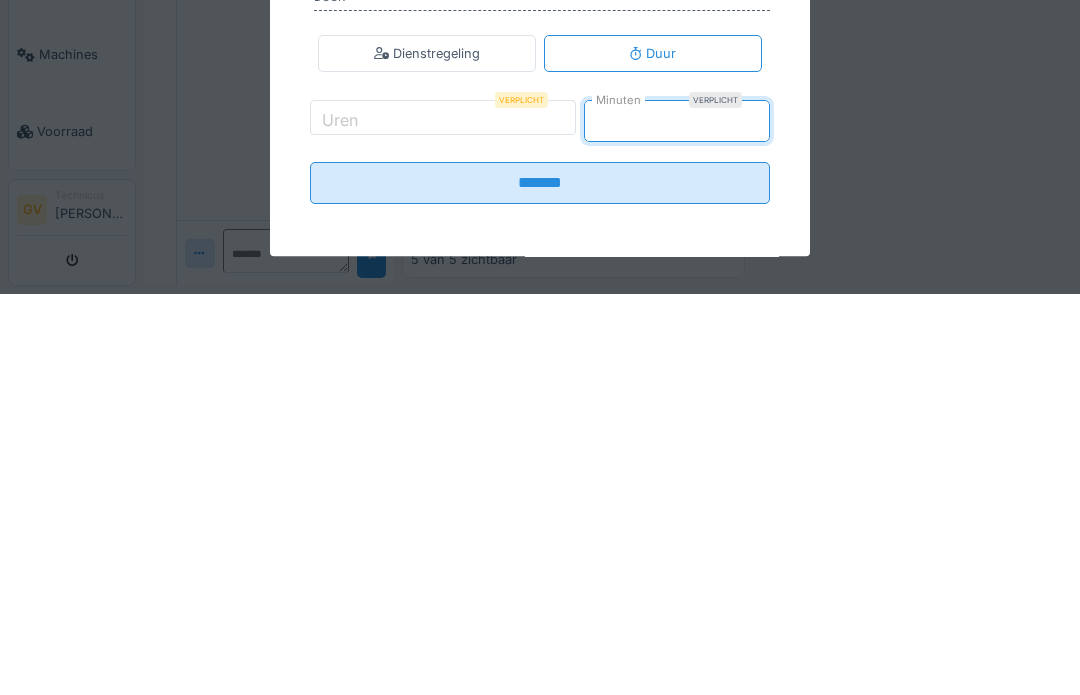 type on "*" 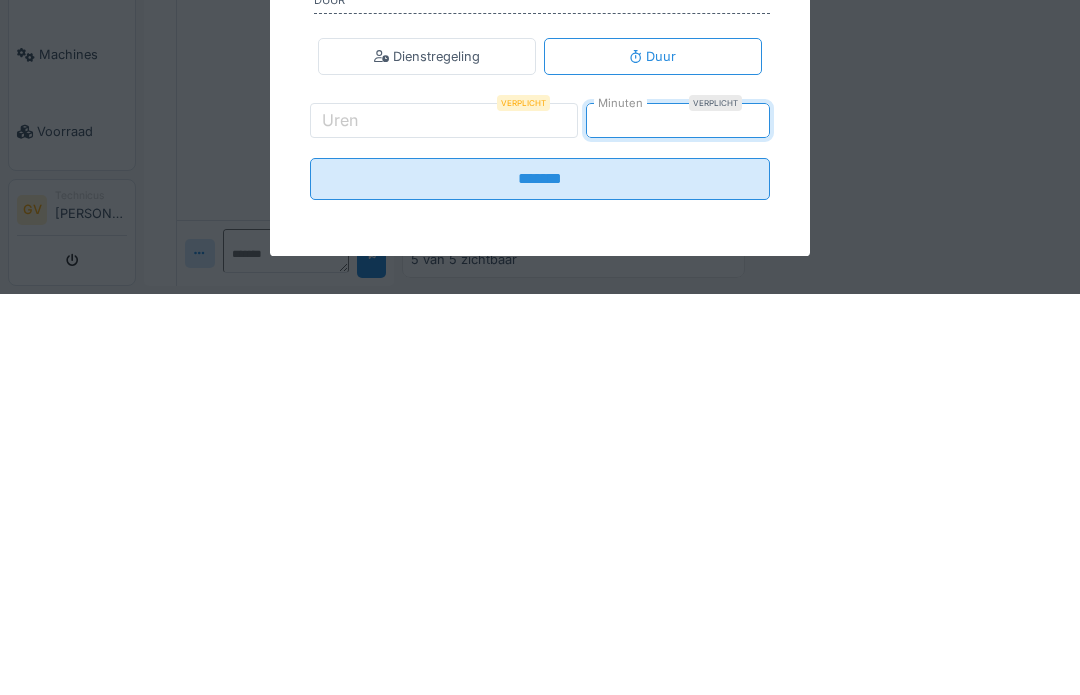 click on "*******" at bounding box center [540, 580] 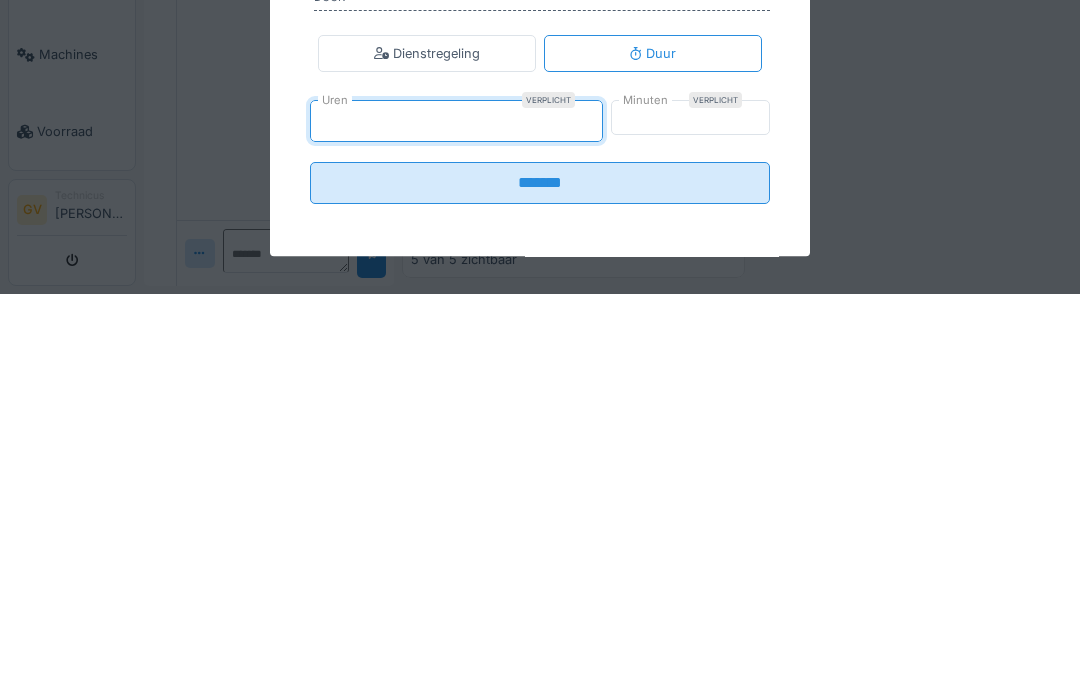 type on "*" 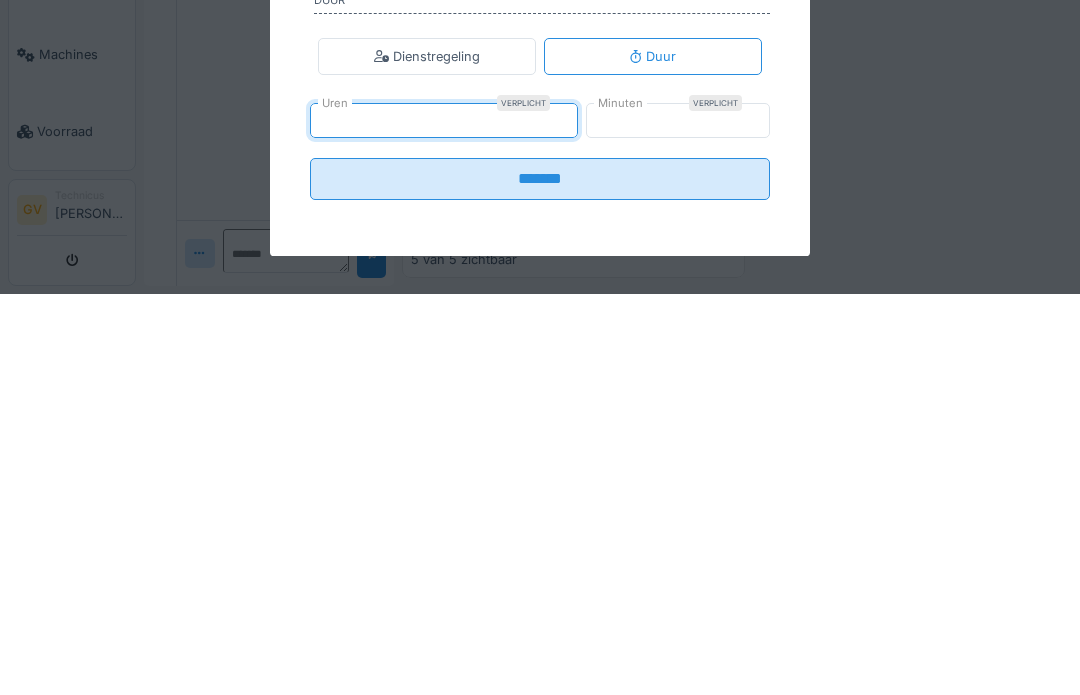 click on "*******" at bounding box center [540, 580] 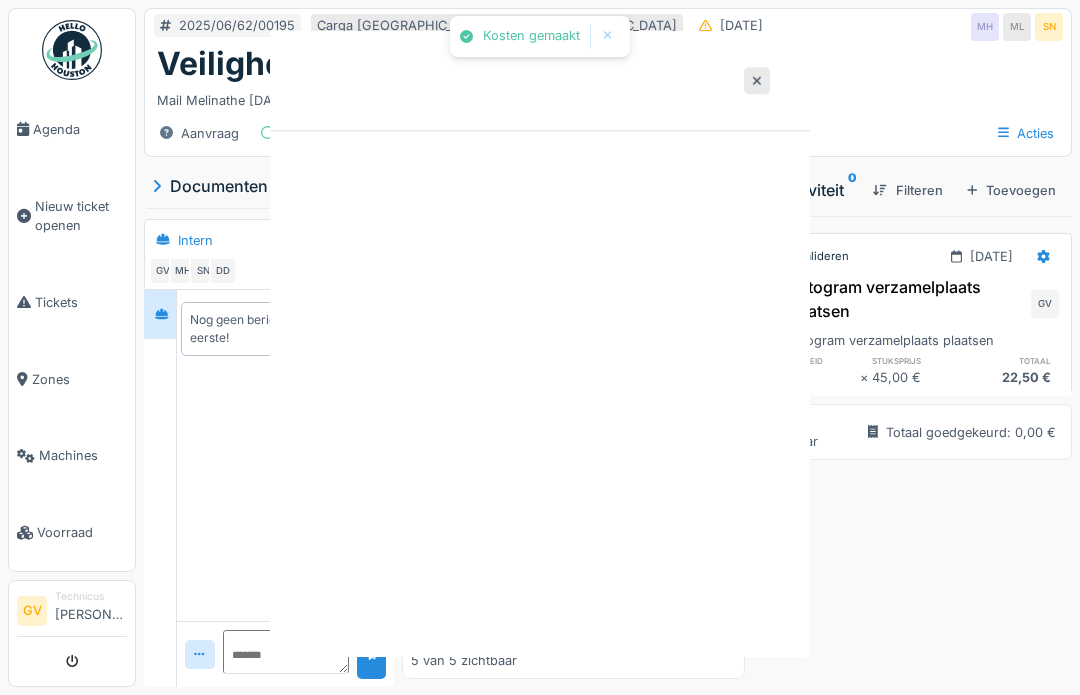 scroll, scrollTop: 0, scrollLeft: 0, axis: both 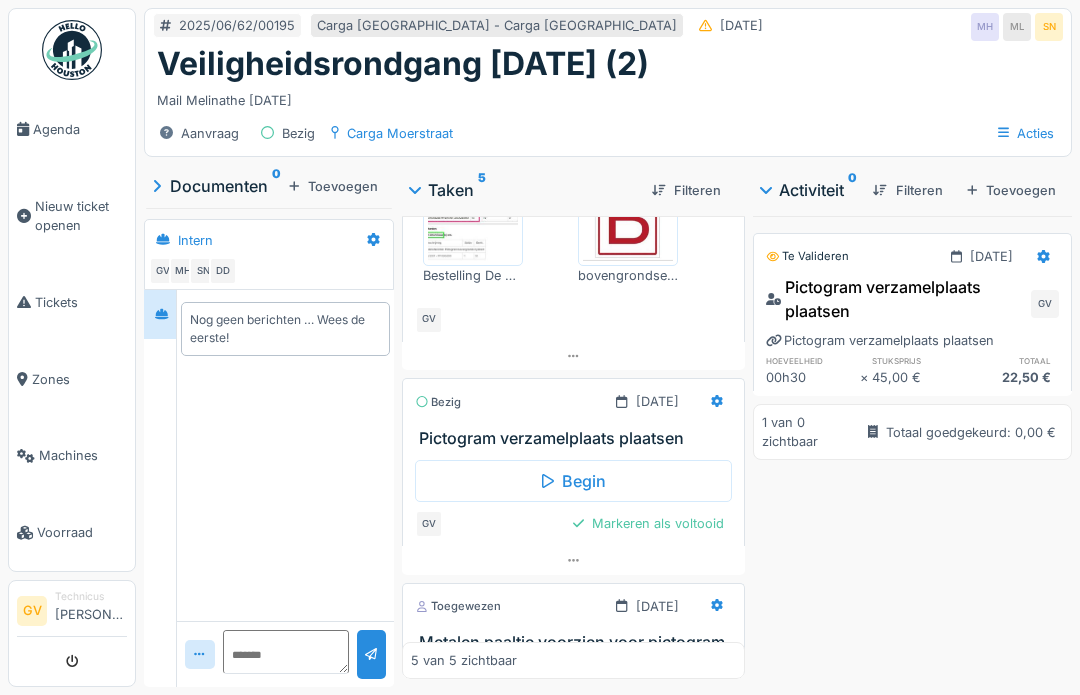 click on "Markeren als voltooid" at bounding box center [648, 523] 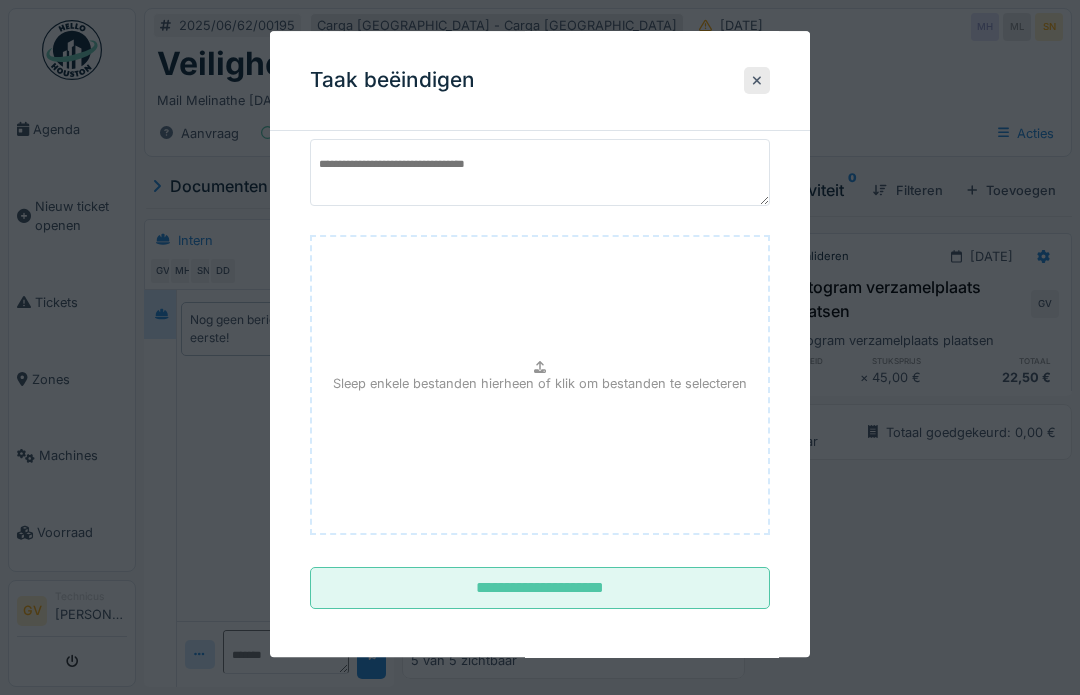 scroll, scrollTop: 81, scrollLeft: 0, axis: vertical 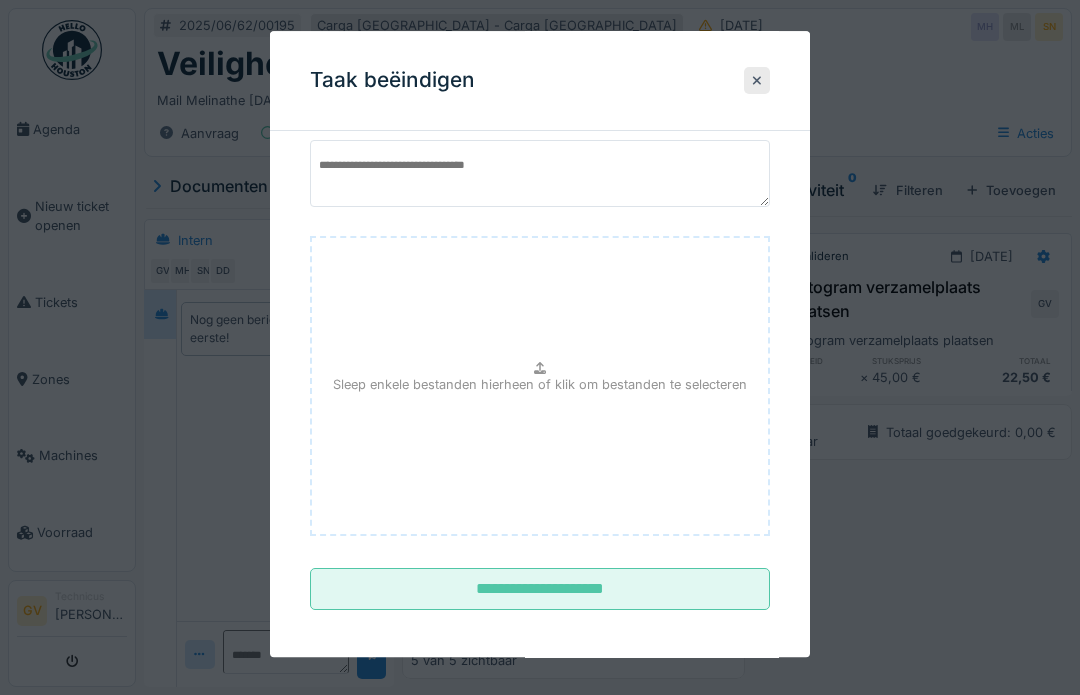 click on "**********" at bounding box center [540, 590] 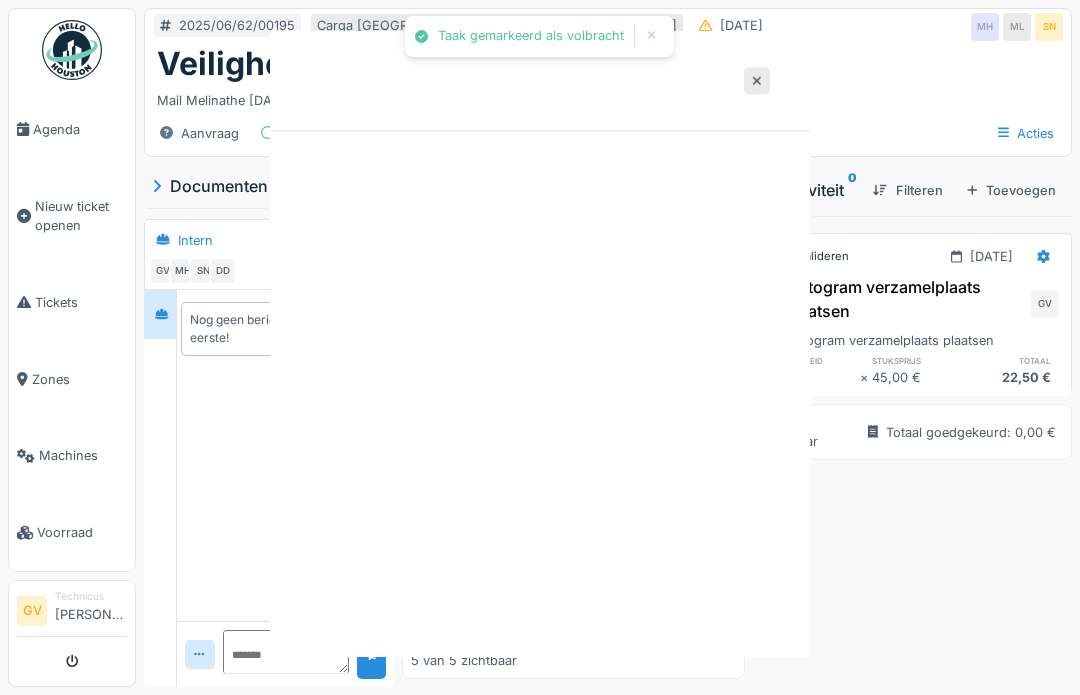 scroll, scrollTop: 0, scrollLeft: 0, axis: both 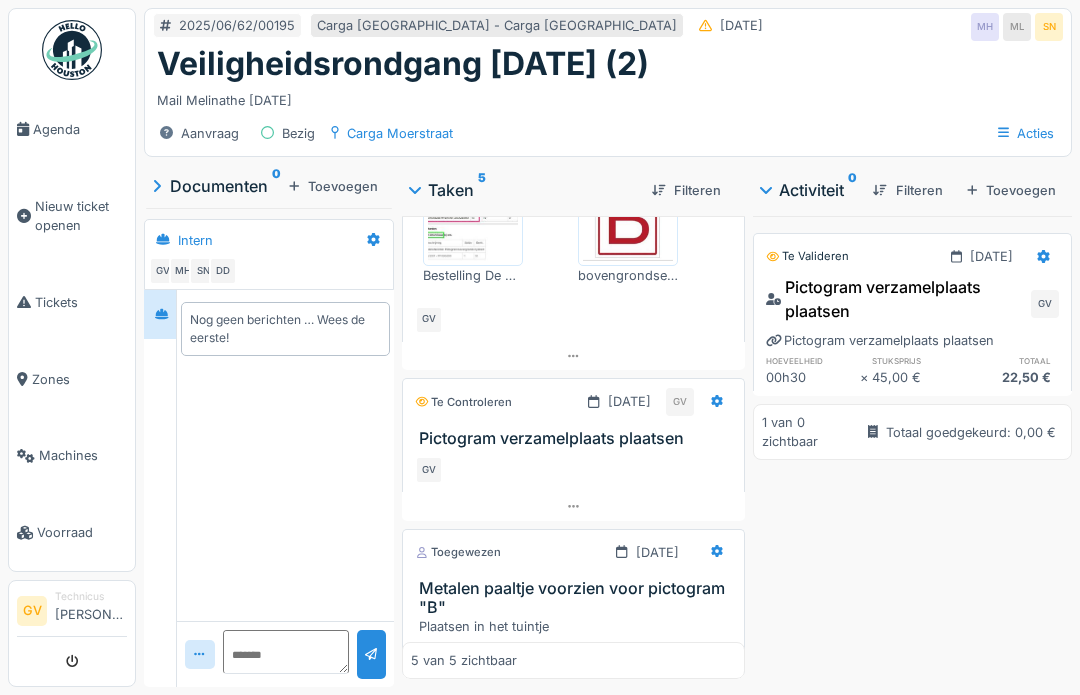 click on "Metalen paaltje voorzien voor pictogram "B"" at bounding box center (577, 598) 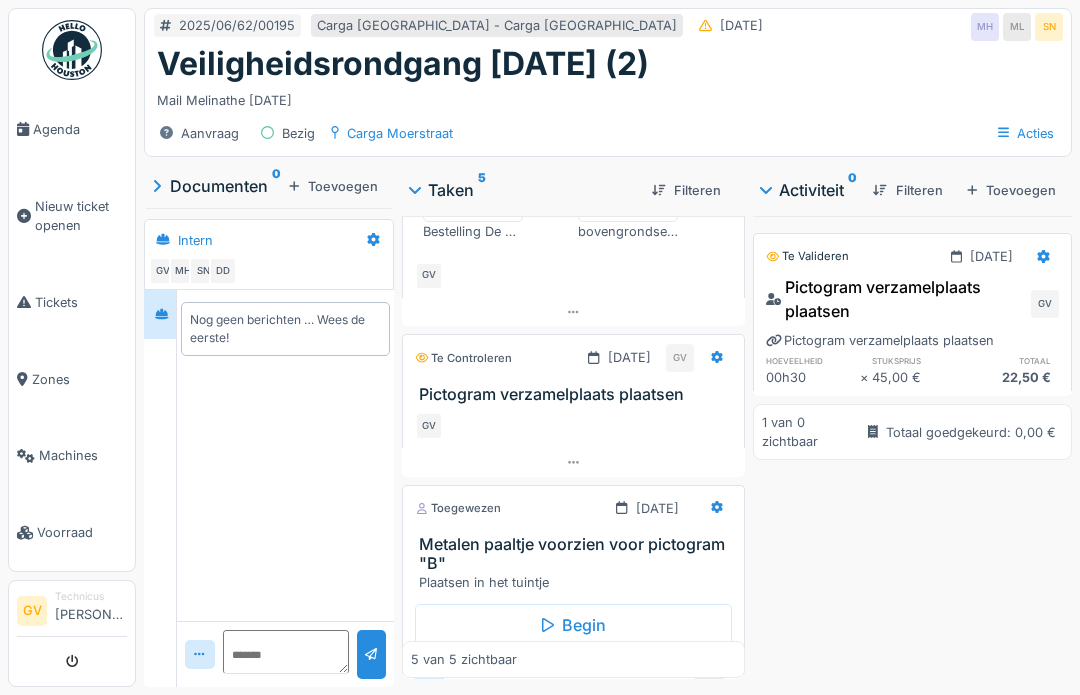 scroll, scrollTop: 886, scrollLeft: 0, axis: vertical 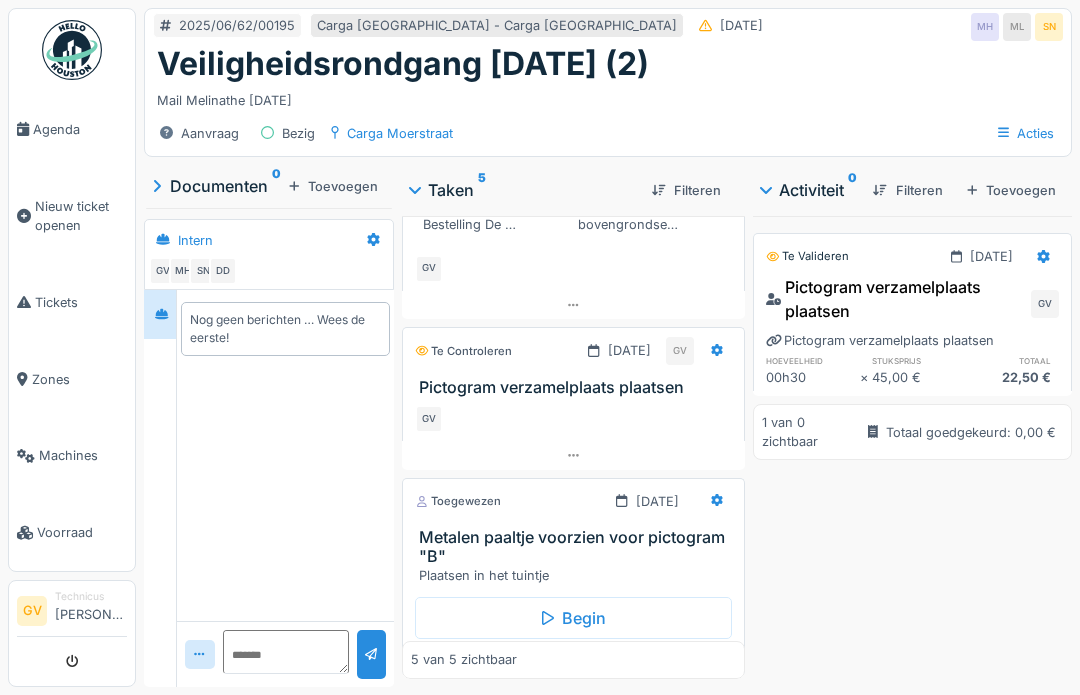 click at bounding box center (717, 501) 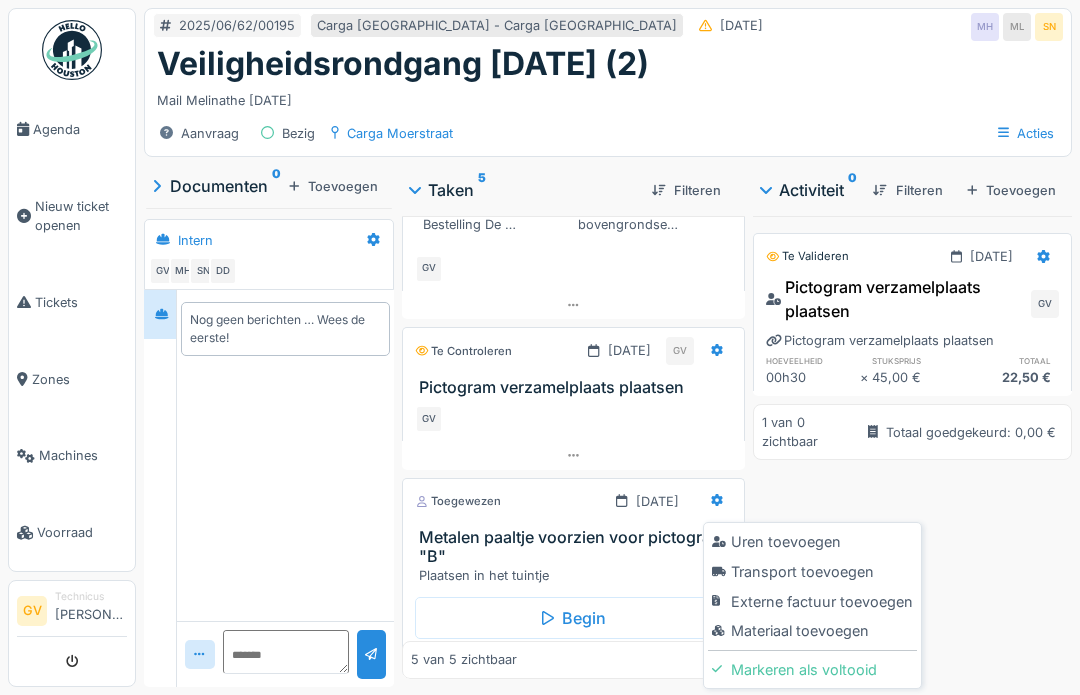 click on "Uren toevoegen" at bounding box center [812, 542] 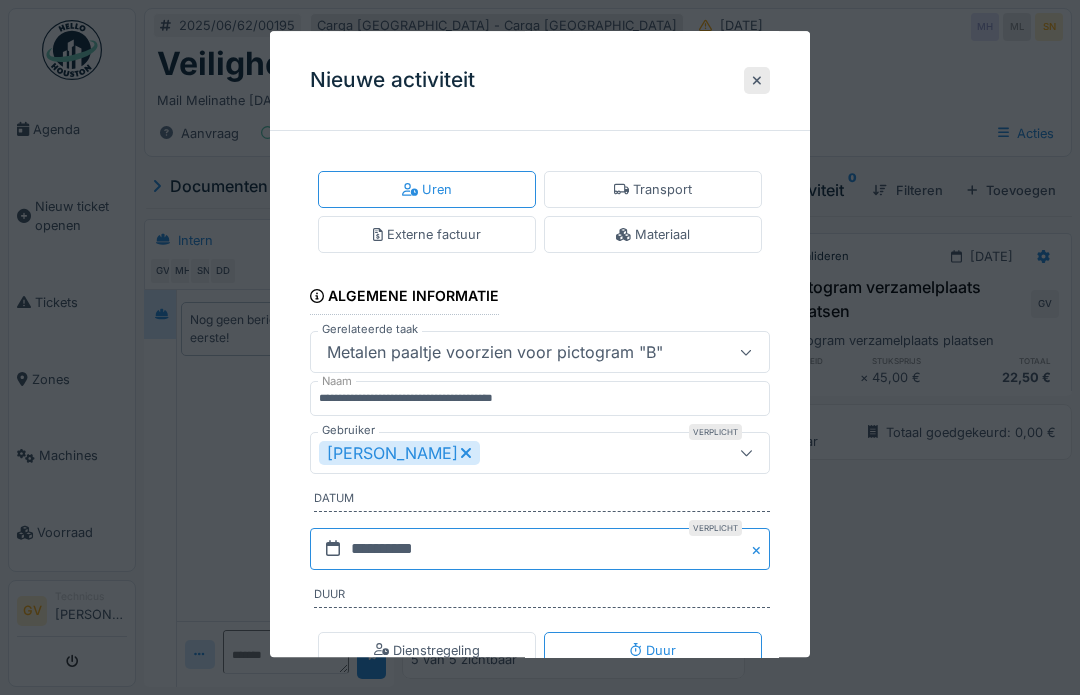 click on "**********" at bounding box center [540, 549] 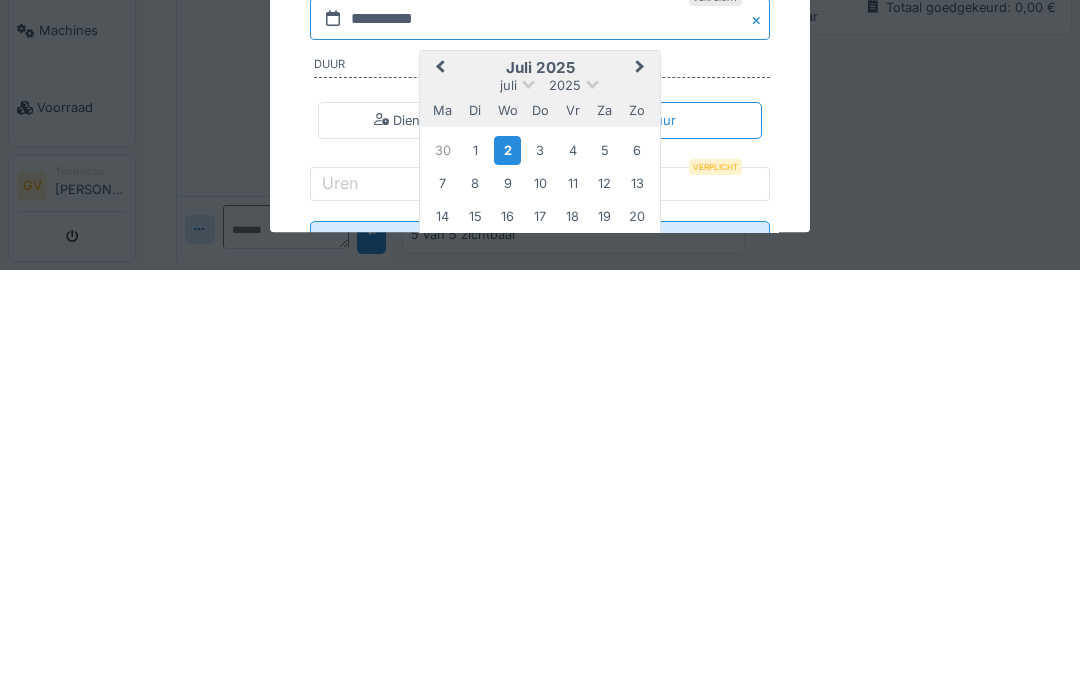 scroll, scrollTop: 121, scrollLeft: 0, axis: vertical 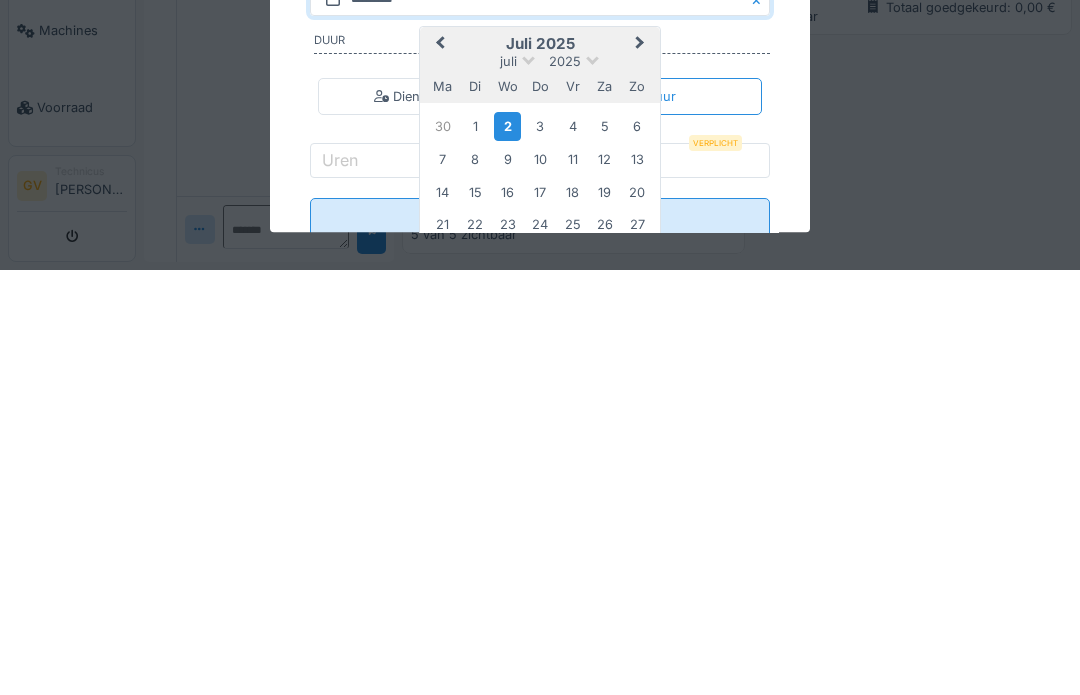 click on "1" at bounding box center [475, 551] 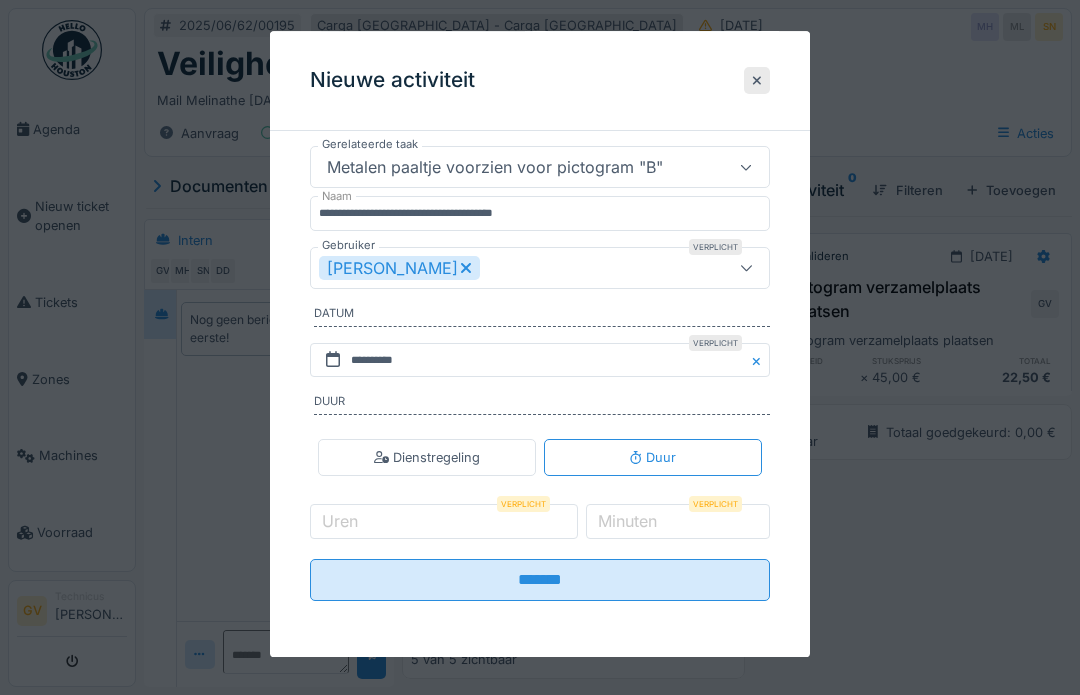 scroll, scrollTop: 188, scrollLeft: 0, axis: vertical 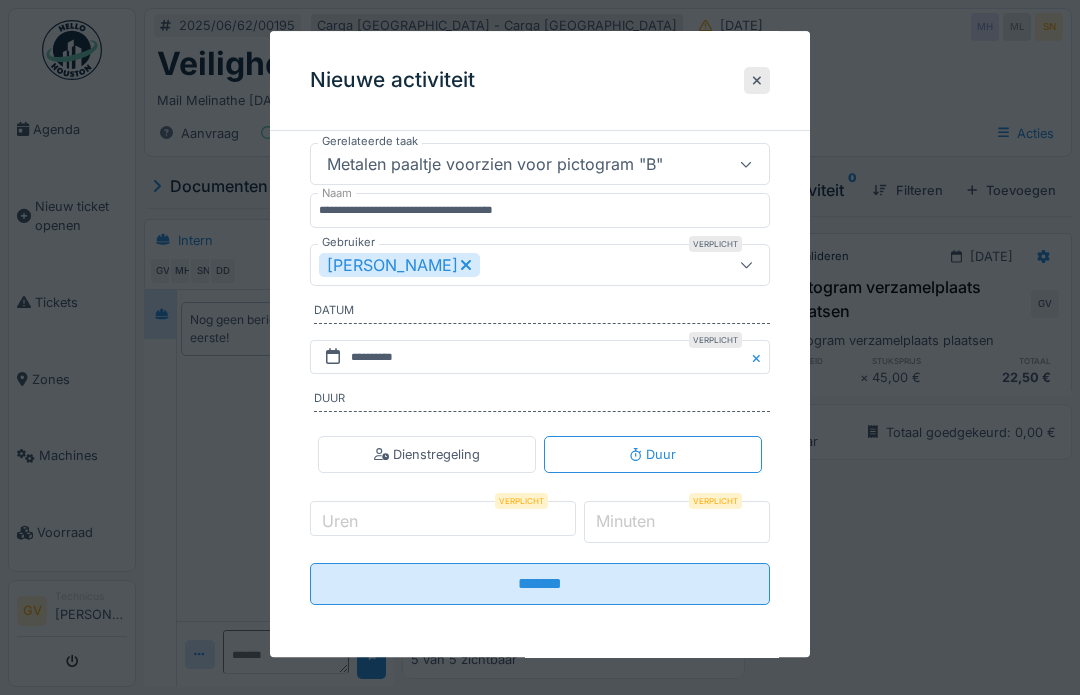 click on "*" at bounding box center (677, 523) 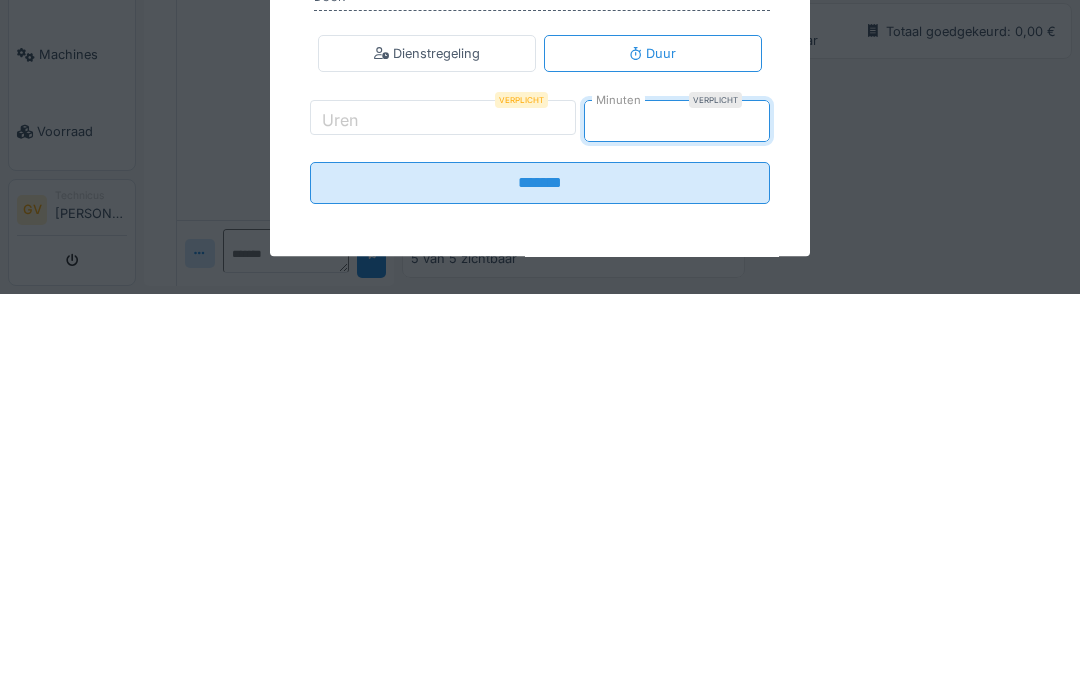 type on "**" 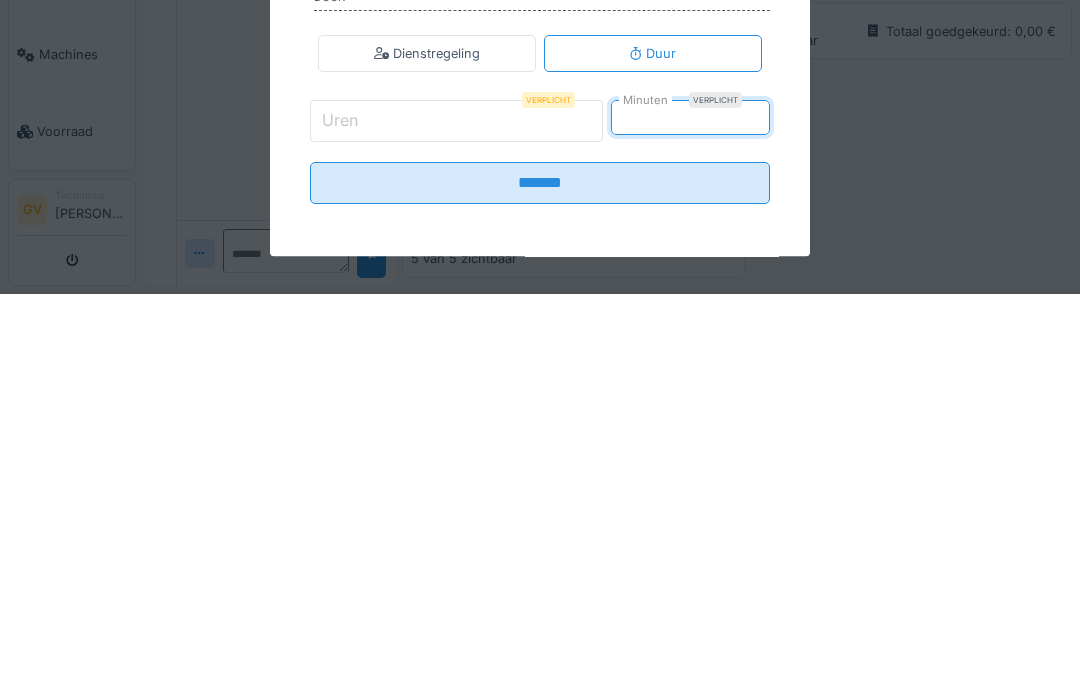 click on "Uren" at bounding box center [456, 523] 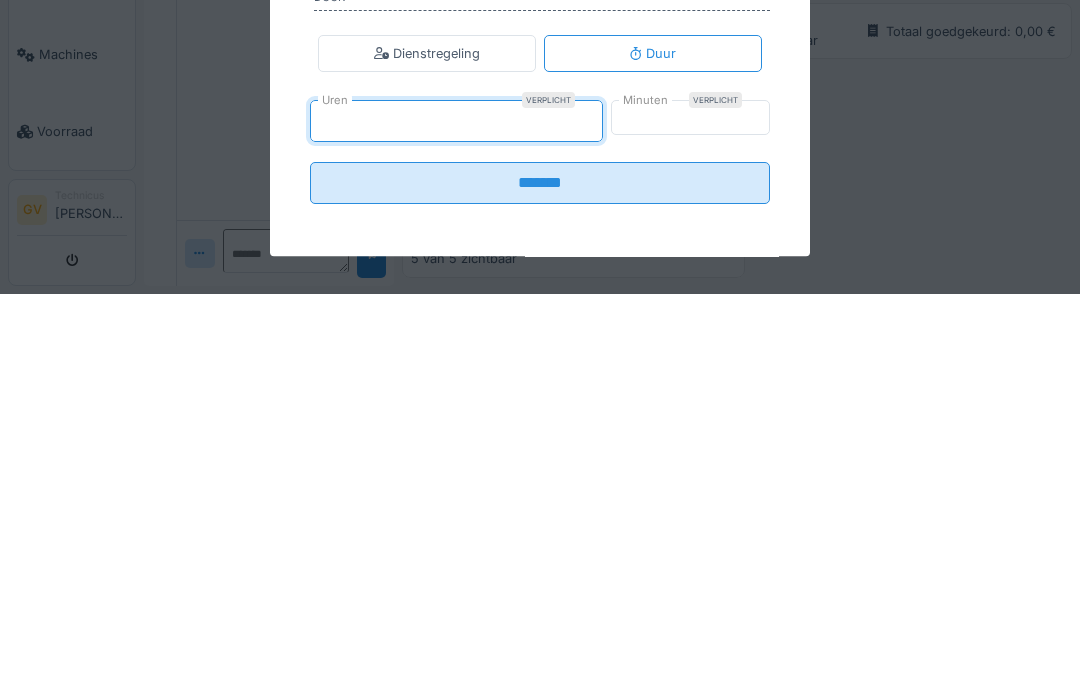 type on "*" 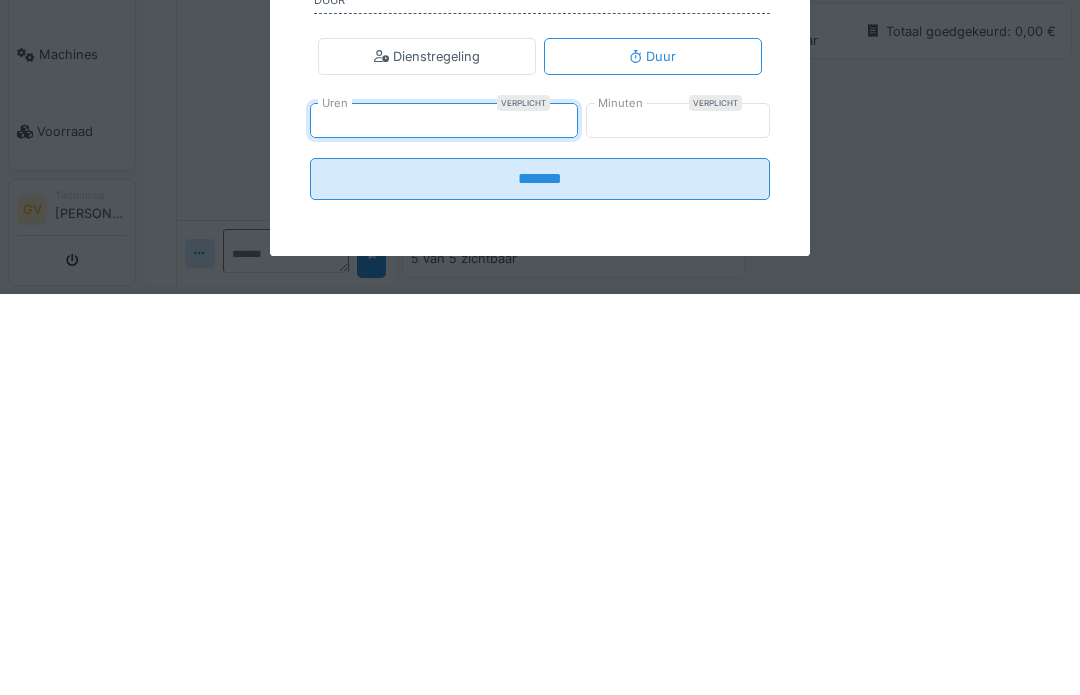 click on "*******" at bounding box center (540, 580) 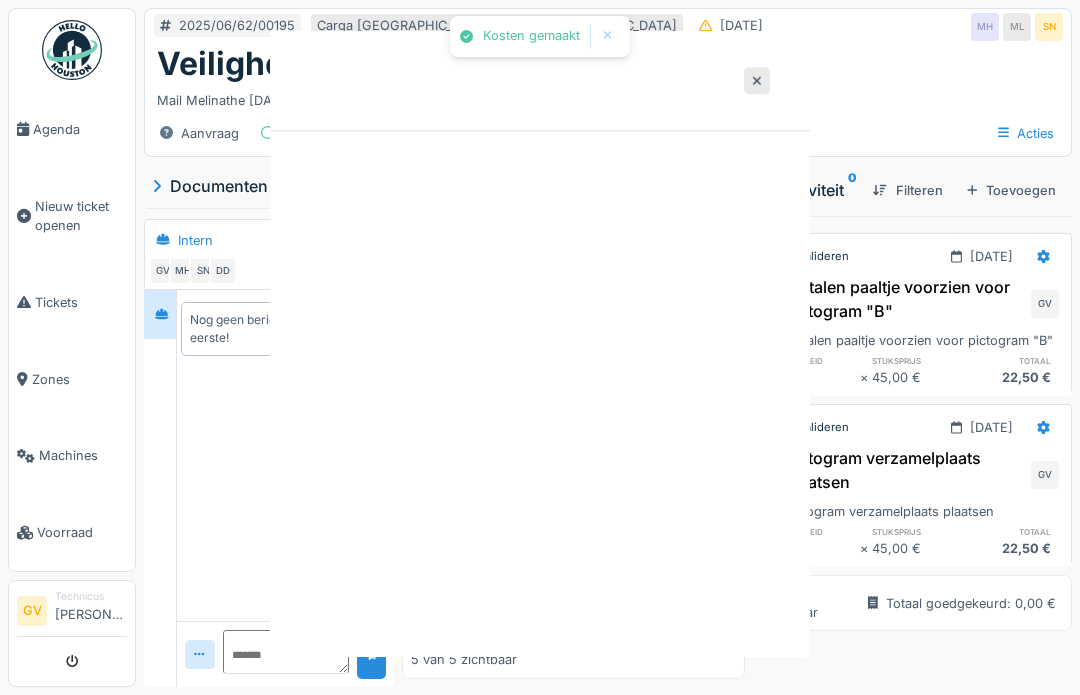 scroll, scrollTop: 0, scrollLeft: 0, axis: both 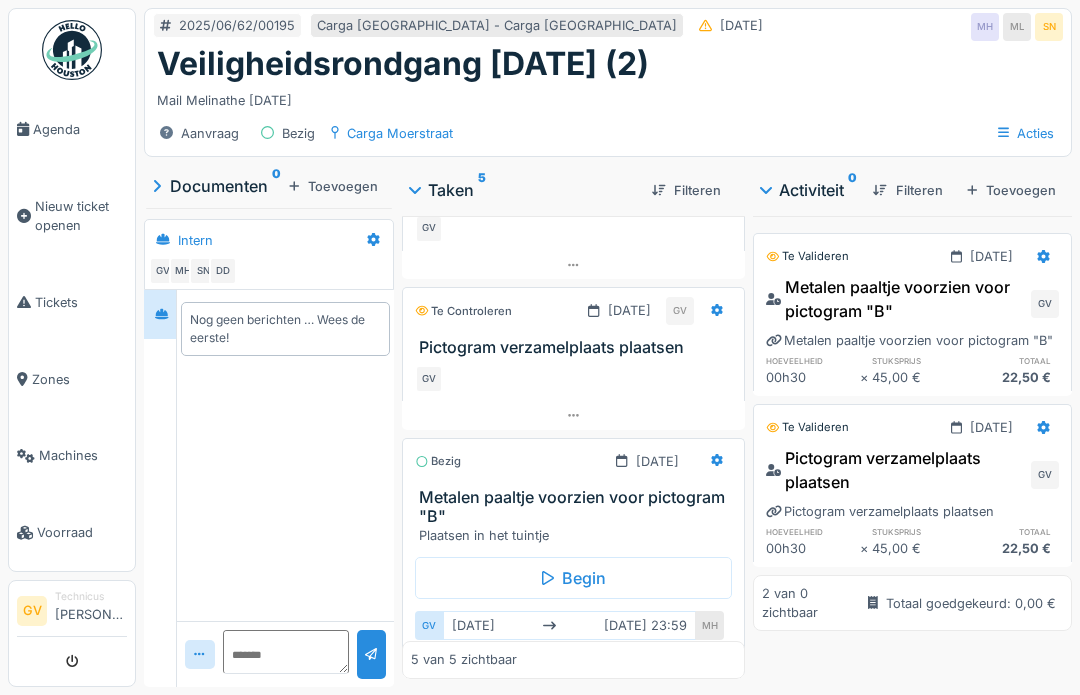 click on "Markeren als voltooid" at bounding box center (648, 661) 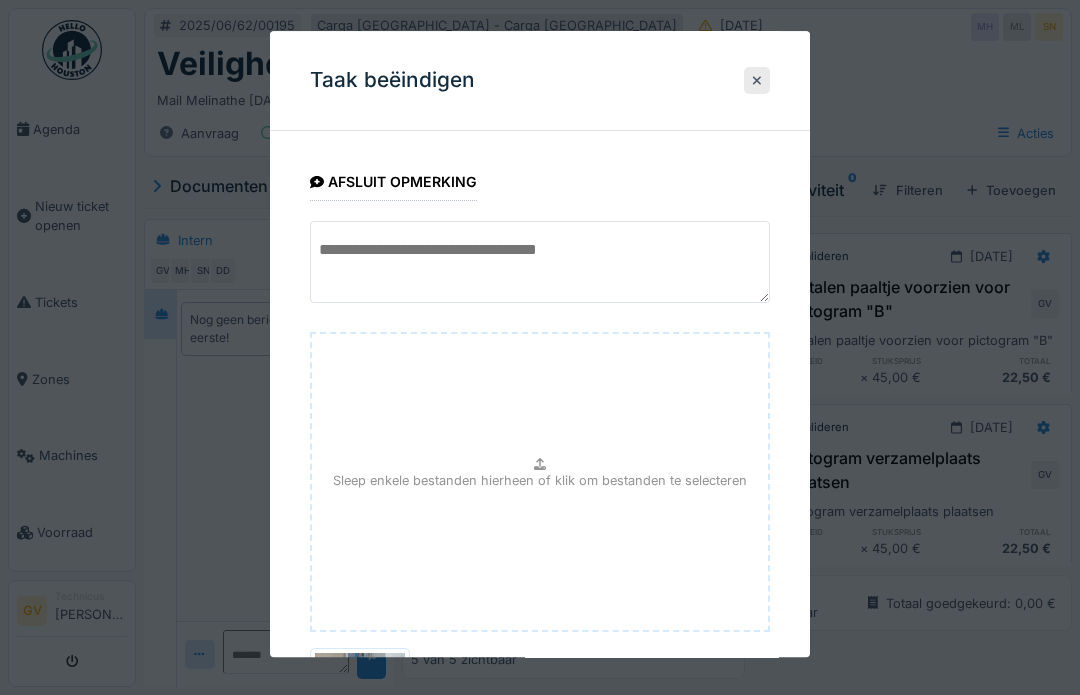 click at bounding box center [540, 262] 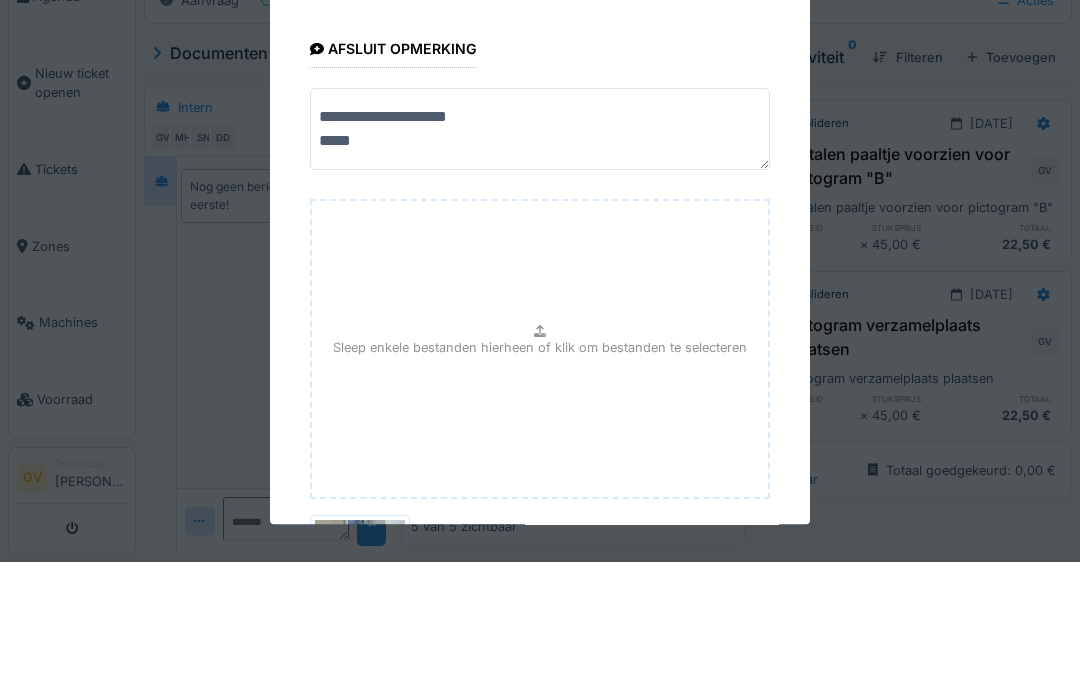 type on "**********" 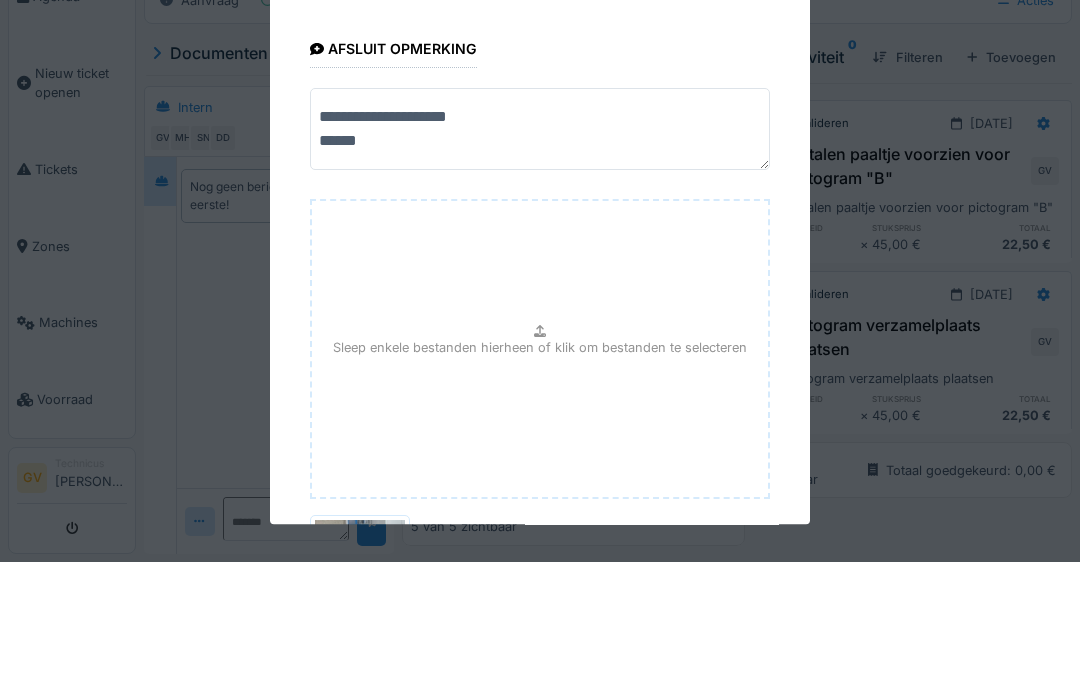 scroll, scrollTop: 0, scrollLeft: 0, axis: both 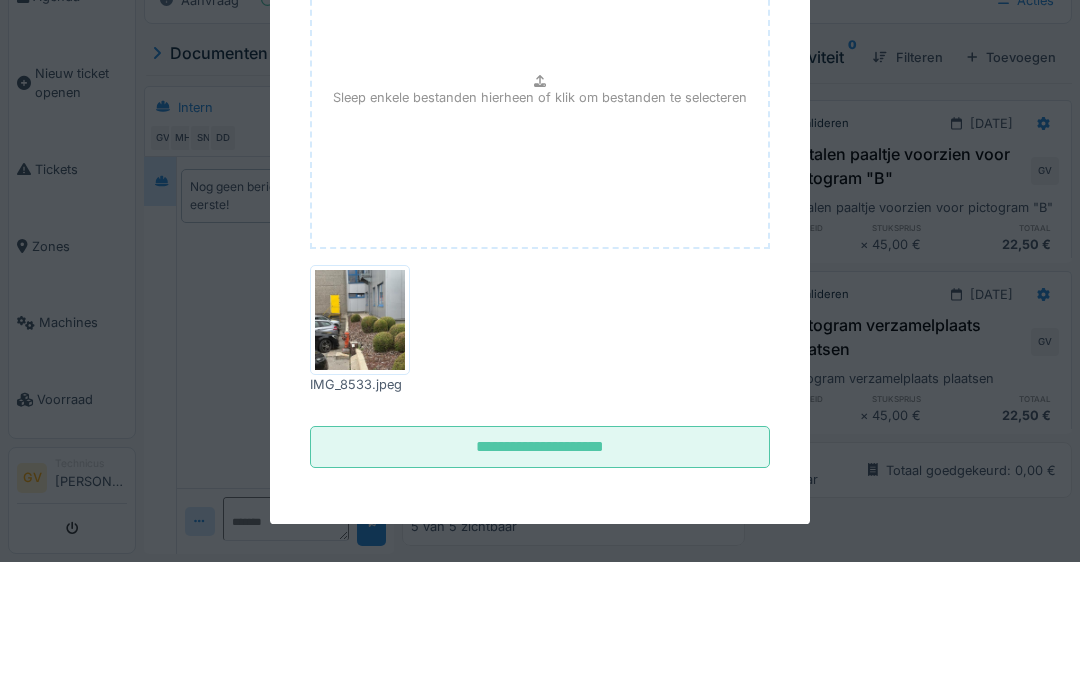 click at bounding box center (540, 347) 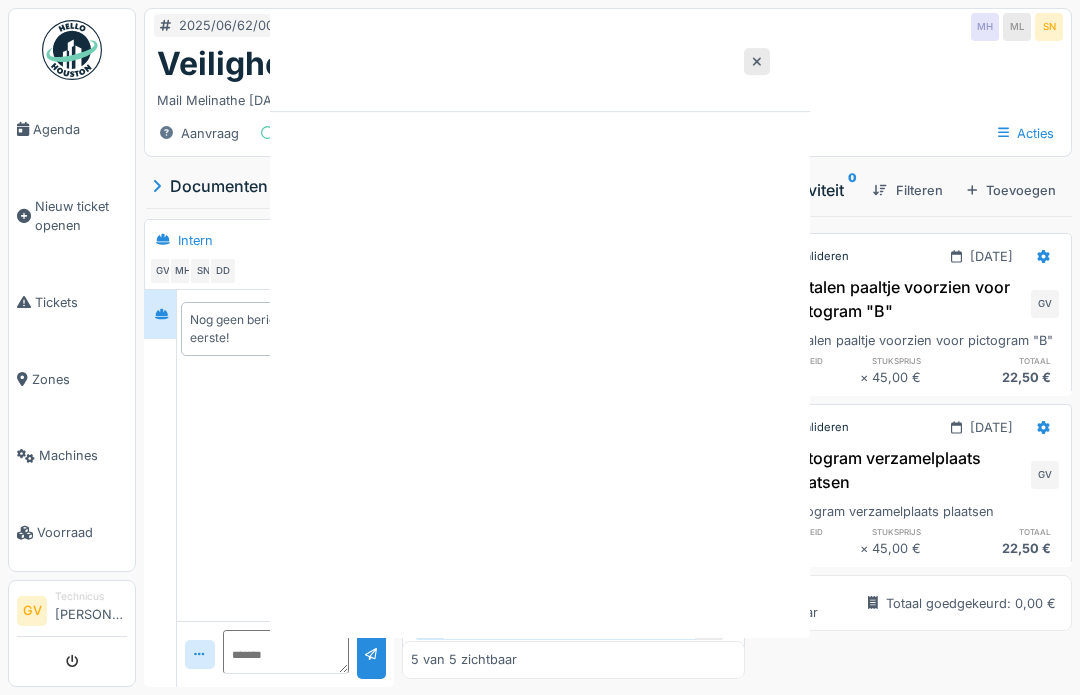 scroll, scrollTop: 0, scrollLeft: 0, axis: both 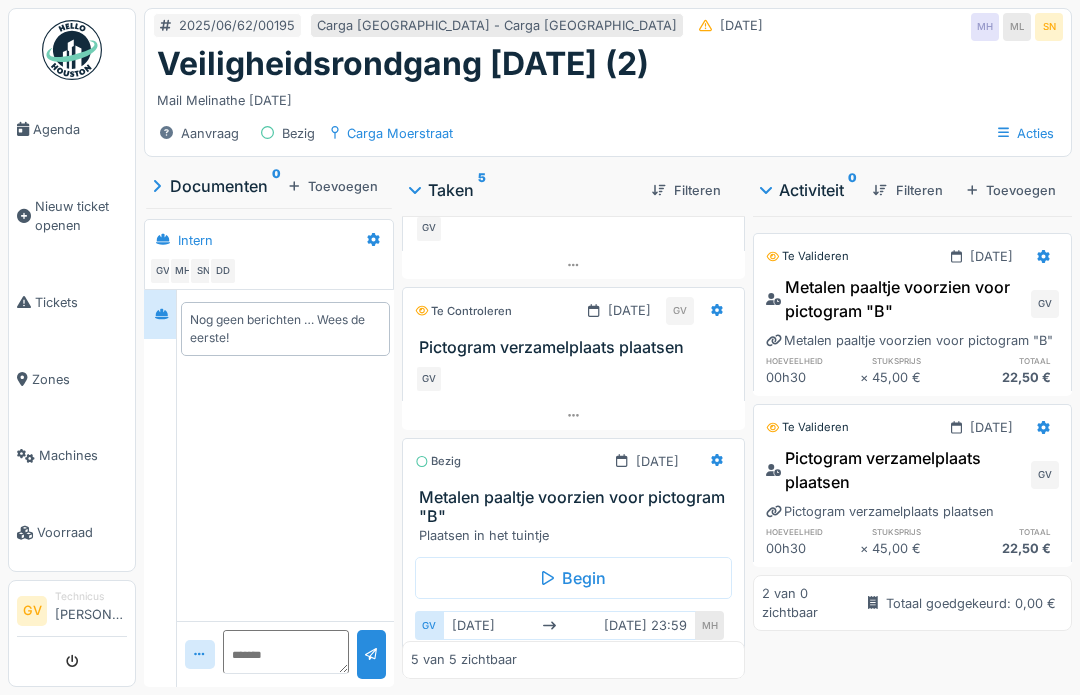 click on "Markeren als voltooid" at bounding box center [648, 661] 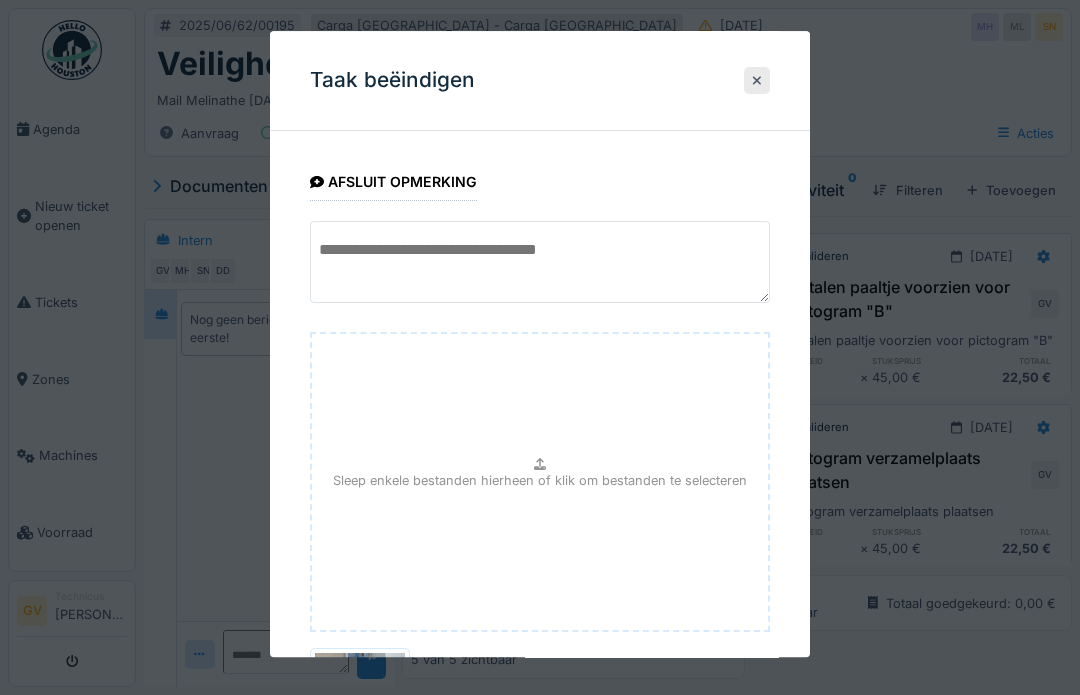 click at bounding box center [540, 262] 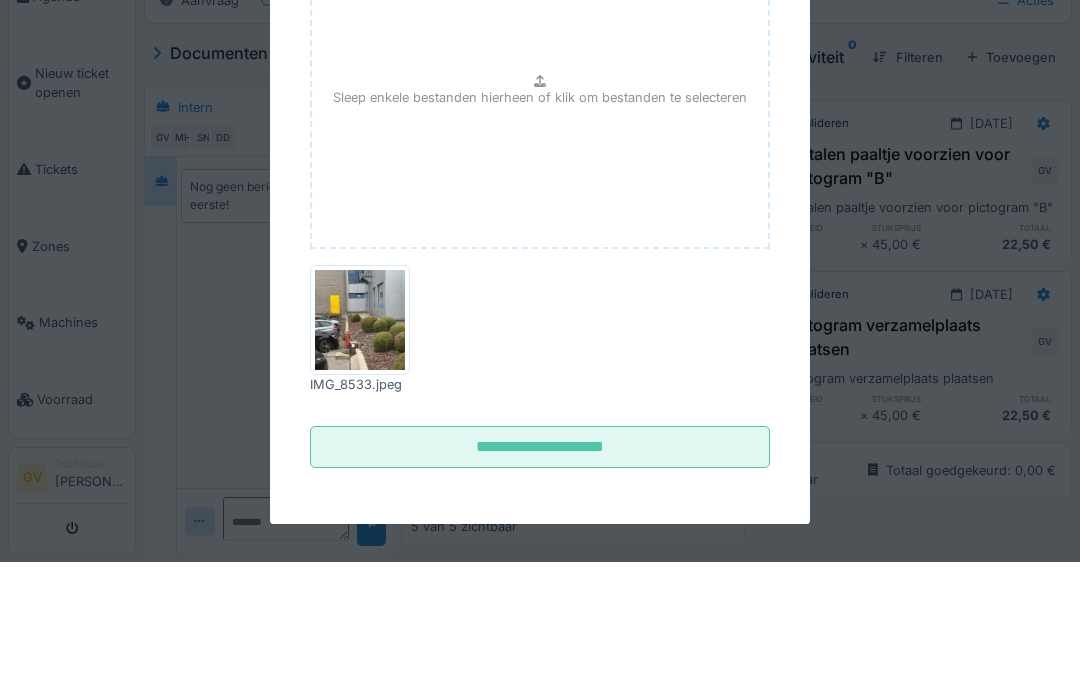 scroll, scrollTop: 250, scrollLeft: 0, axis: vertical 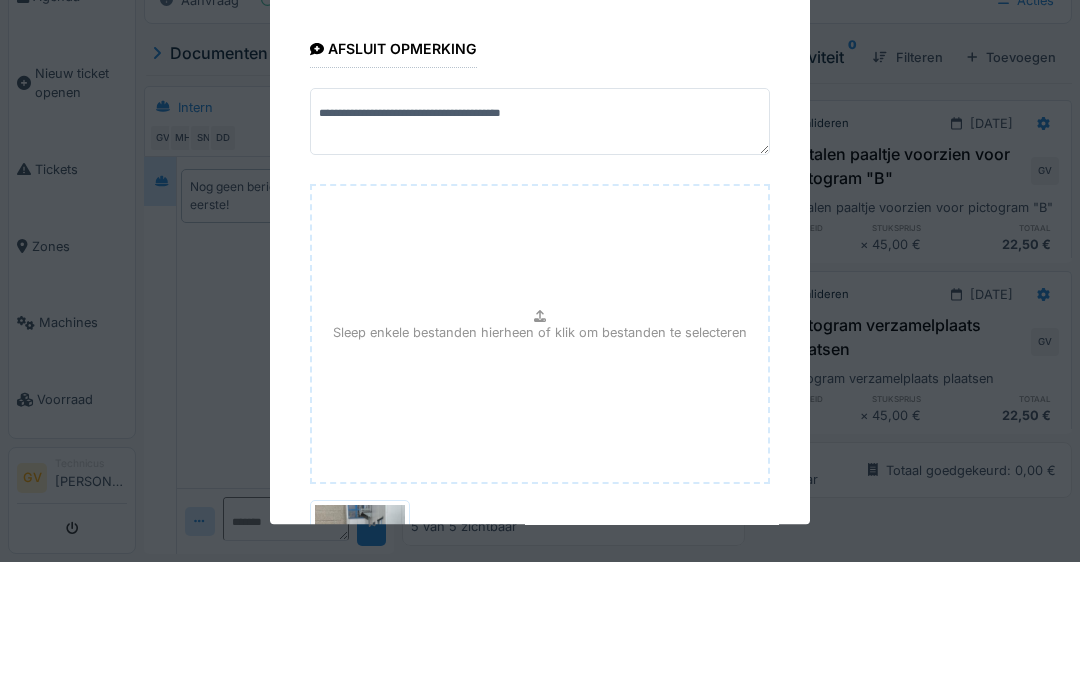 click at bounding box center [540, 347] 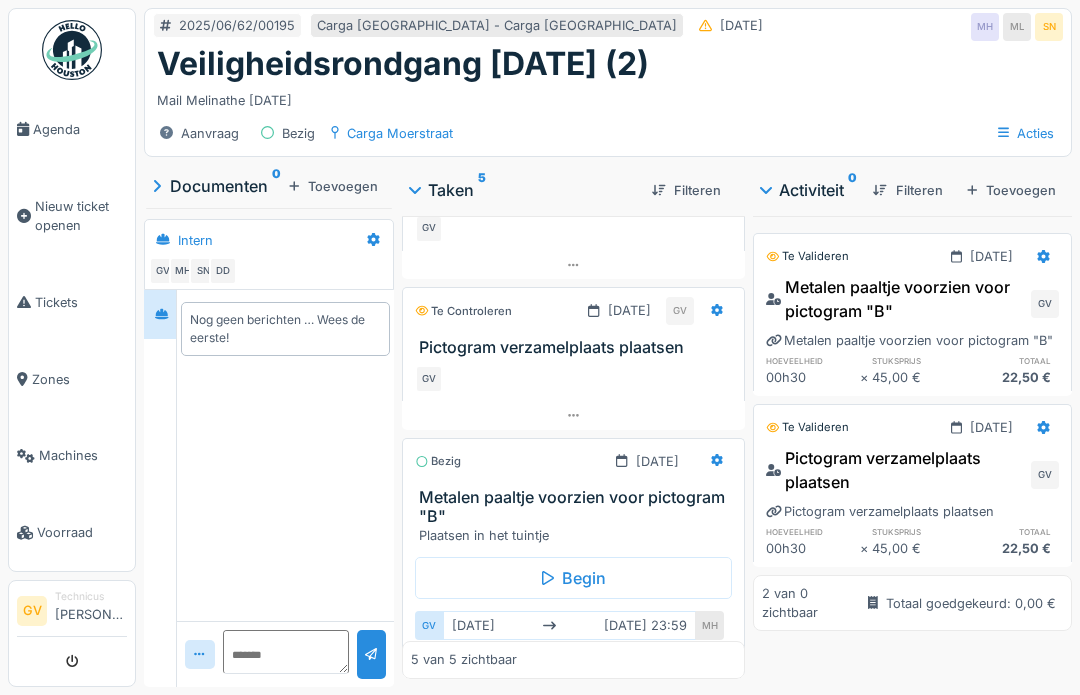 click on "Metalen paaltje voorzien voor pictogram "B"" at bounding box center [577, 507] 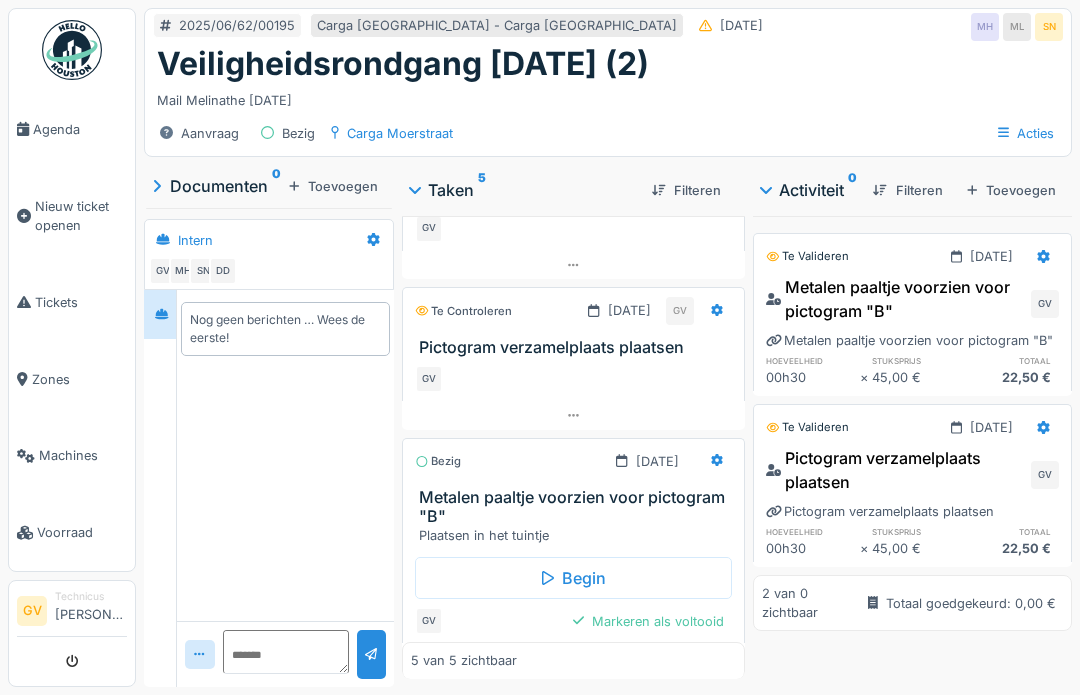 scroll, scrollTop: 886, scrollLeft: 0, axis: vertical 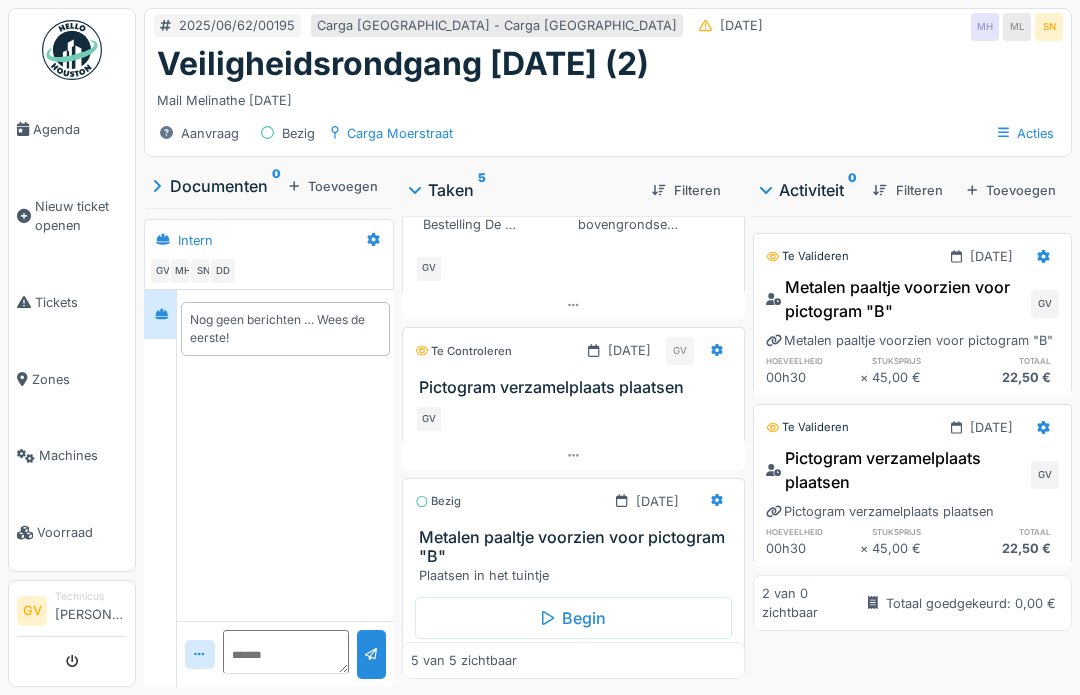 click on "Metalen paaltje voorzien voor pictogram "B"" at bounding box center [577, 547] 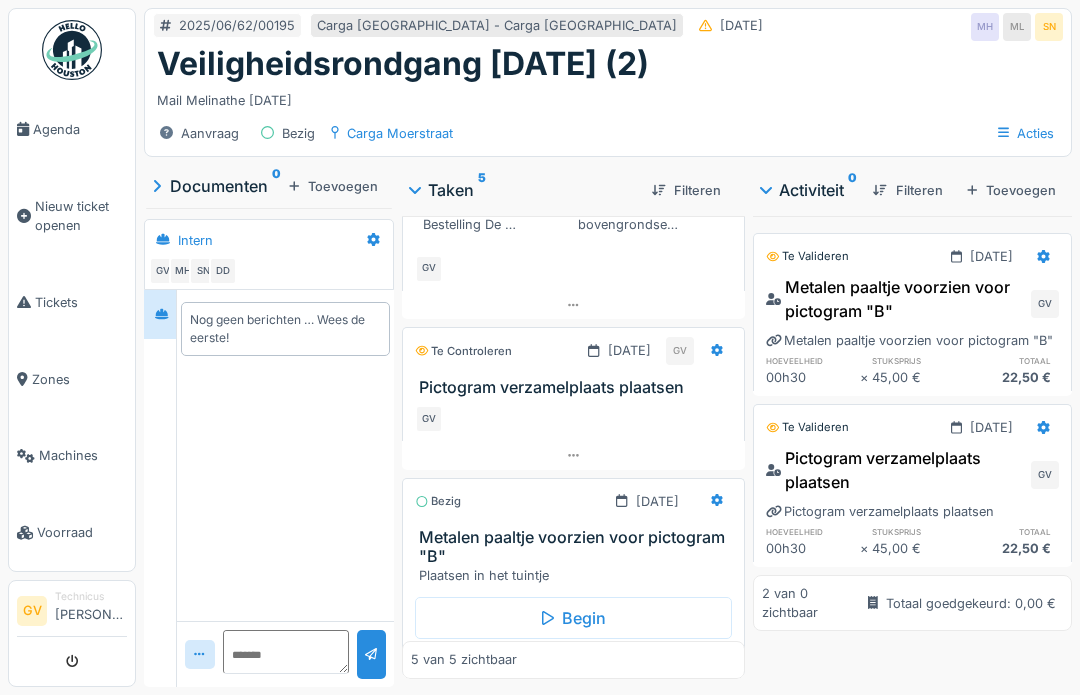 click on "Markeren als voltooid" at bounding box center (648, 701) 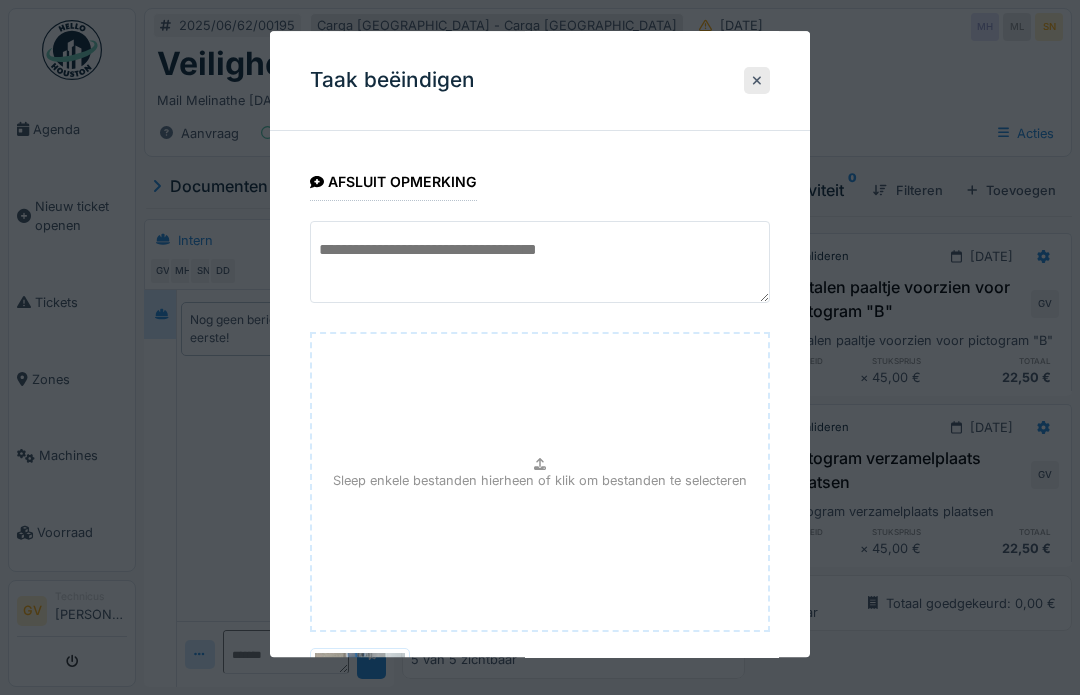 click at bounding box center [540, 262] 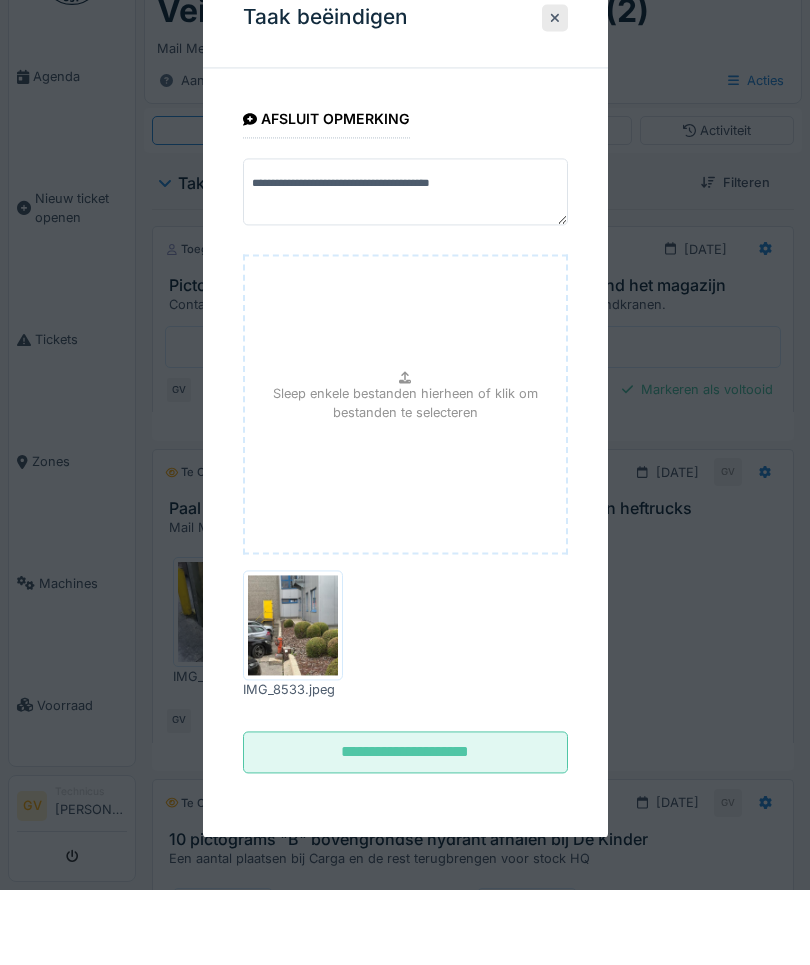 scroll, scrollTop: 75, scrollLeft: 0, axis: vertical 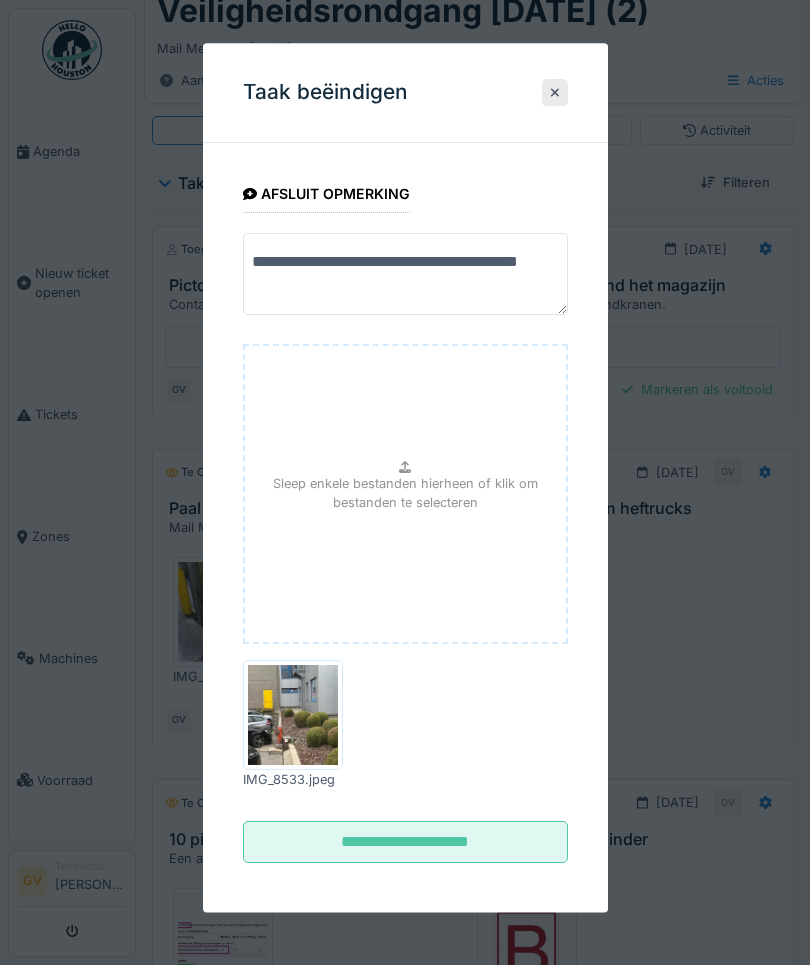 type on "**********" 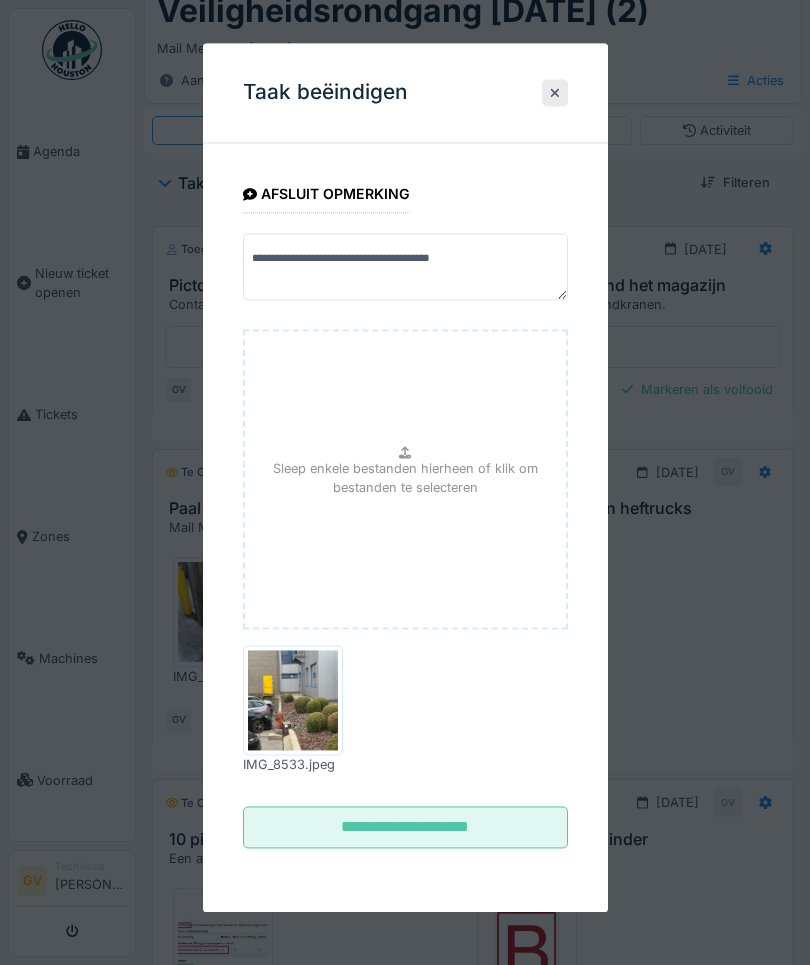 click on "**********" at bounding box center [405, 828] 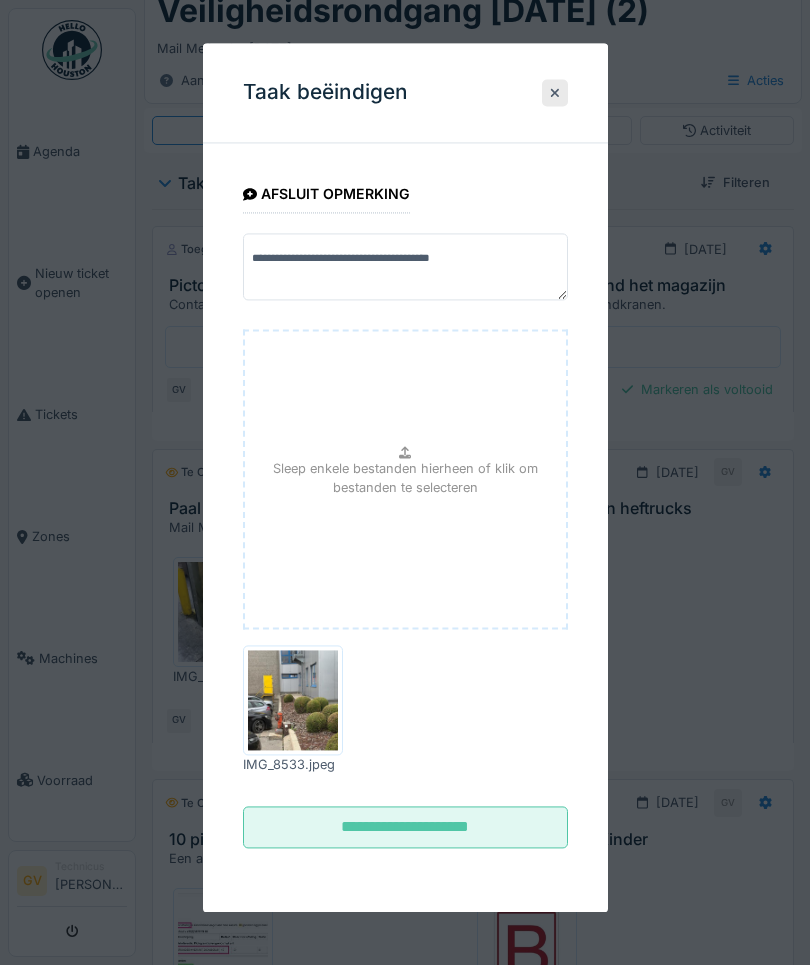click on "**********" at bounding box center (405, 828) 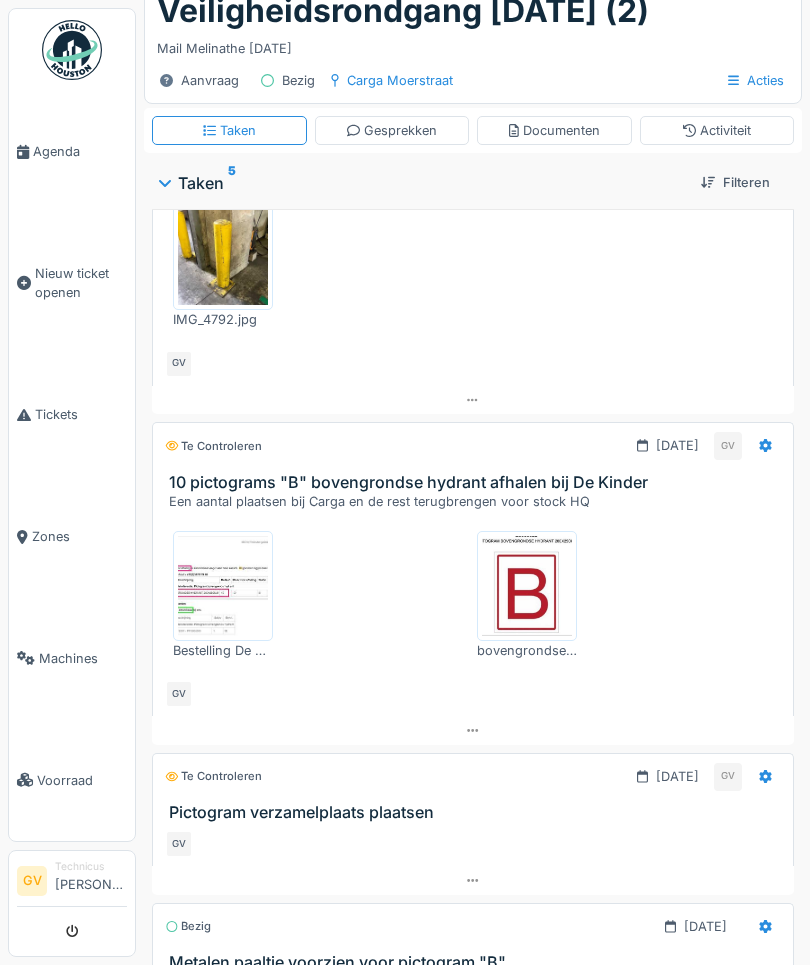 scroll, scrollTop: 360, scrollLeft: 0, axis: vertical 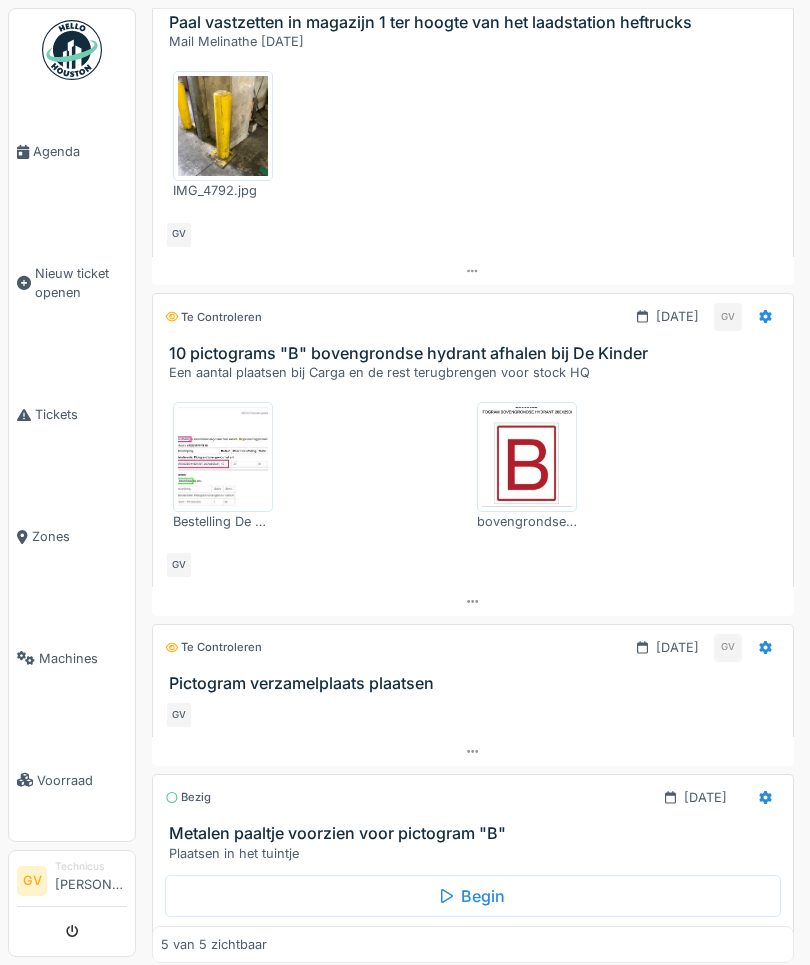 click on "Markeren als voltooid" at bounding box center (697, 938) 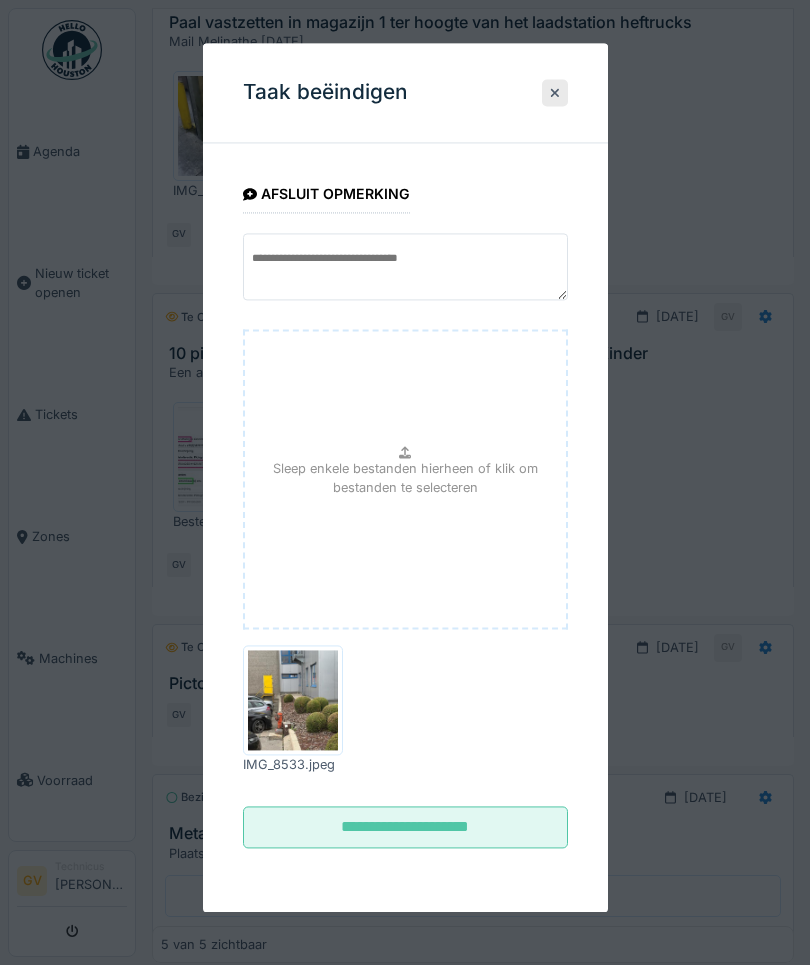 click on "**********" at bounding box center (405, 828) 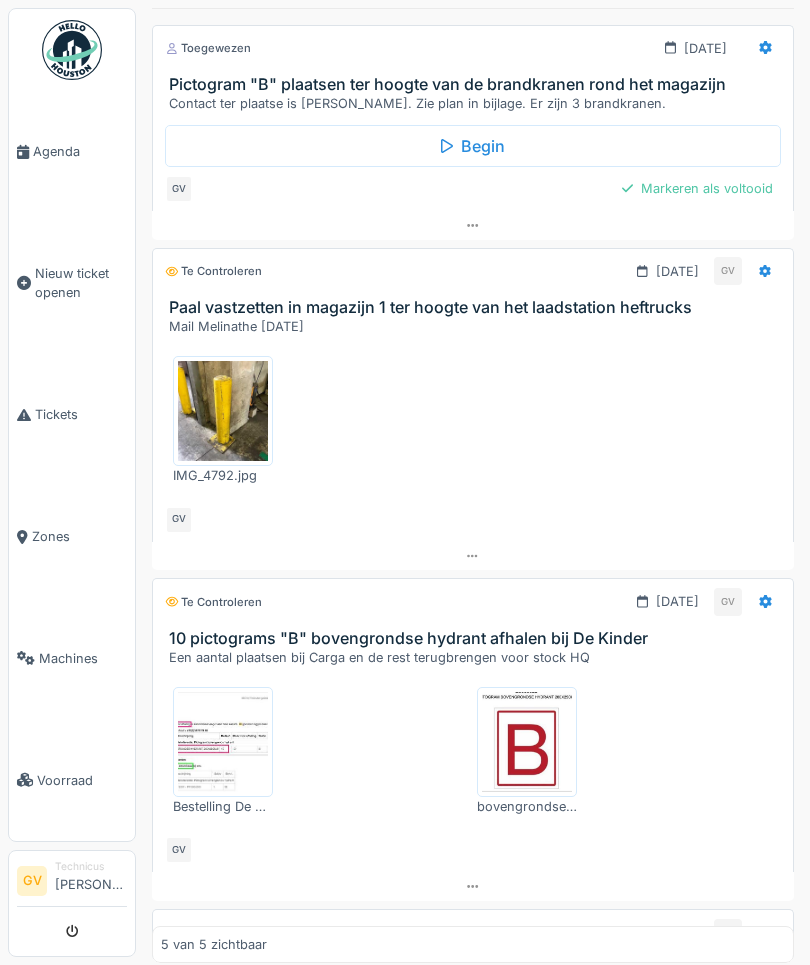 scroll, scrollTop: 0, scrollLeft: 0, axis: both 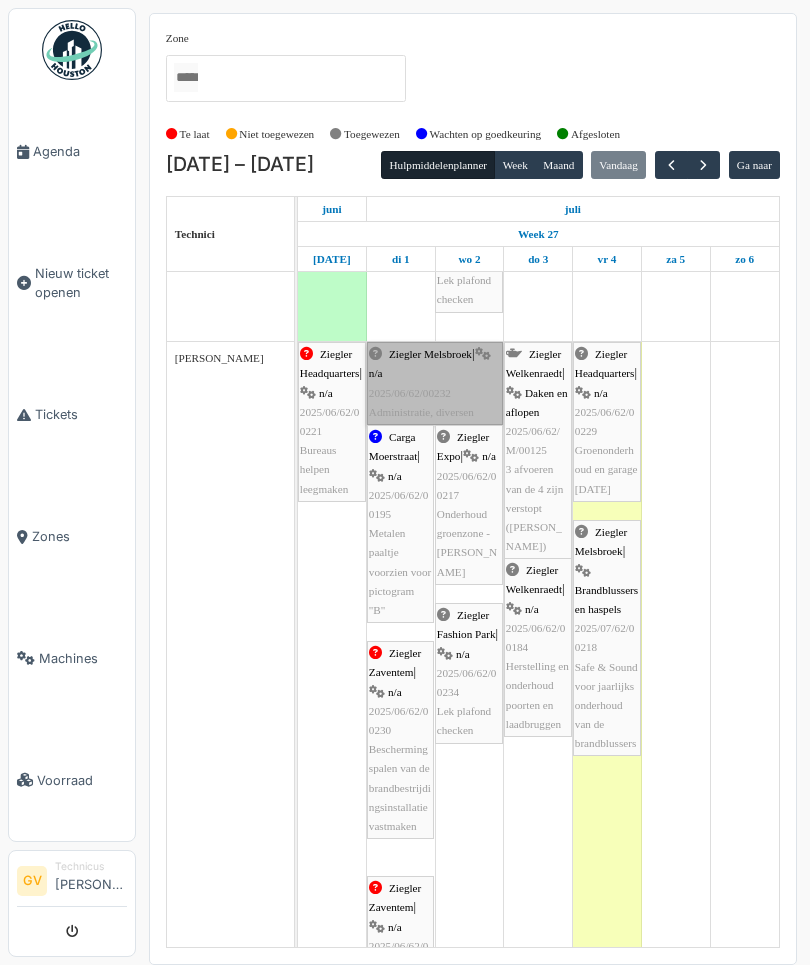 click on "Ziegler Melsbroek
|     n/a
2025/06/62/00232
Administratie, diversen" at bounding box center [435, 383] 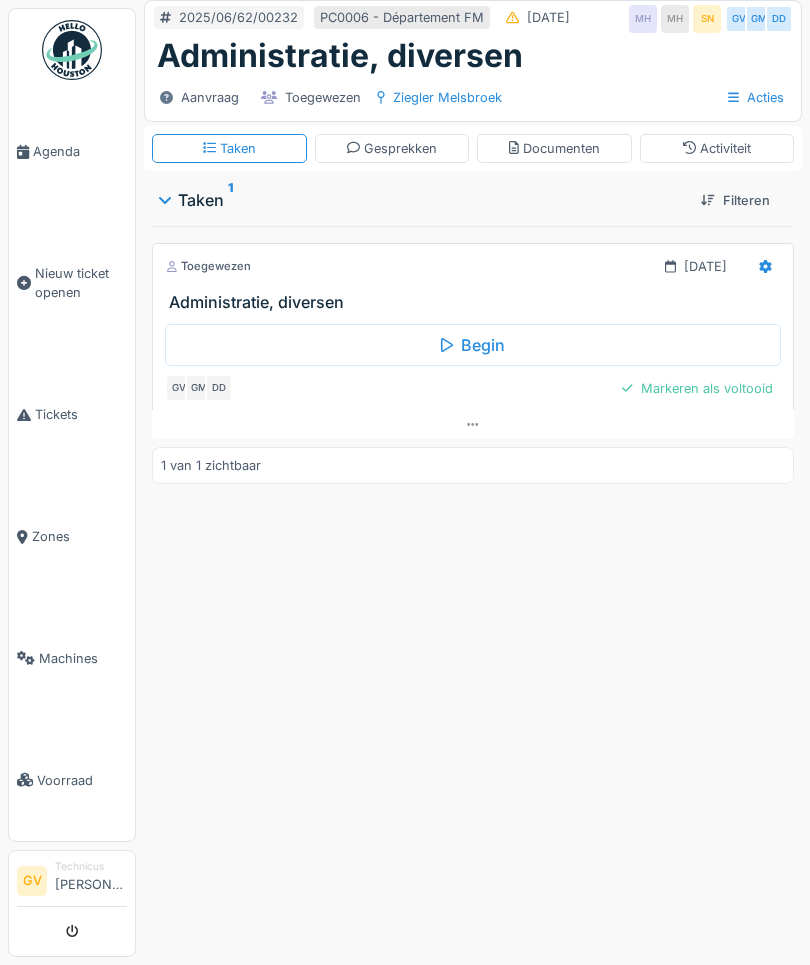 scroll, scrollTop: 0, scrollLeft: 0, axis: both 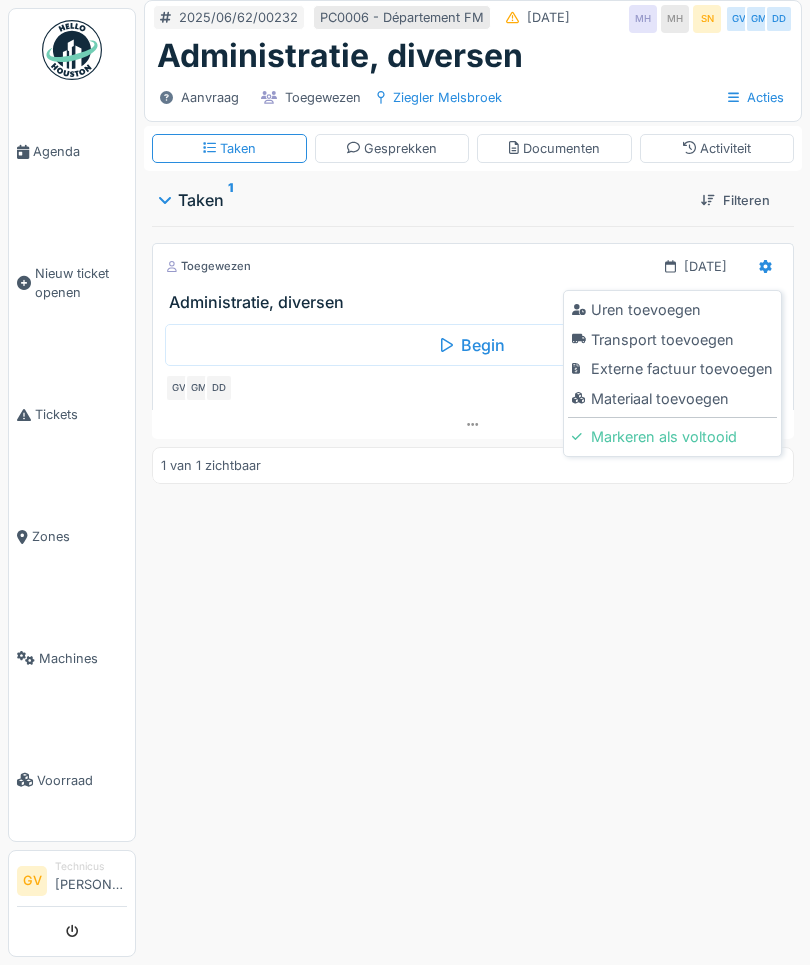 click on "Uren toevoegen" at bounding box center [672, 310] 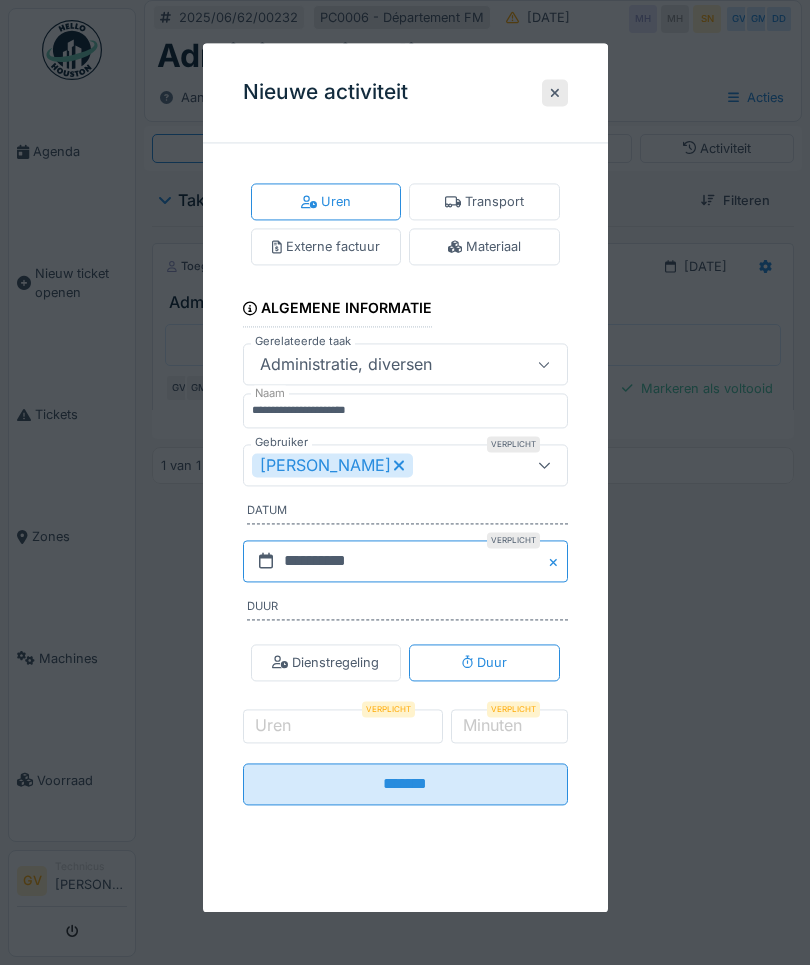 click on "**********" at bounding box center (405, 561) 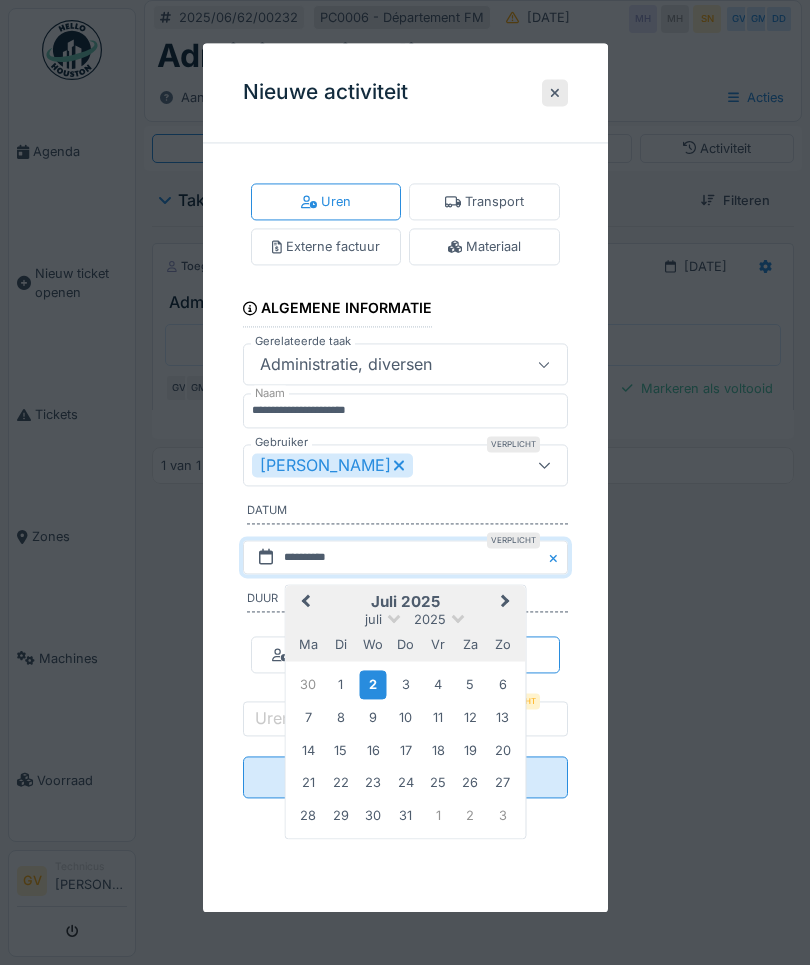 click on "28 29 30 31 1 2 3" at bounding box center (404, 816) 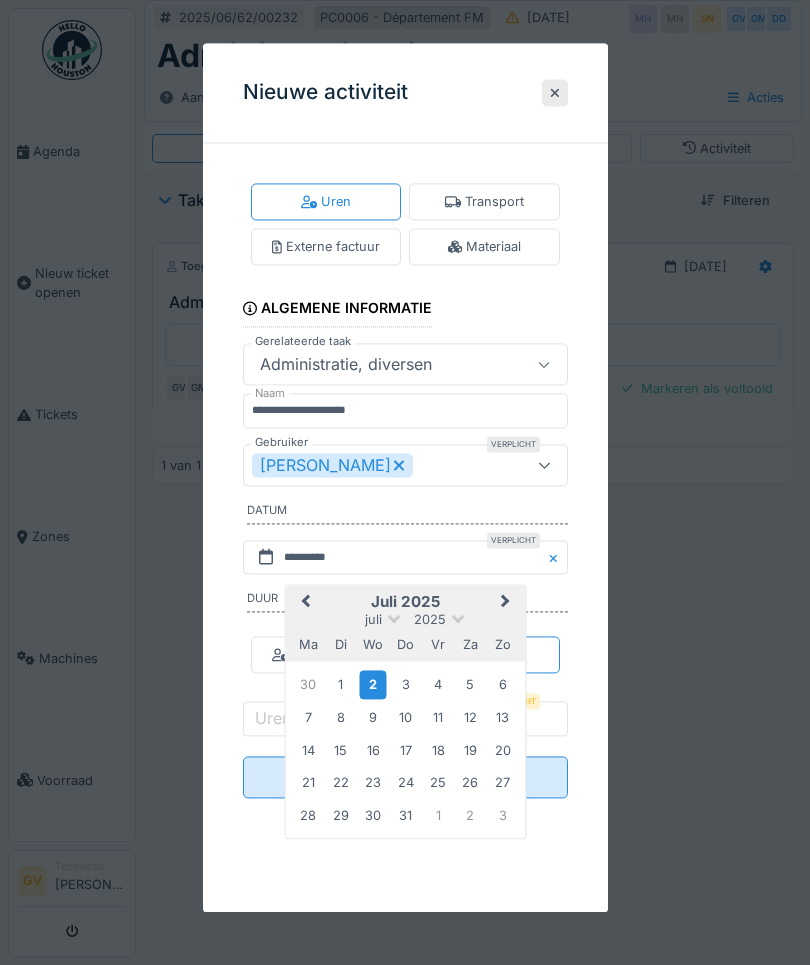 click on "1" at bounding box center (340, 684) 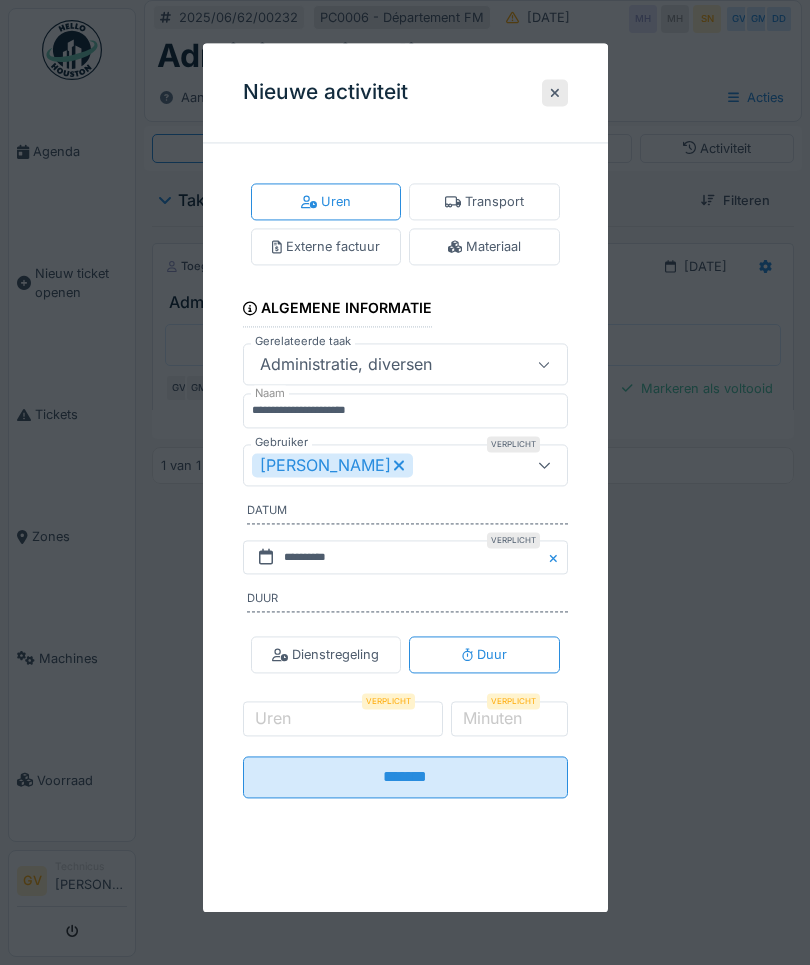 click on "Uren" at bounding box center [273, 718] 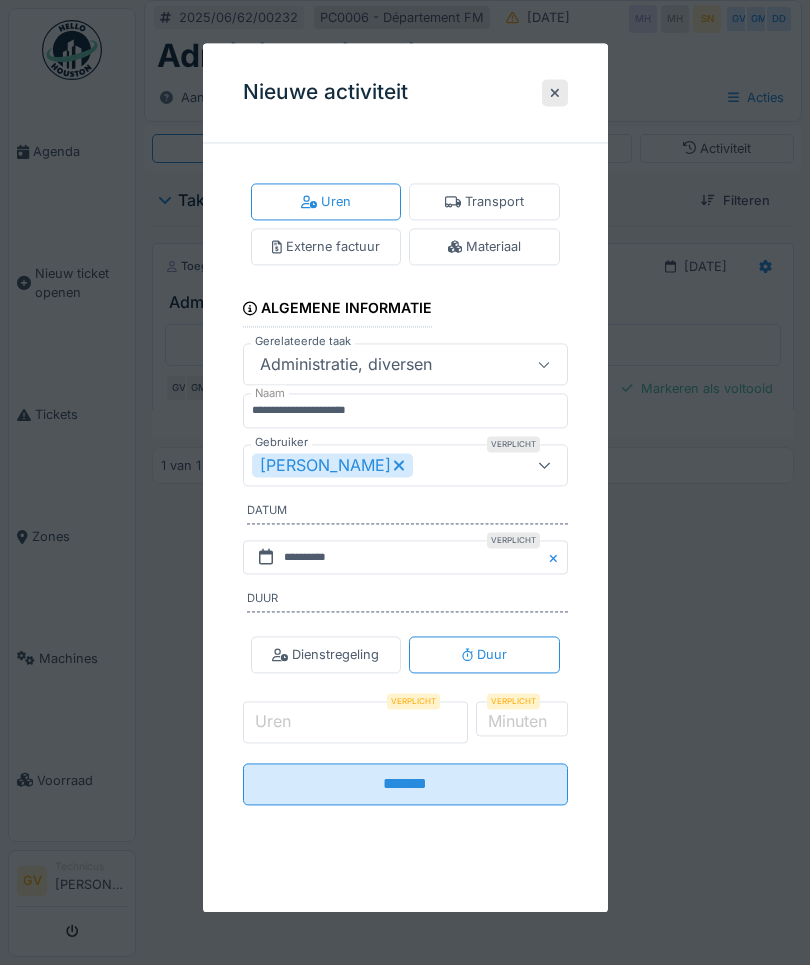 click on "Uren" at bounding box center [356, 723] 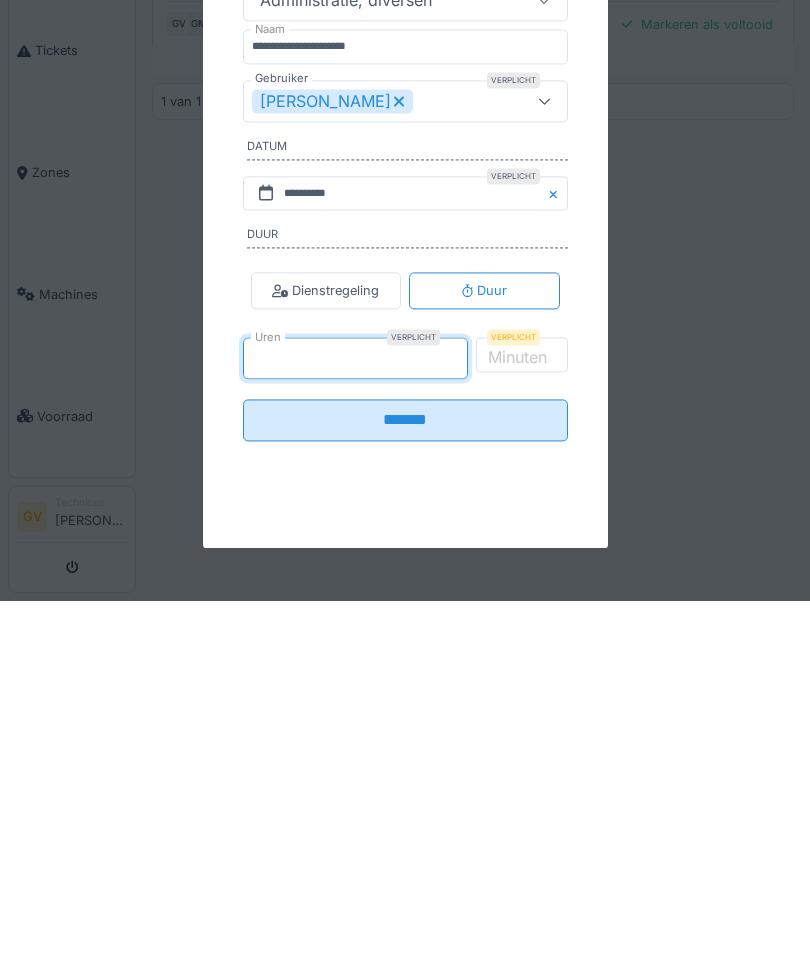 type on "*" 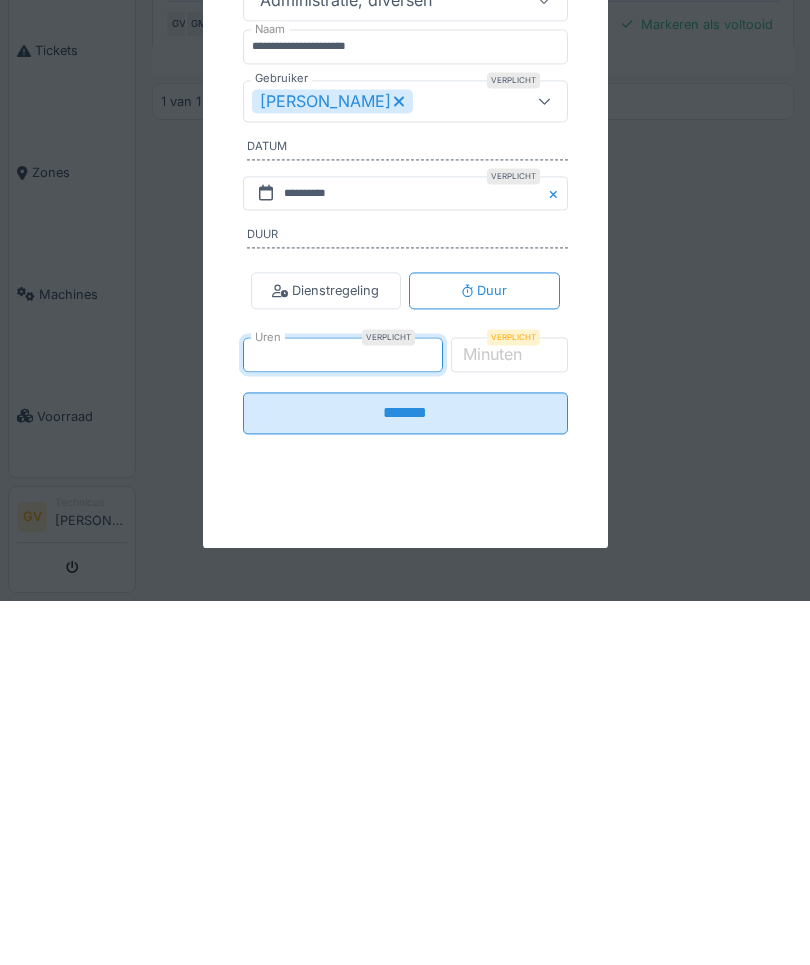 click on "*******" at bounding box center (405, 777) 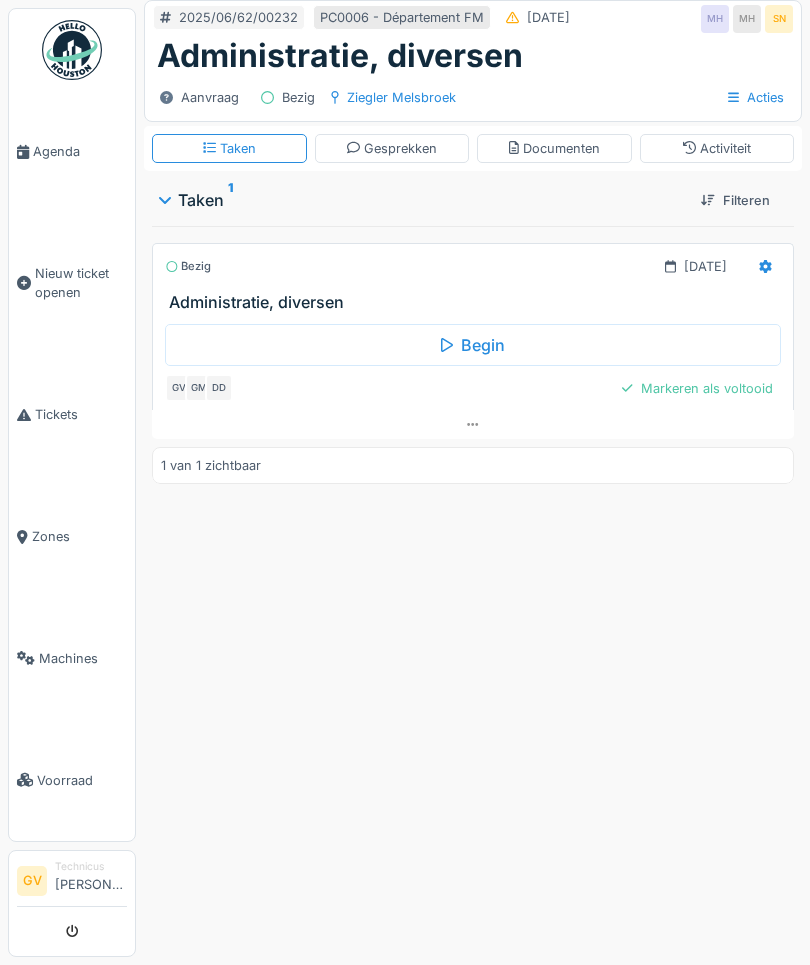 click on "Agenda" at bounding box center [80, 151] 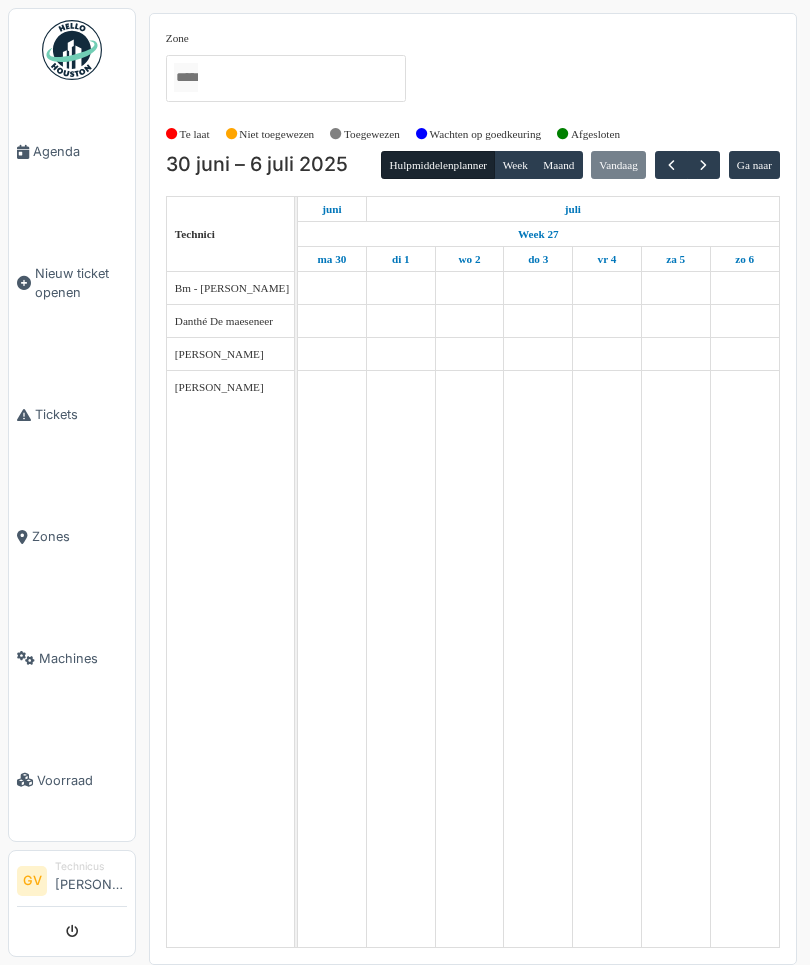 scroll, scrollTop: 0, scrollLeft: 0, axis: both 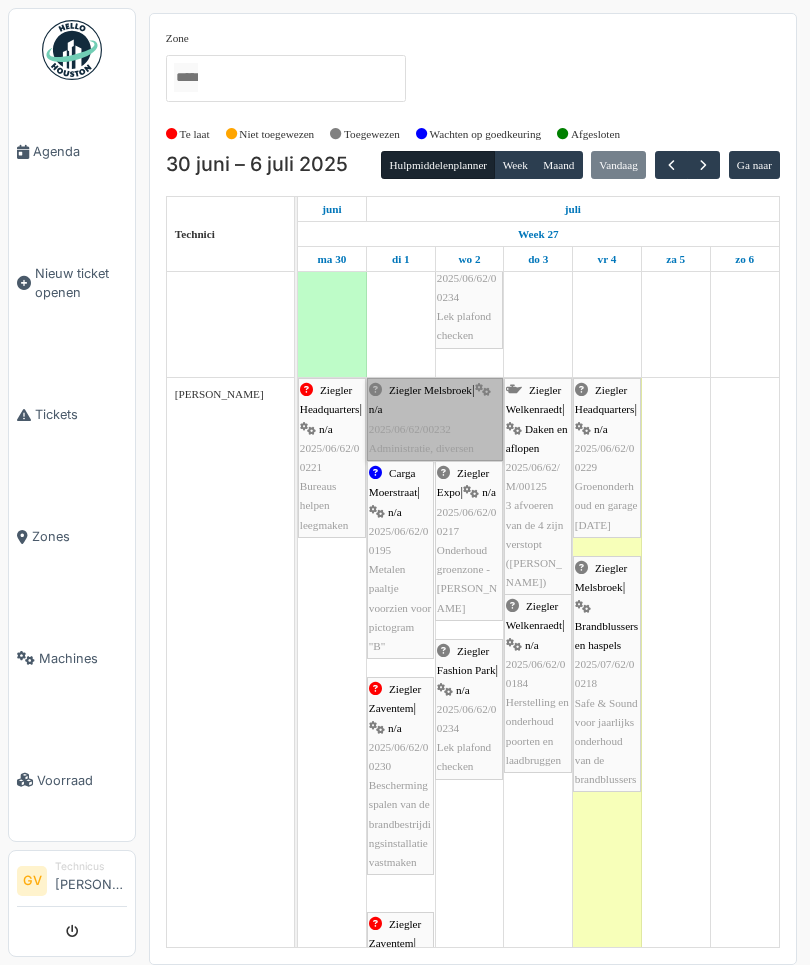 click on "Ziegler Melsbroek
|     n/a
2025/06/62/00232
Administratie, diversen" at bounding box center [435, 419] 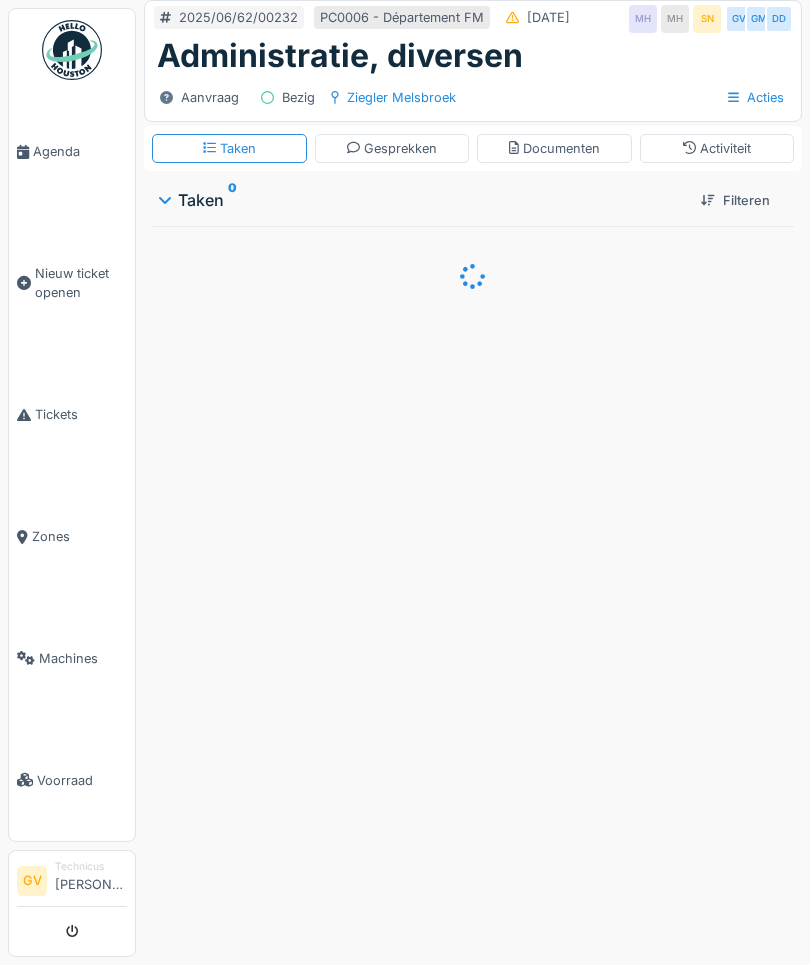 scroll, scrollTop: 0, scrollLeft: 0, axis: both 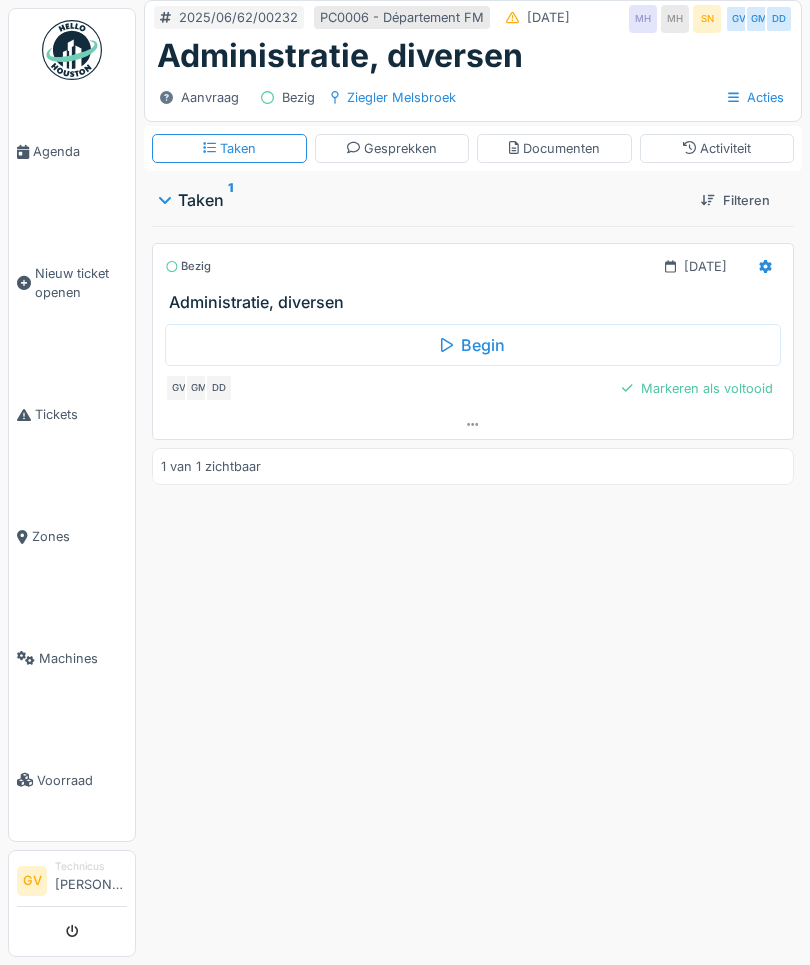 click at bounding box center (765, 266) 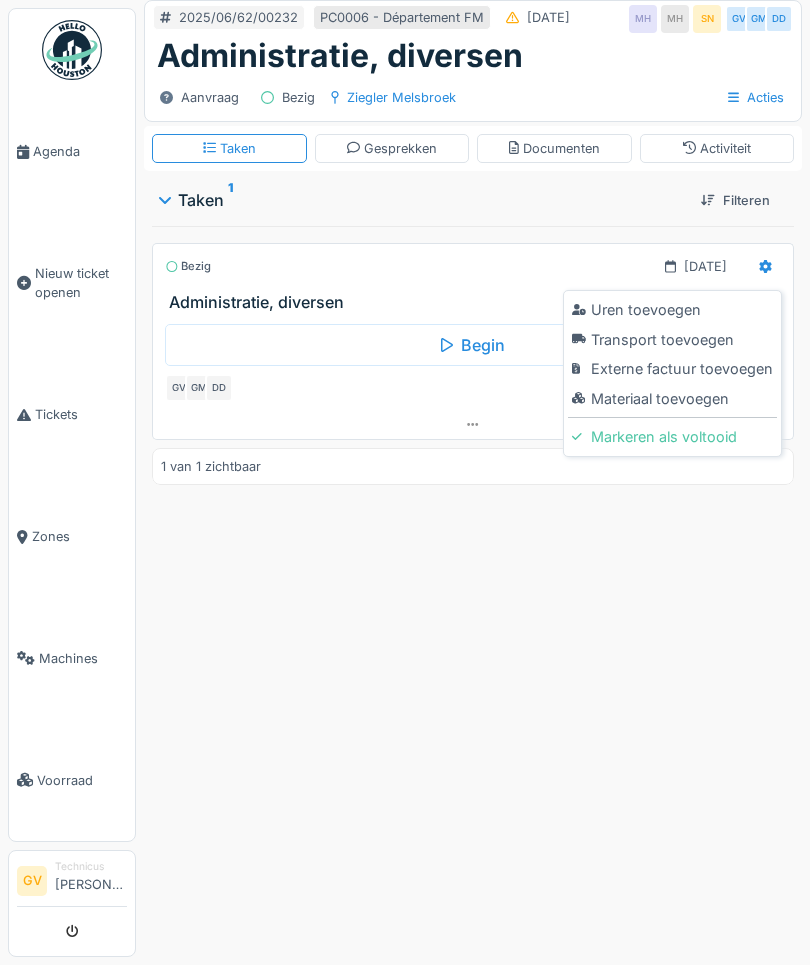 click on "Uren toevoegen" at bounding box center (672, 310) 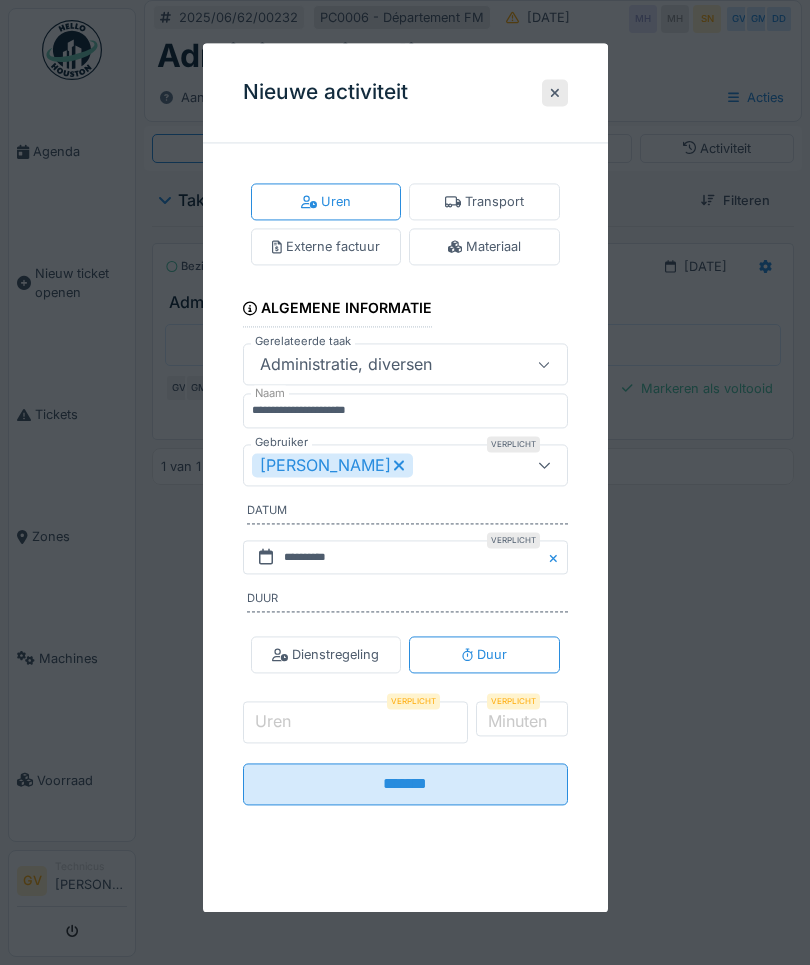 click on "Uren" at bounding box center [356, 723] 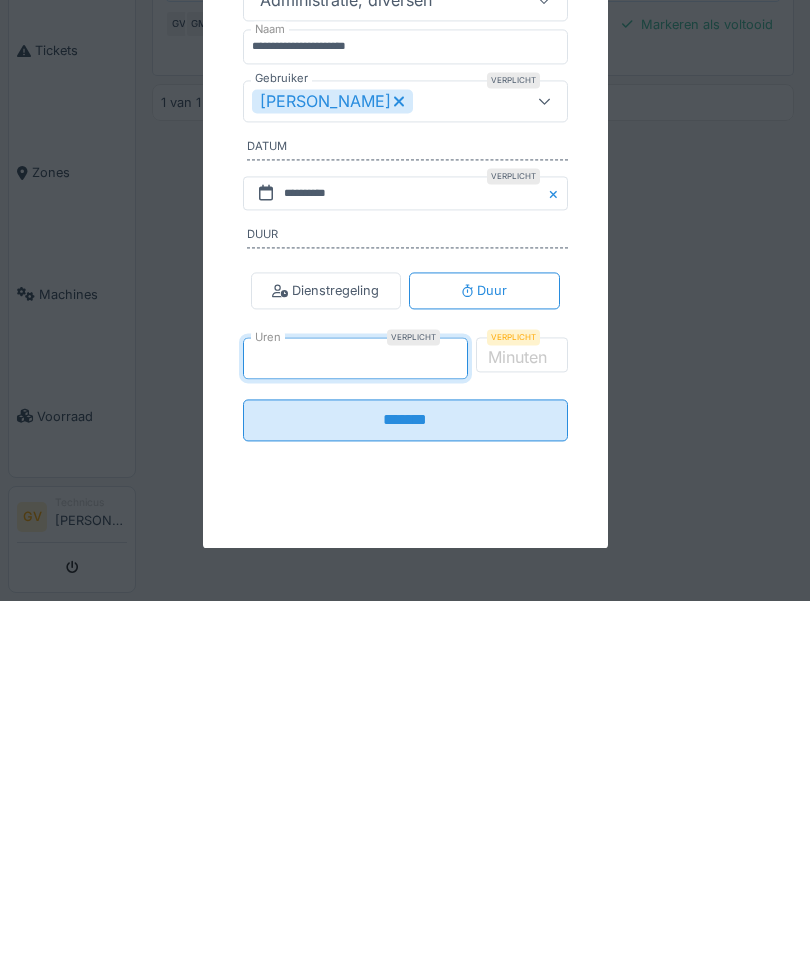 type on "*" 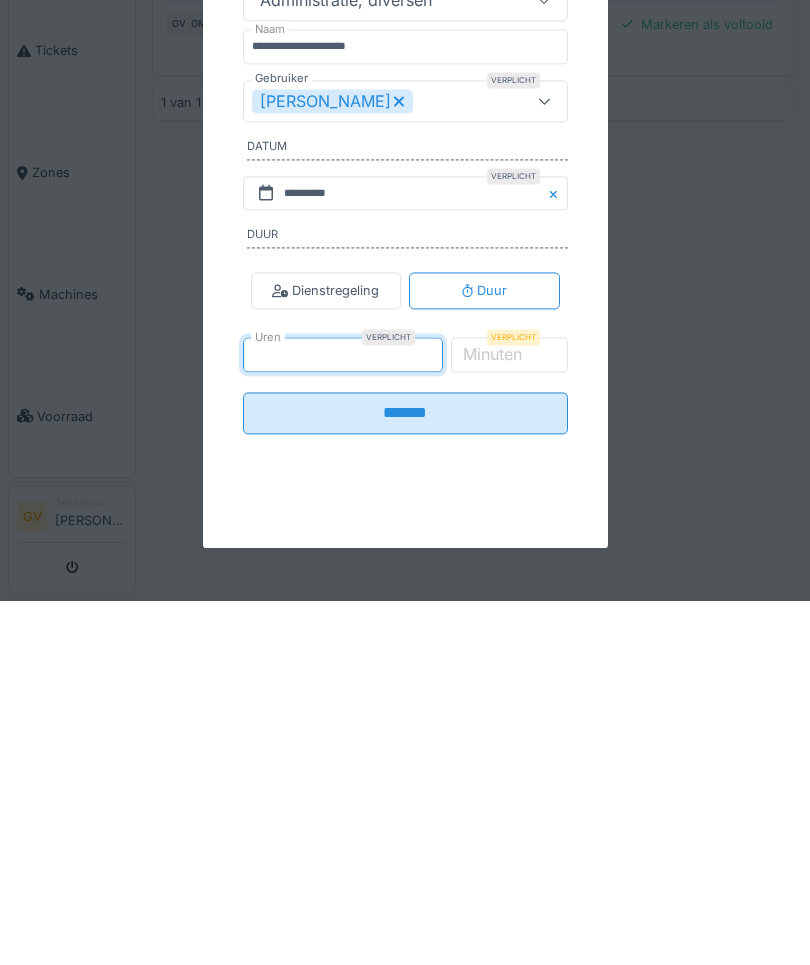 click on "*******" at bounding box center [405, 777] 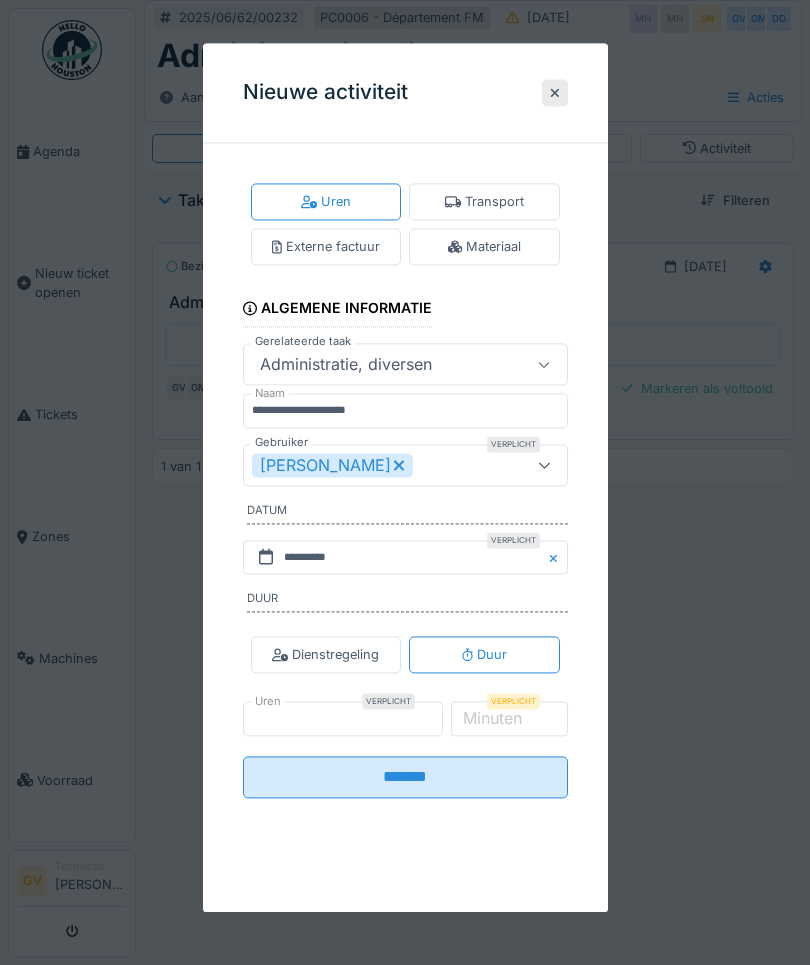 click on "*******" at bounding box center [405, 777] 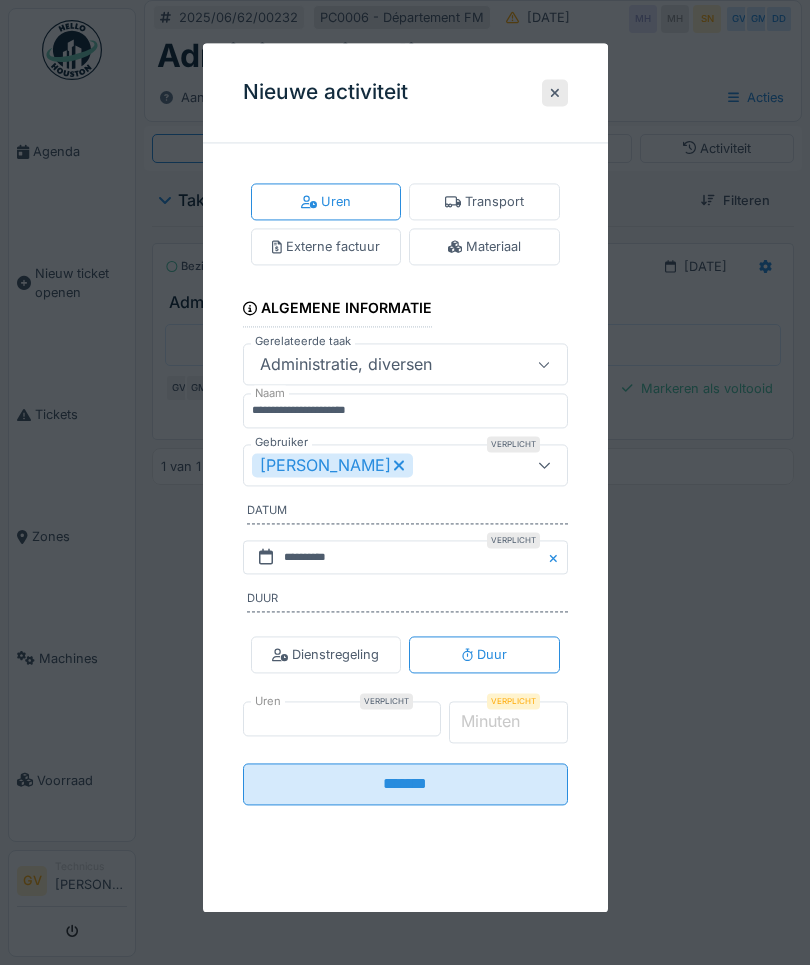 click on "*" at bounding box center [508, 723] 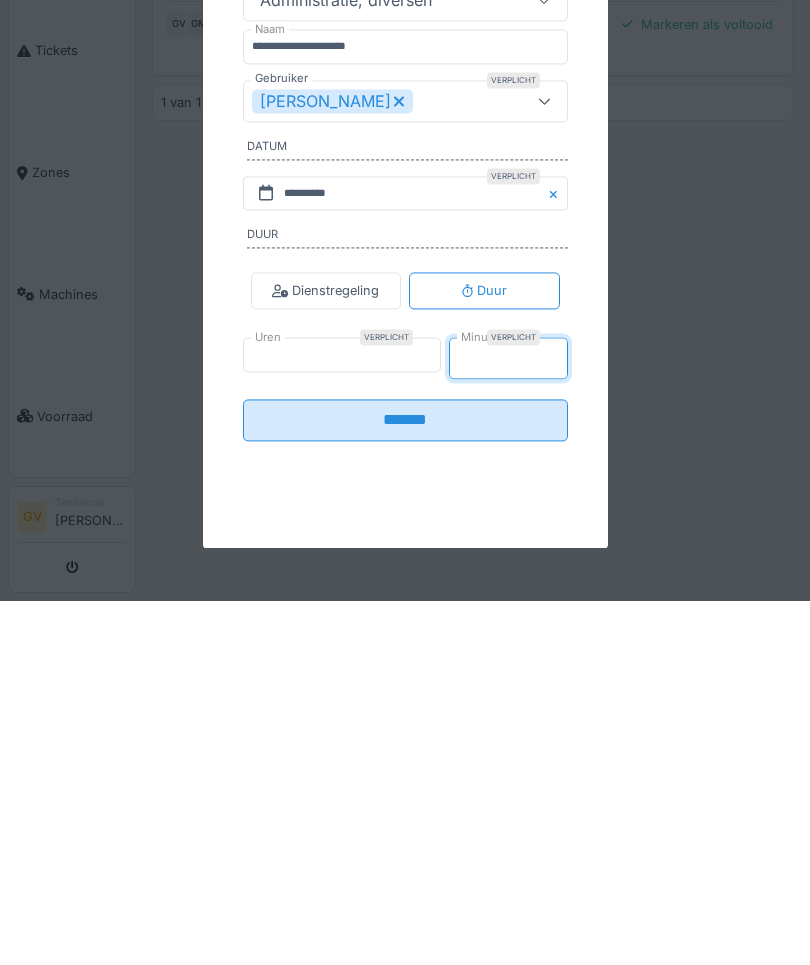 type on "**" 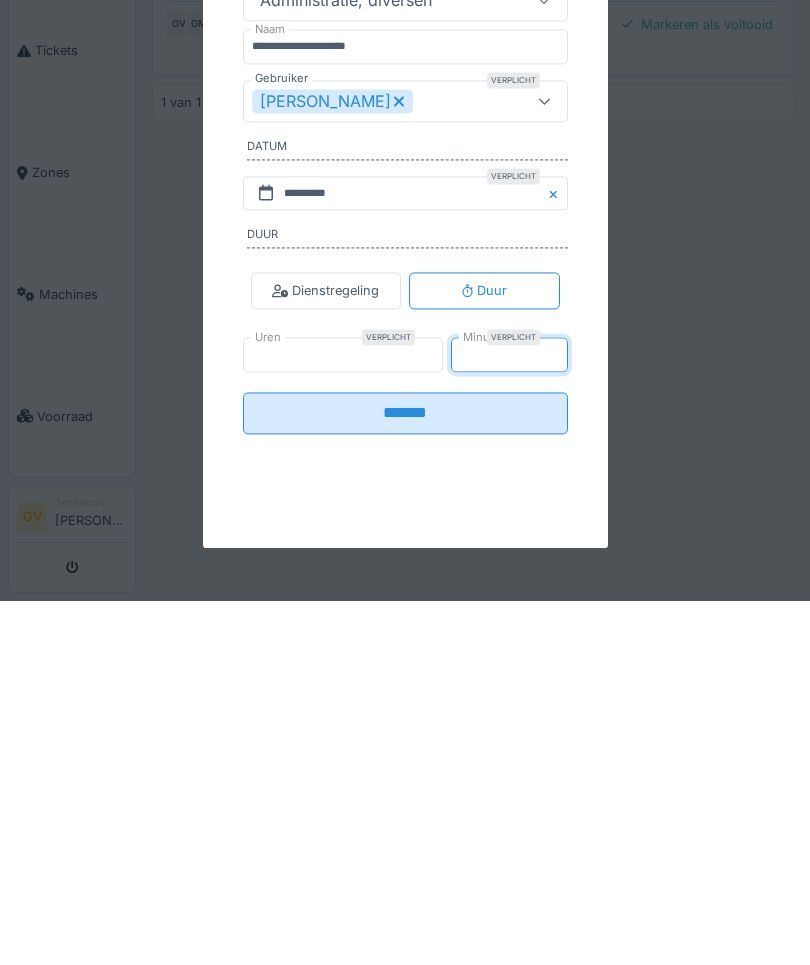 click on "*******" at bounding box center (405, 777) 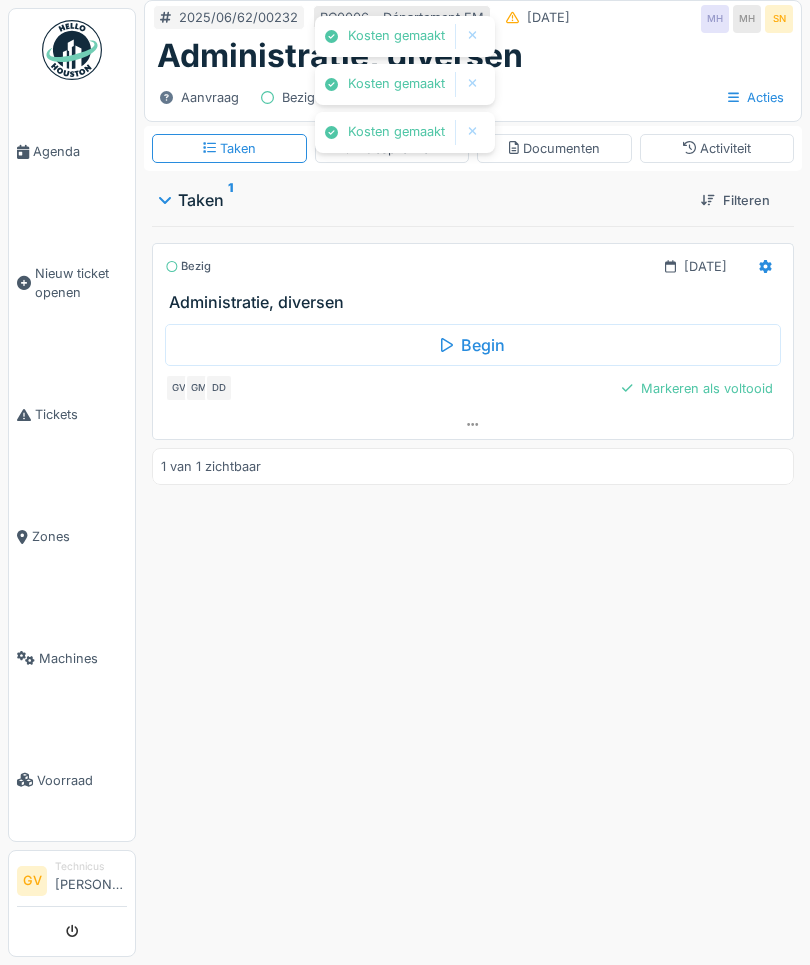 click on "Agenda" at bounding box center (80, 151) 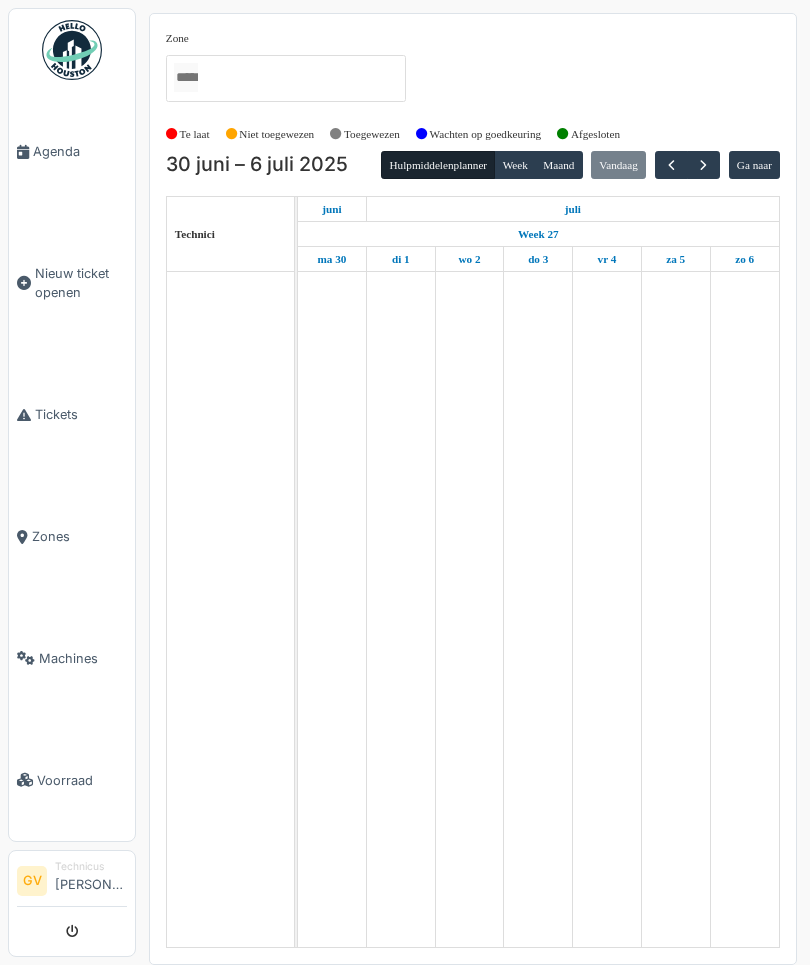 scroll, scrollTop: 0, scrollLeft: 0, axis: both 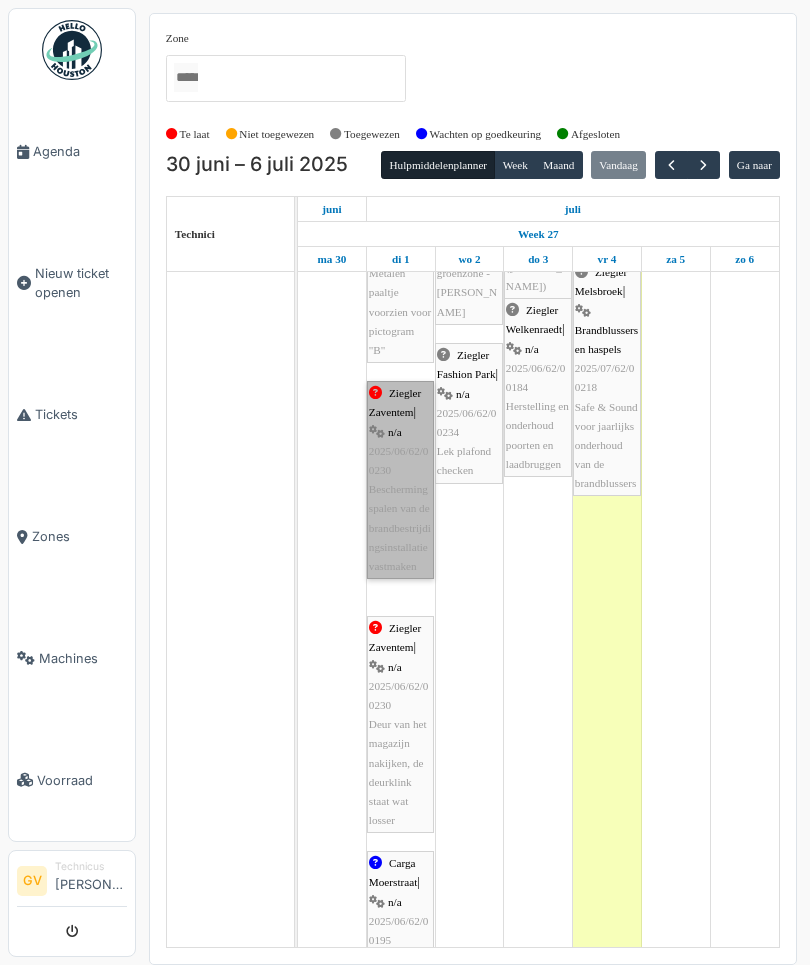 click on "Ziegler Zaventem
|     n/a
2025/06/62/00230
Beschermingspalen van de brandbestrijdingsinstallatie vastmaken" at bounding box center [400, 480] 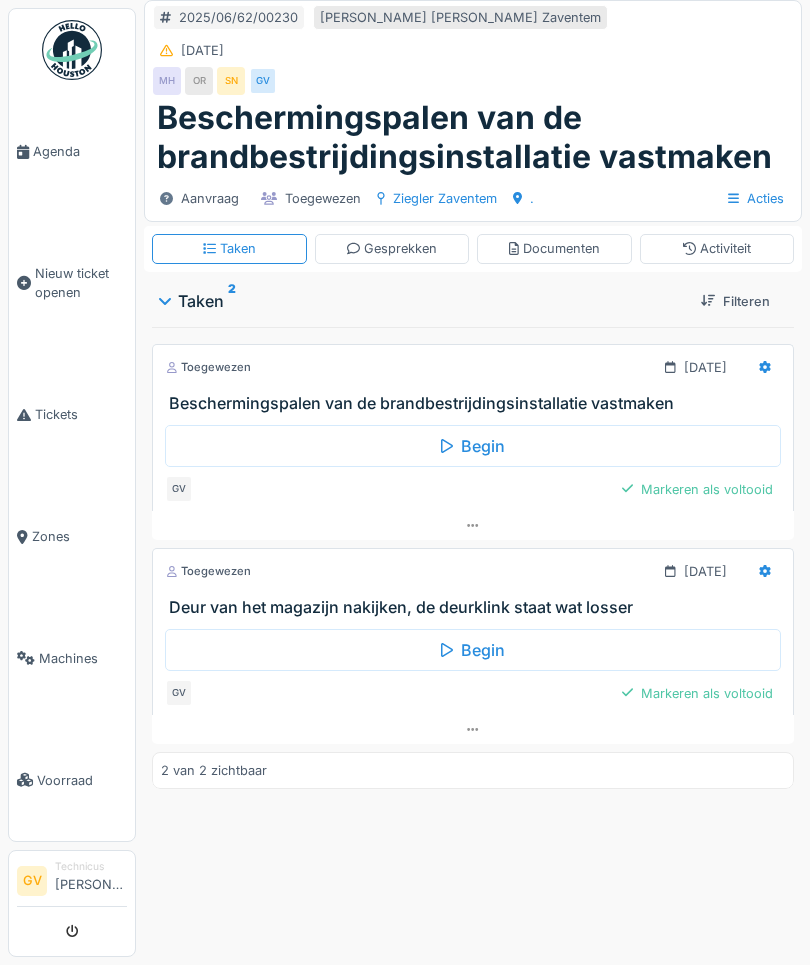 scroll, scrollTop: 0, scrollLeft: 0, axis: both 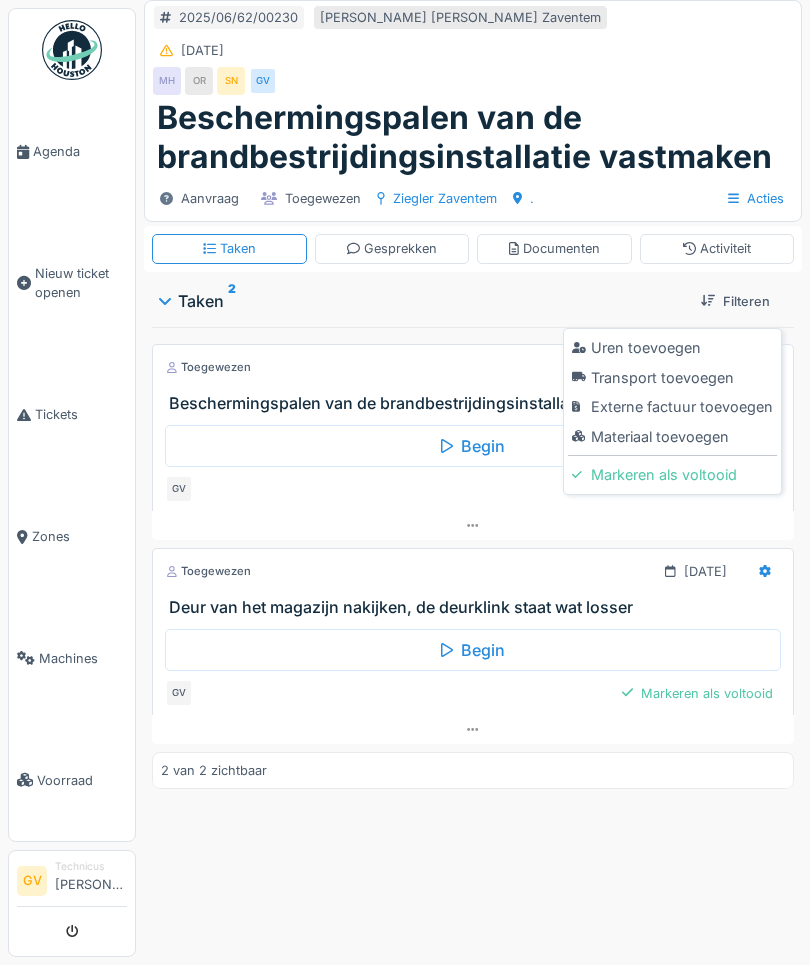 click on "Uren toevoegen" at bounding box center [672, 348] 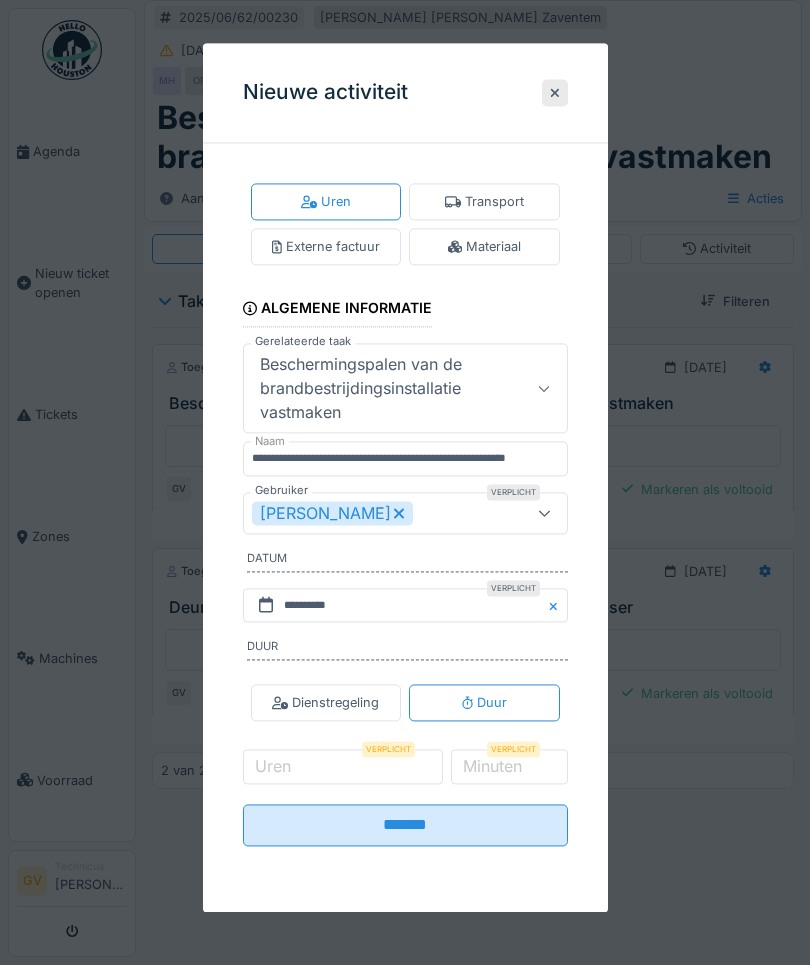 click 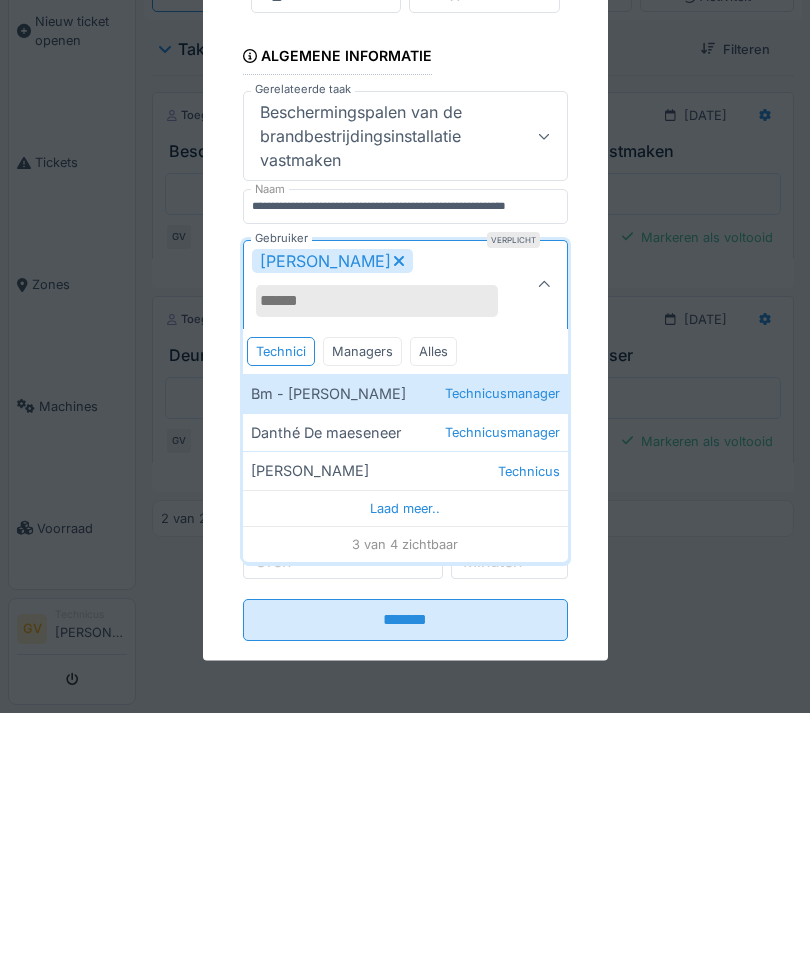 click on "Danthé De maeseneer   Technicusmanager" at bounding box center (405, 684) 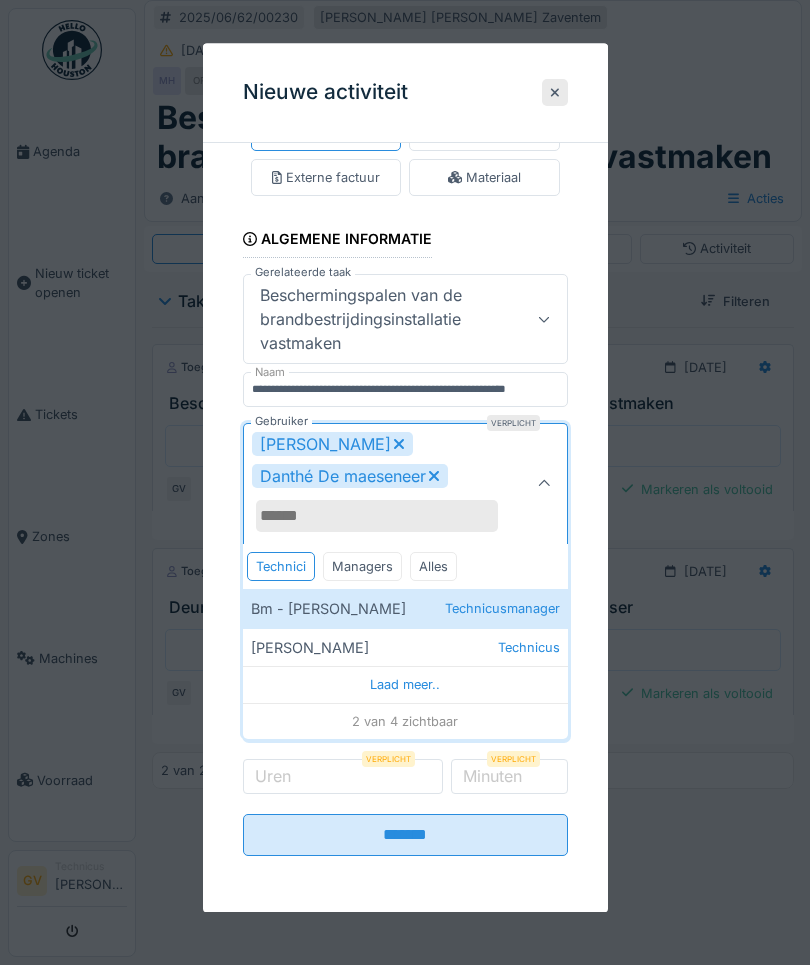 scroll, scrollTop: 73, scrollLeft: 0, axis: vertical 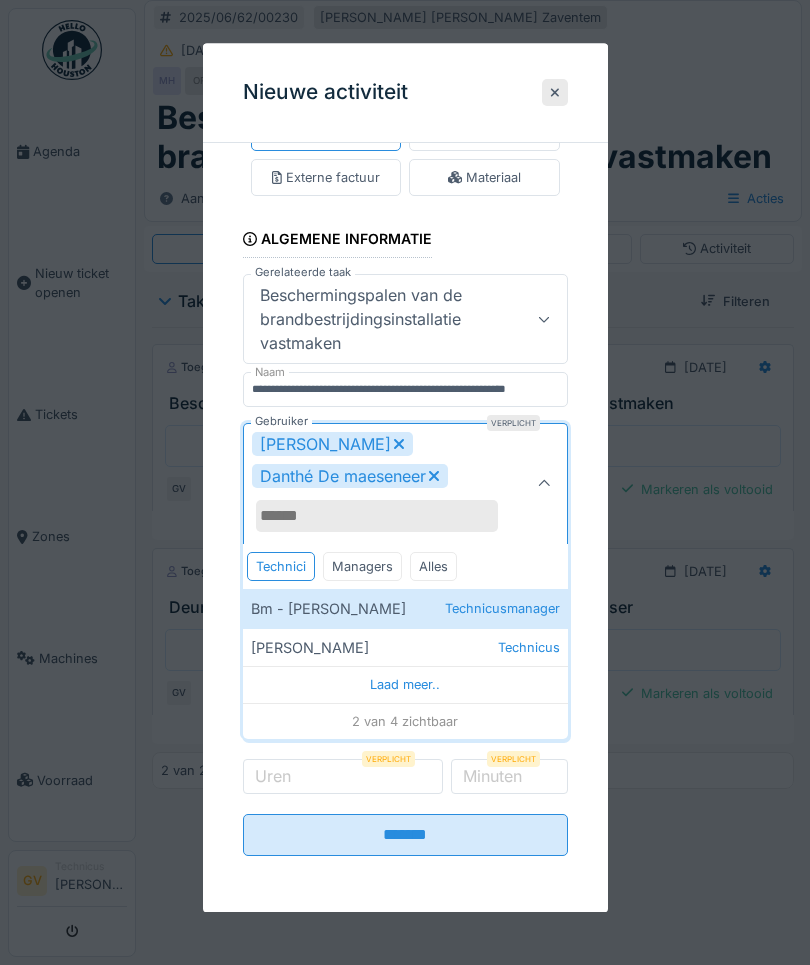 click on "Uren" at bounding box center (273, 776) 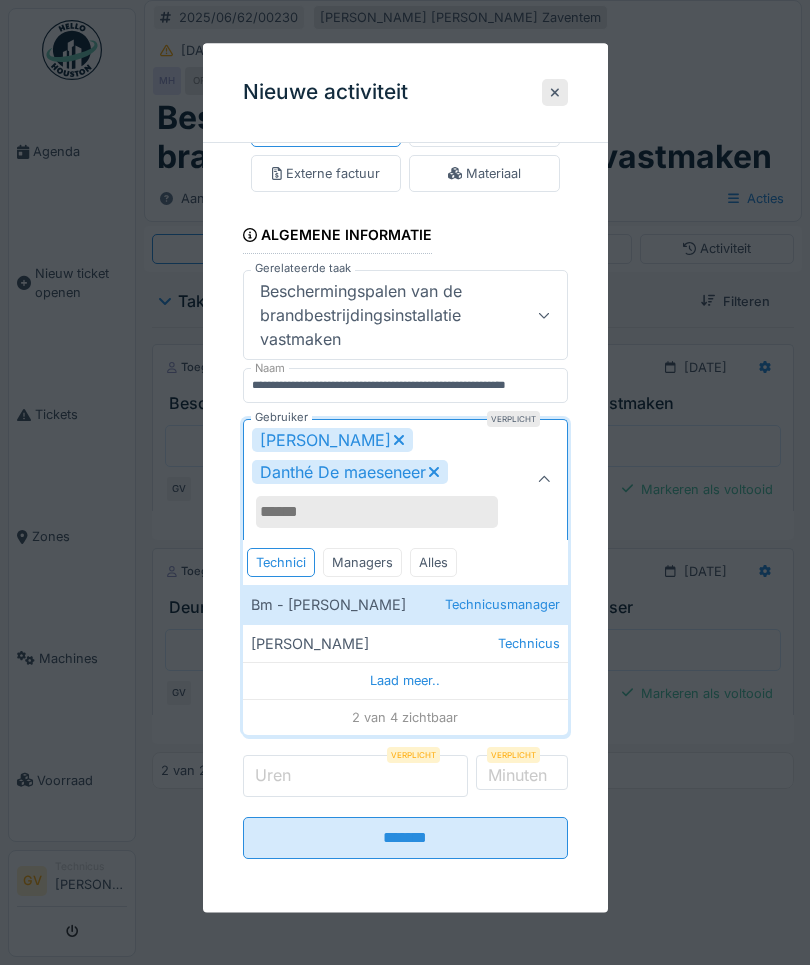 click on "Uren" at bounding box center (356, 777) 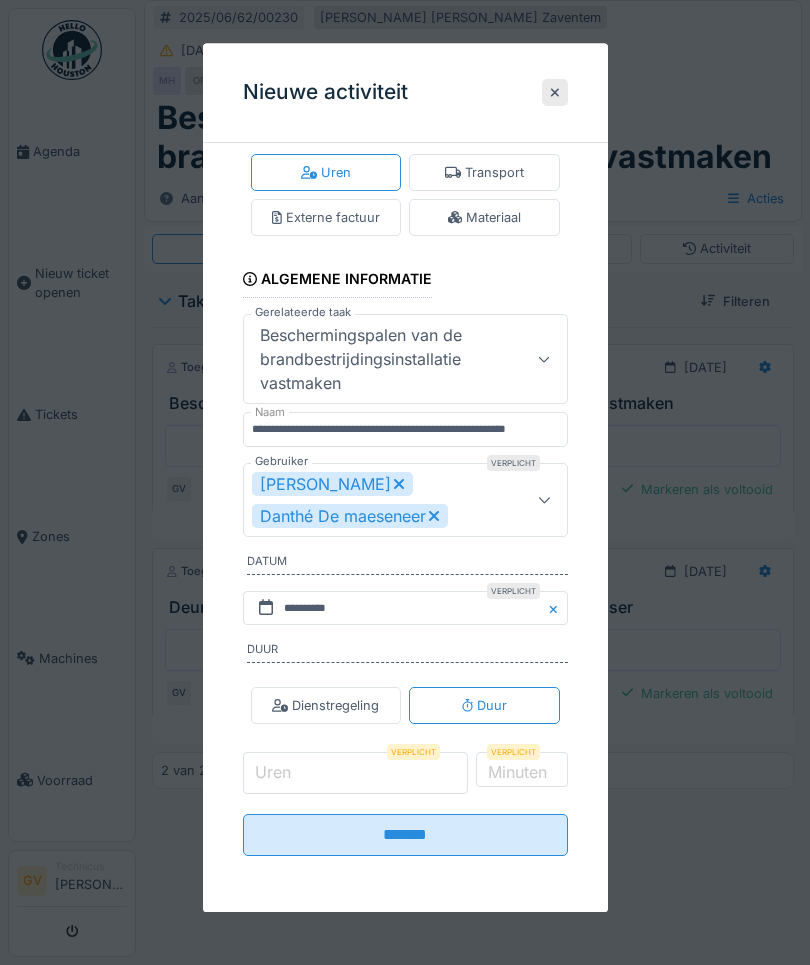 scroll, scrollTop: 32, scrollLeft: 0, axis: vertical 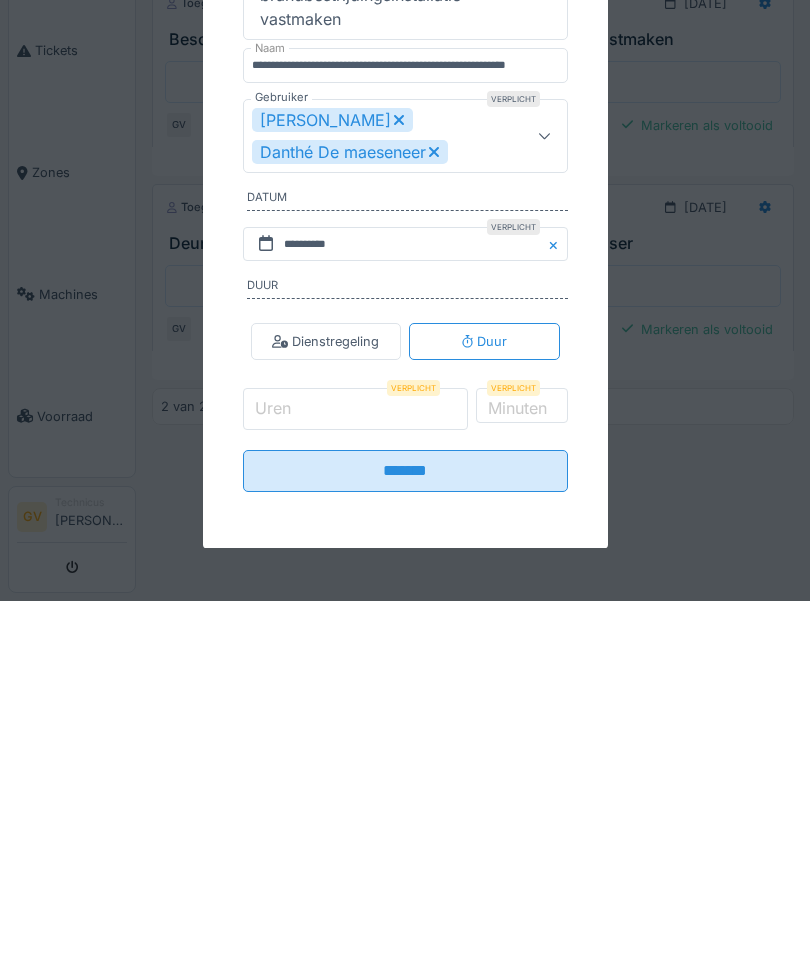 type on "*" 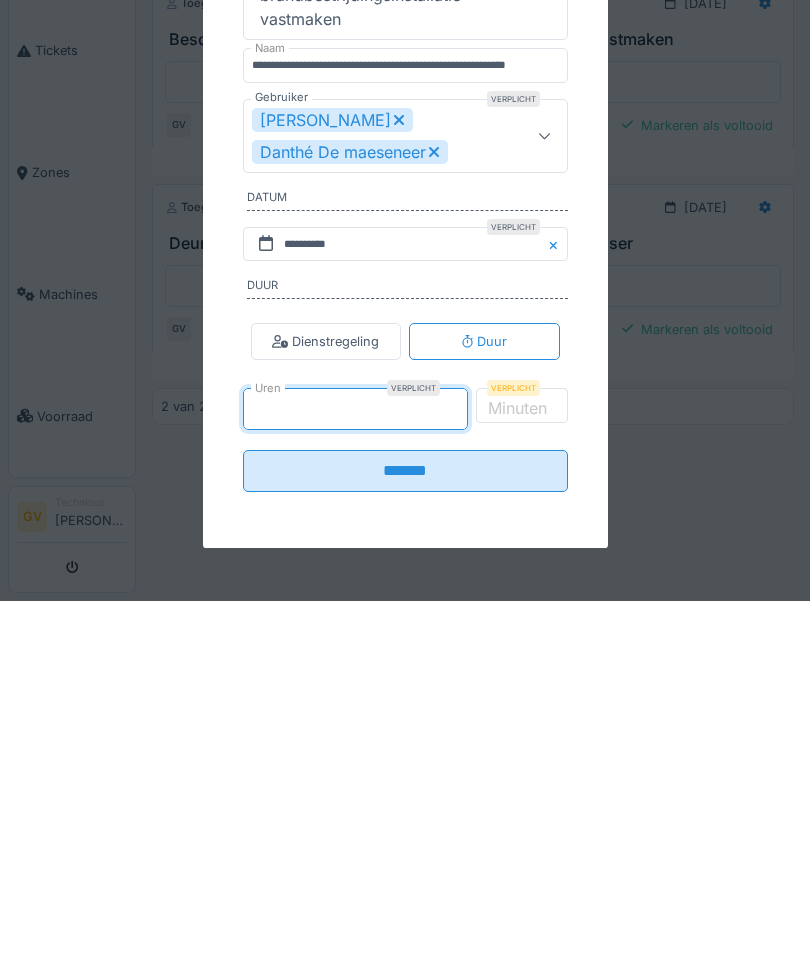 type 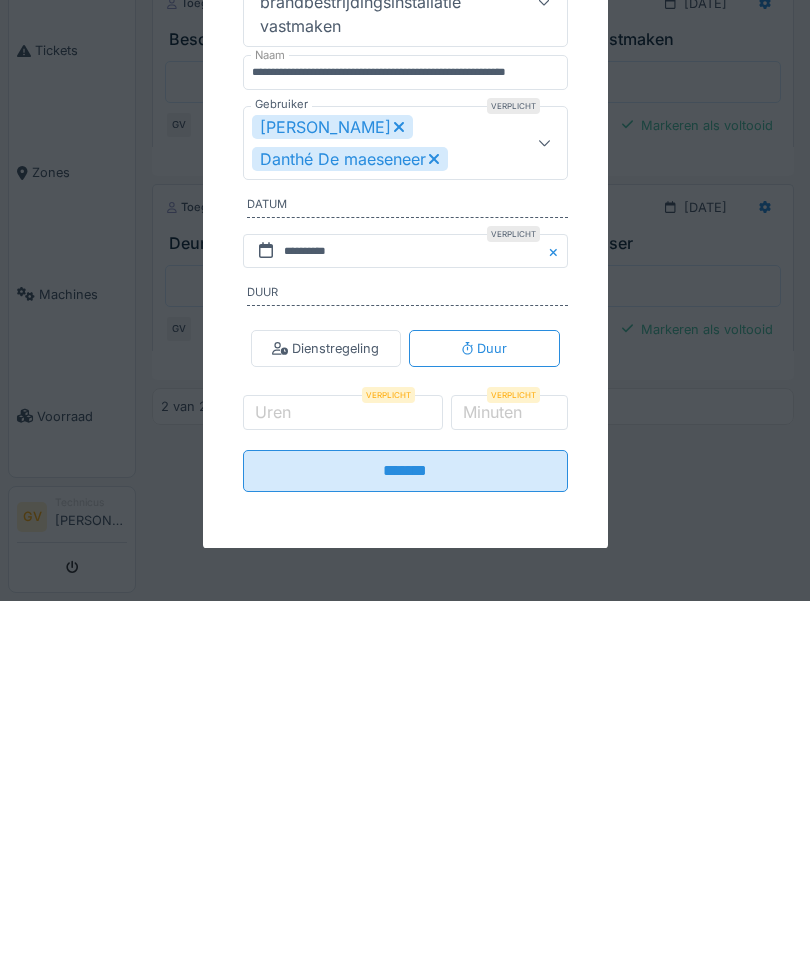 click on "Minuten" at bounding box center (492, 776) 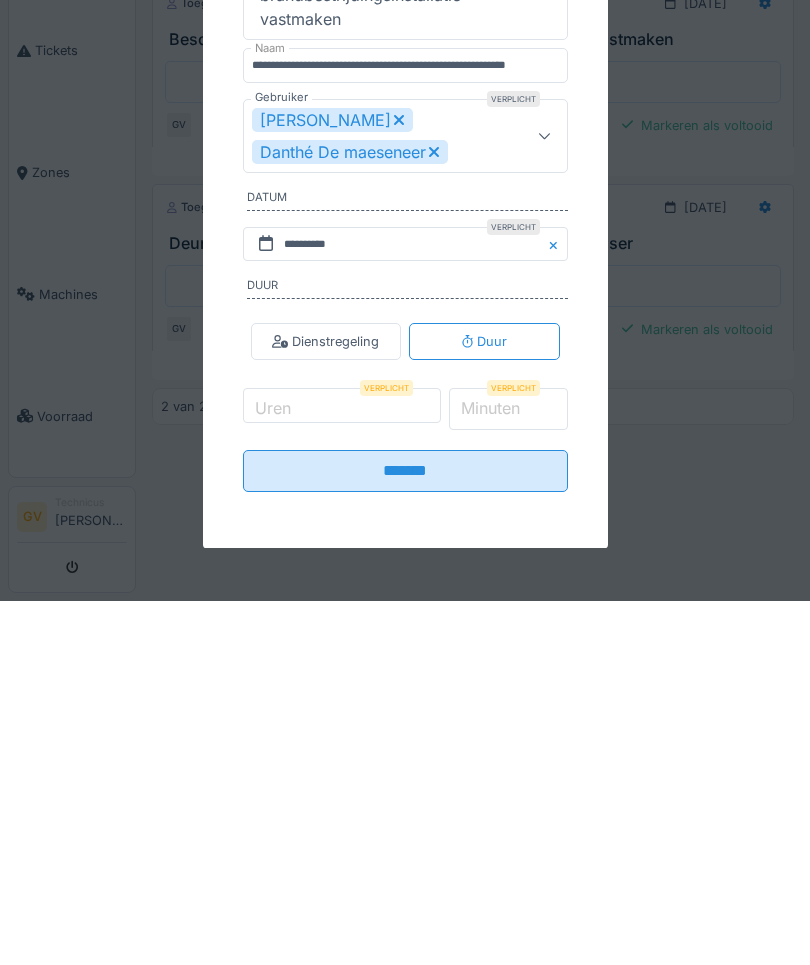 click on "*" at bounding box center (508, 774) 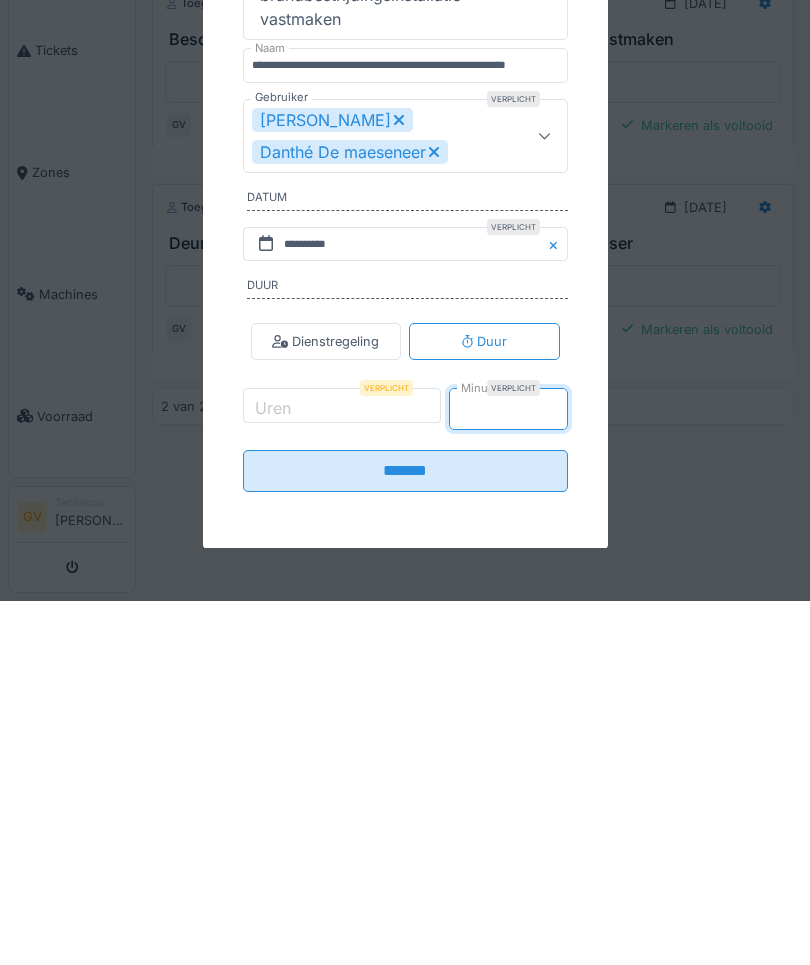 type on "*" 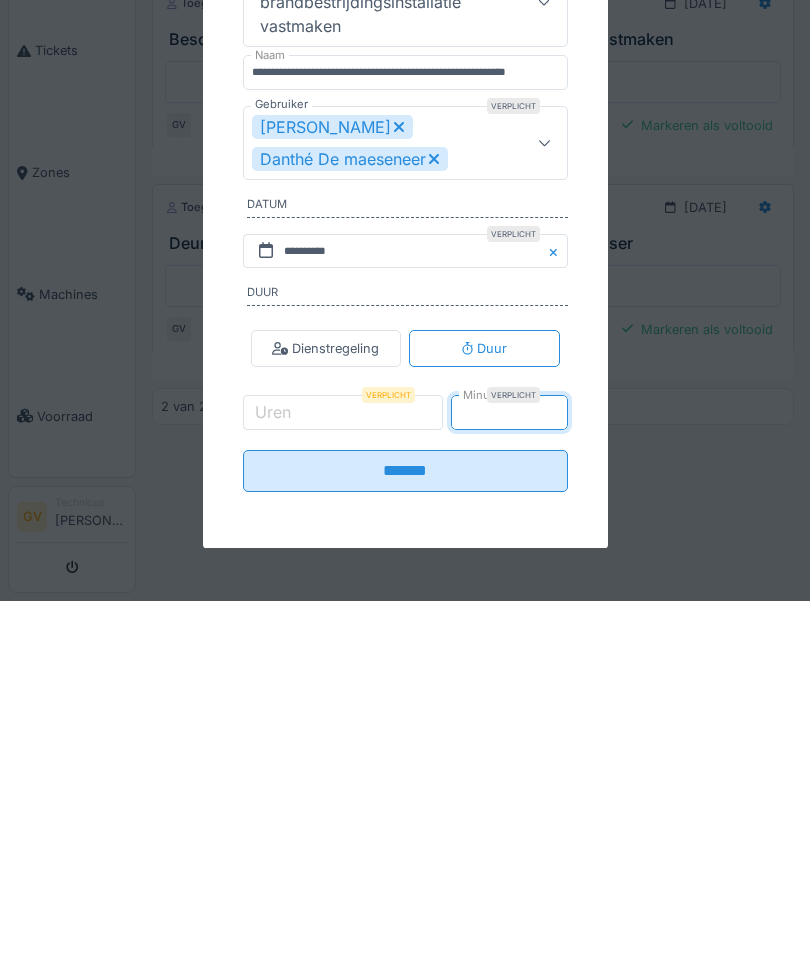 click on "Uren" at bounding box center (273, 776) 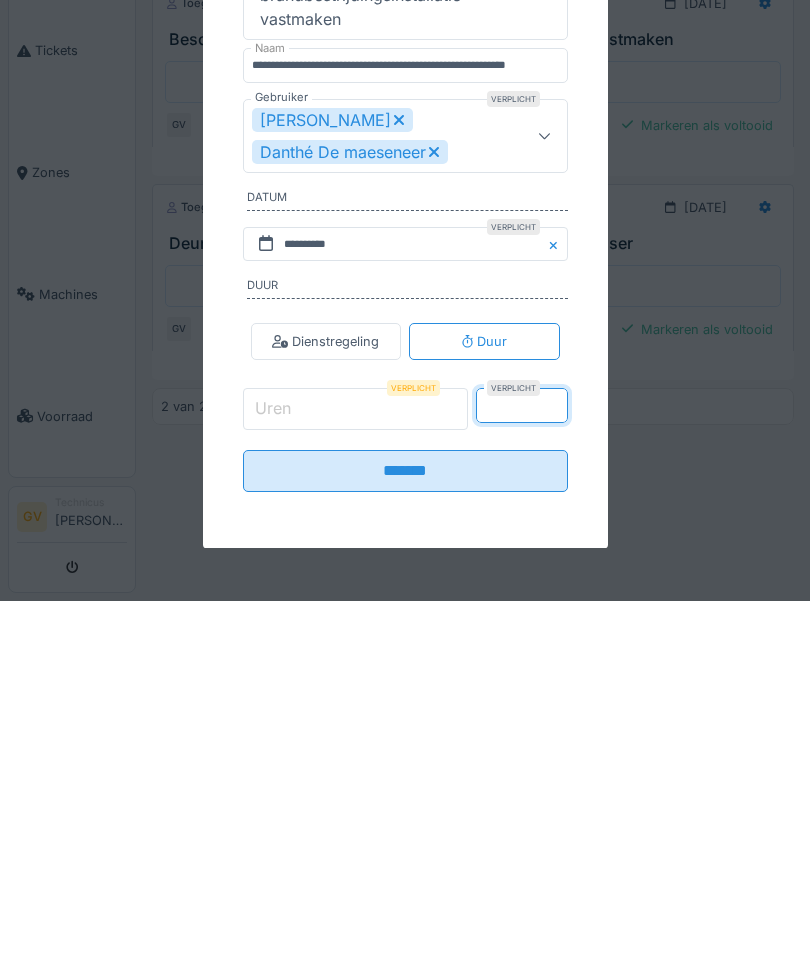 click on "Uren" at bounding box center [356, 774] 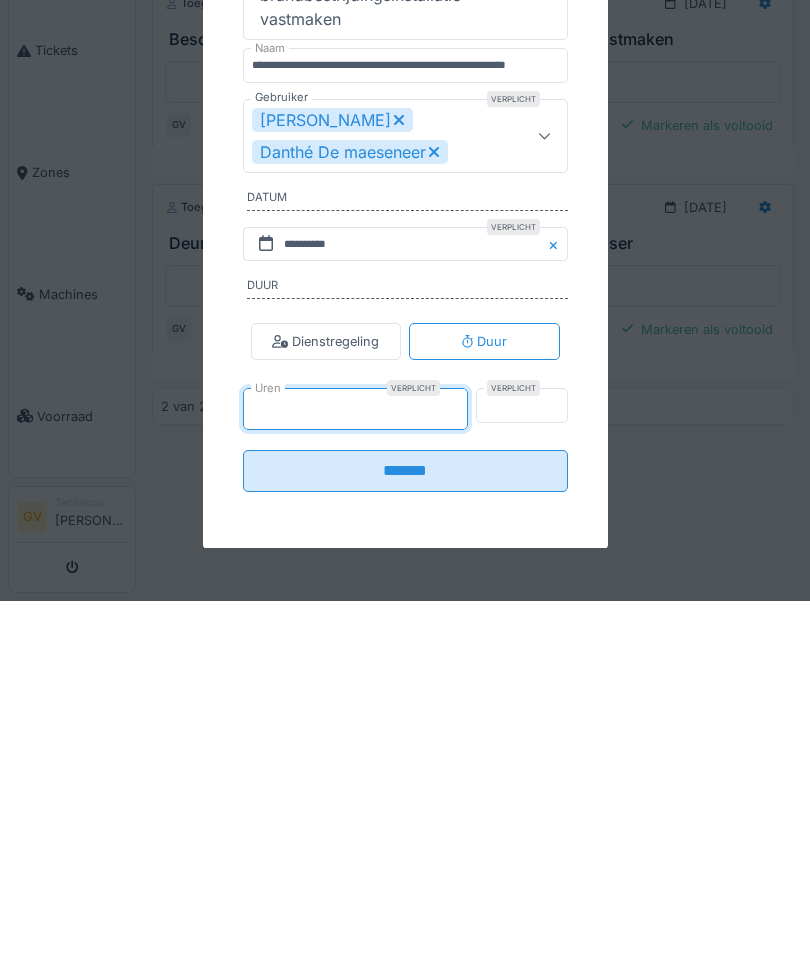 type on "*" 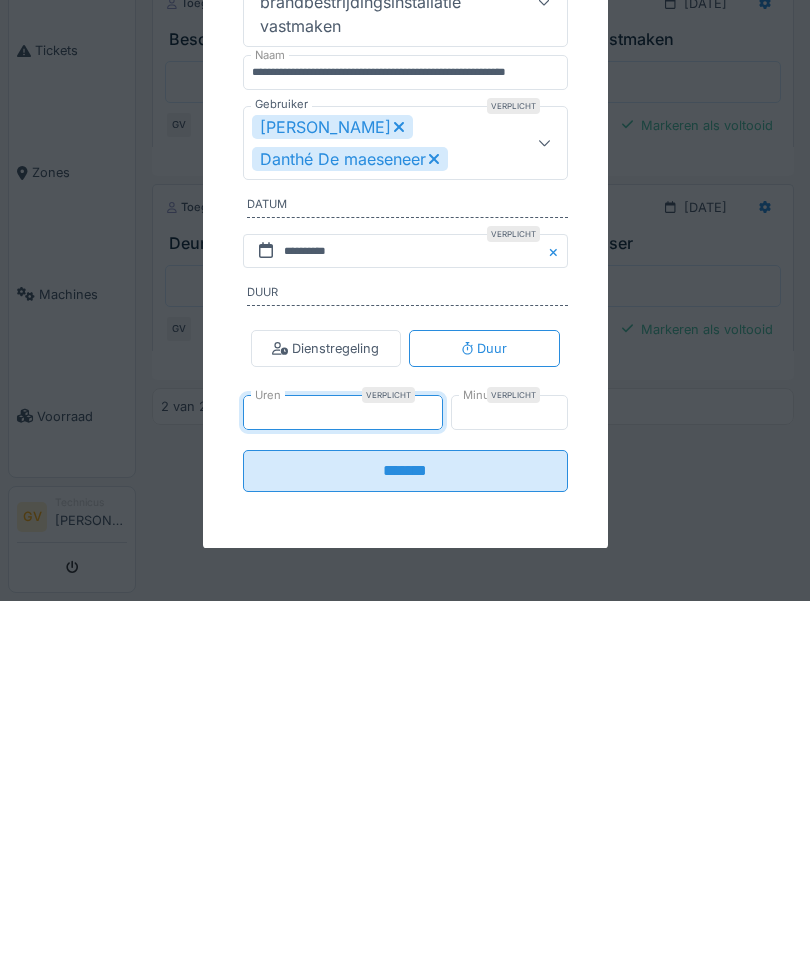 click on "*******" at bounding box center [405, 835] 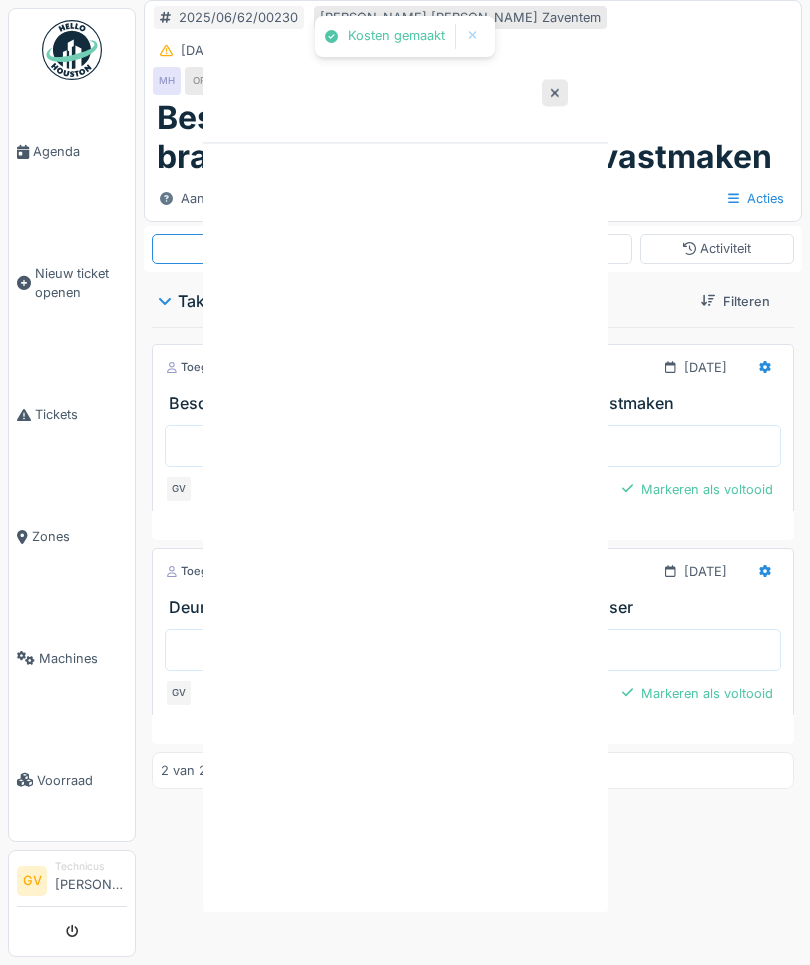 scroll, scrollTop: 0, scrollLeft: 0, axis: both 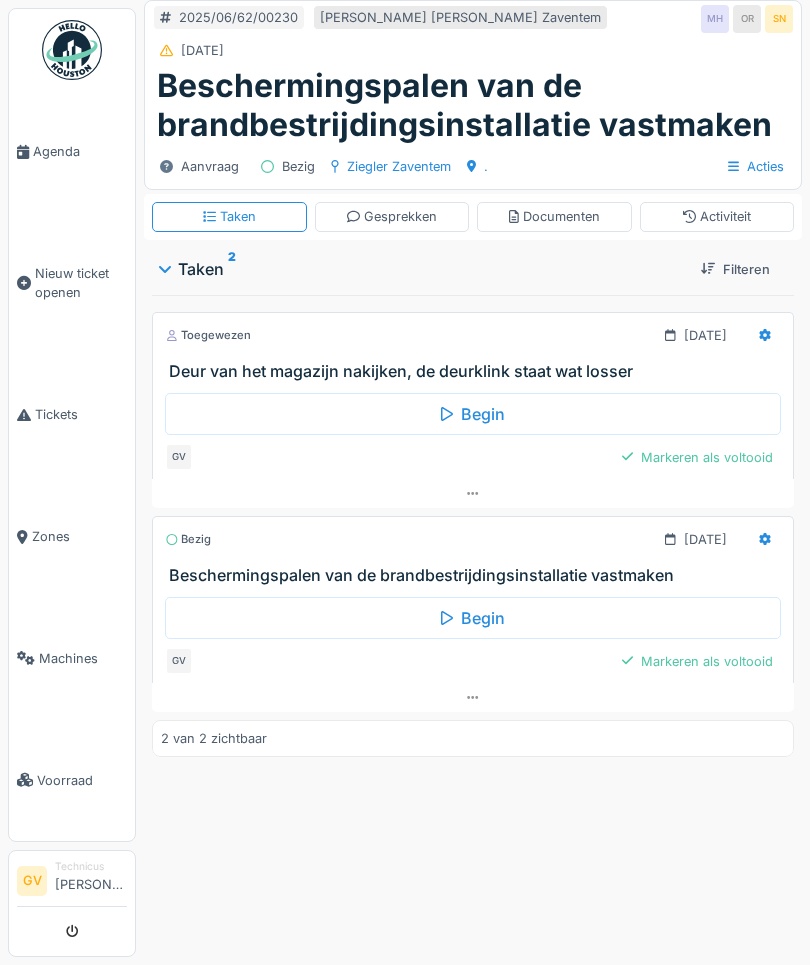 click on "Markeren als voltooid" at bounding box center [697, 661] 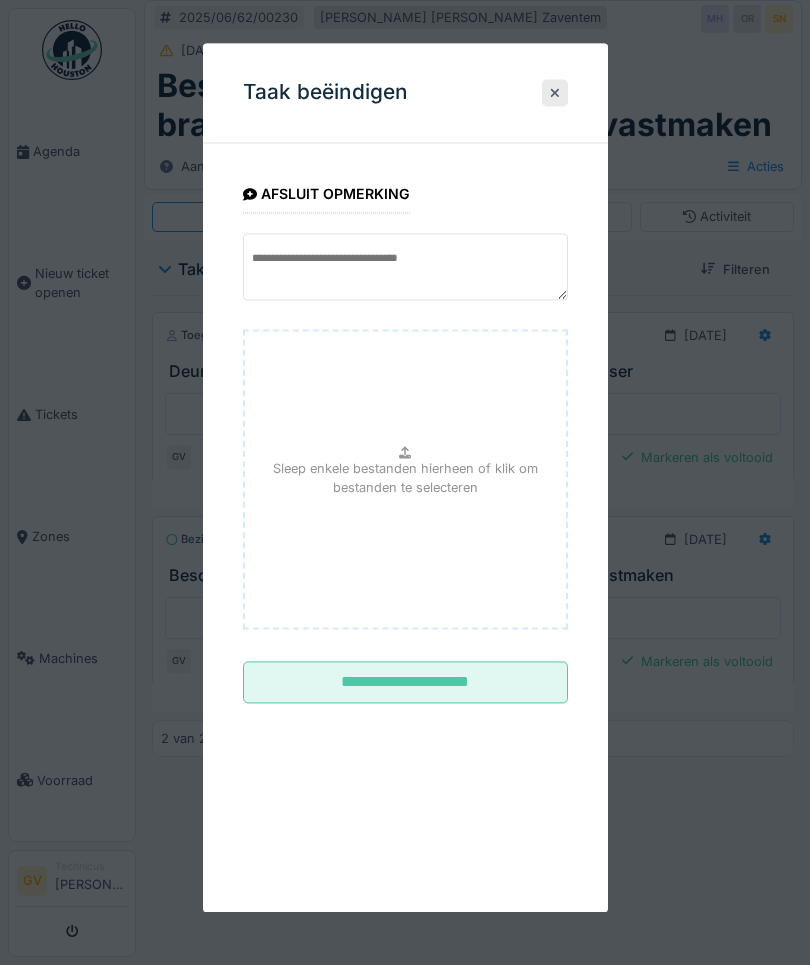 click on "**********" at bounding box center [405, 683] 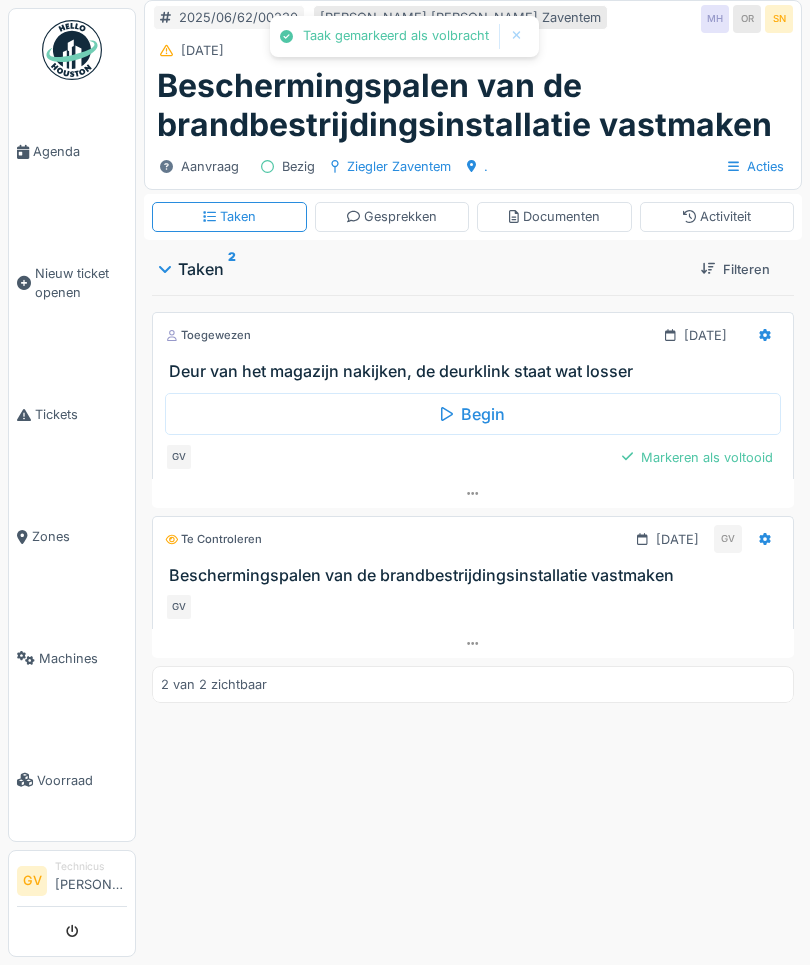 click 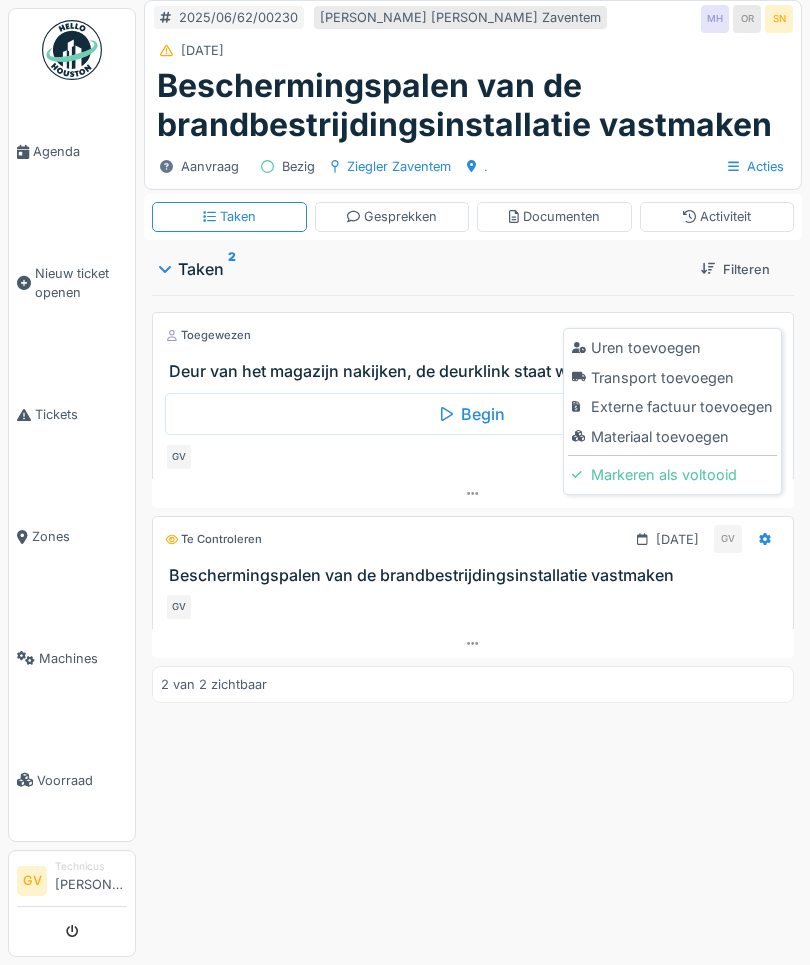 click on "Uren toevoegen" at bounding box center (672, 348) 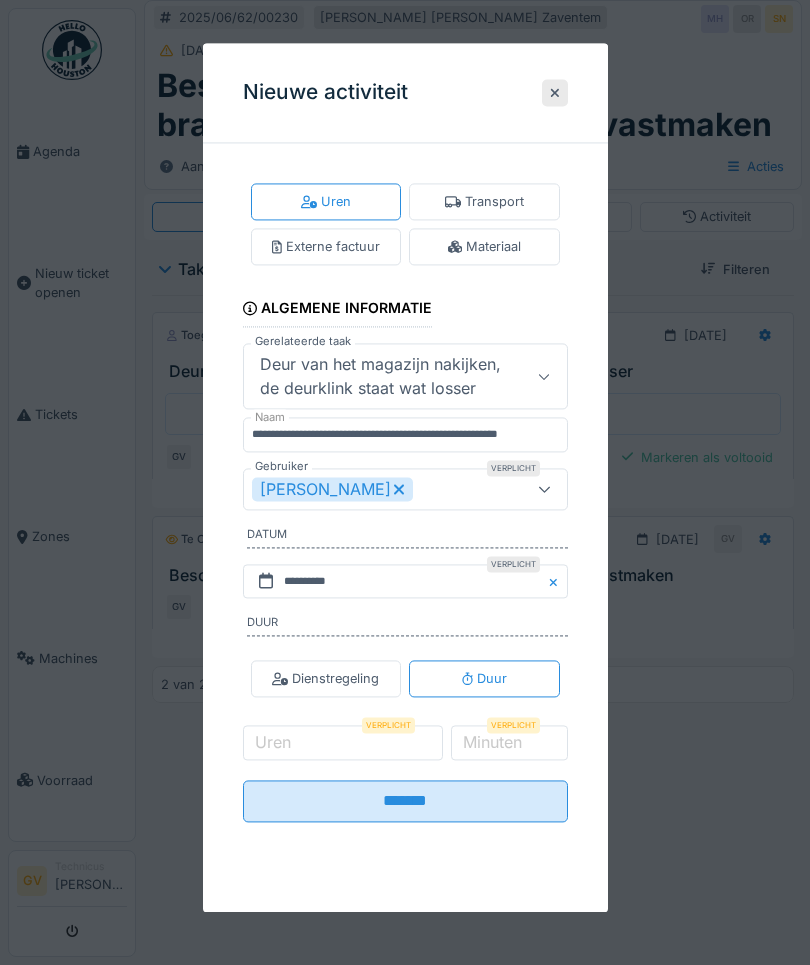 click at bounding box center [544, 489] 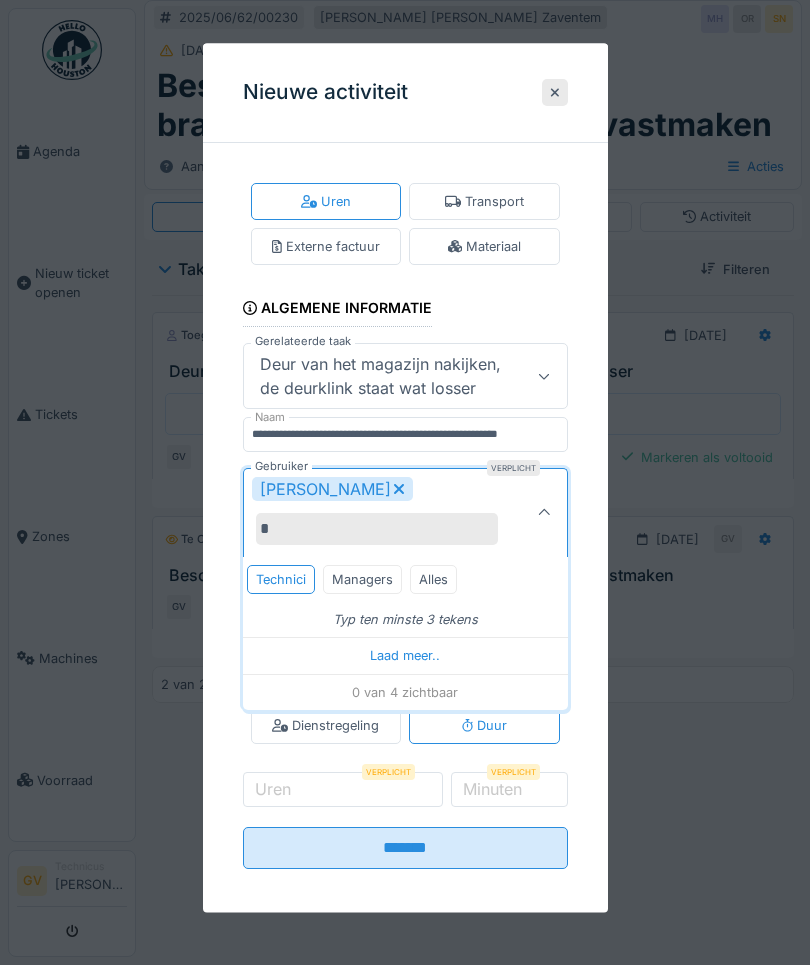 type on "**" 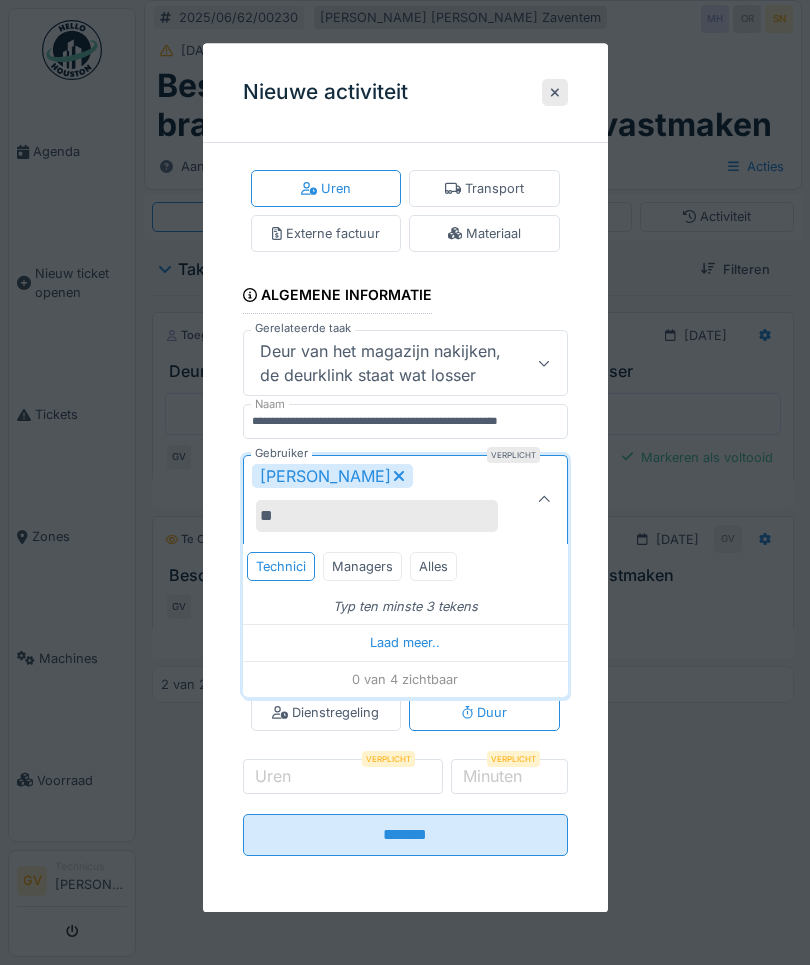 scroll, scrollTop: 17, scrollLeft: 0, axis: vertical 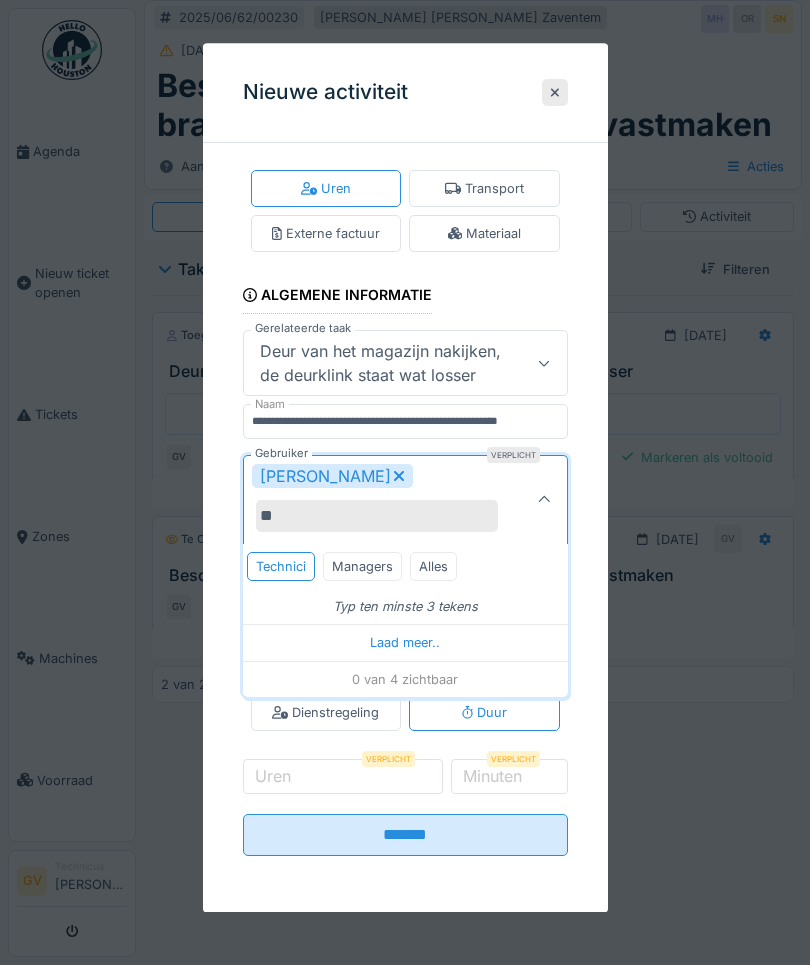 click at bounding box center [544, 500] 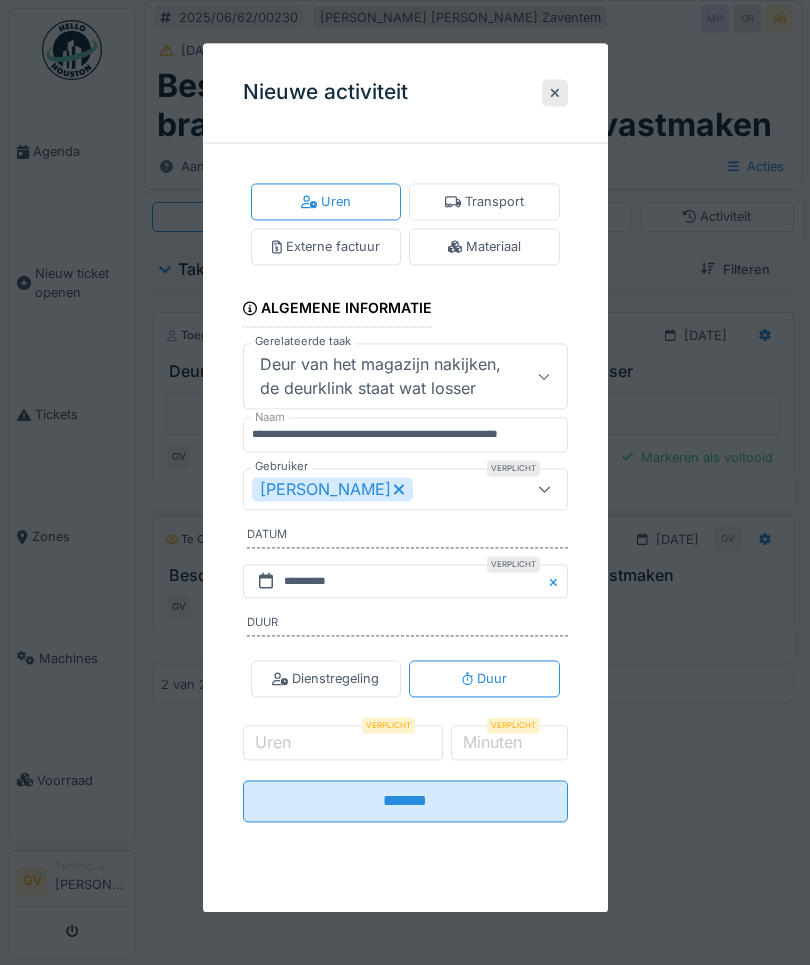 click on "[PERSON_NAME]" at bounding box center [389, 489] 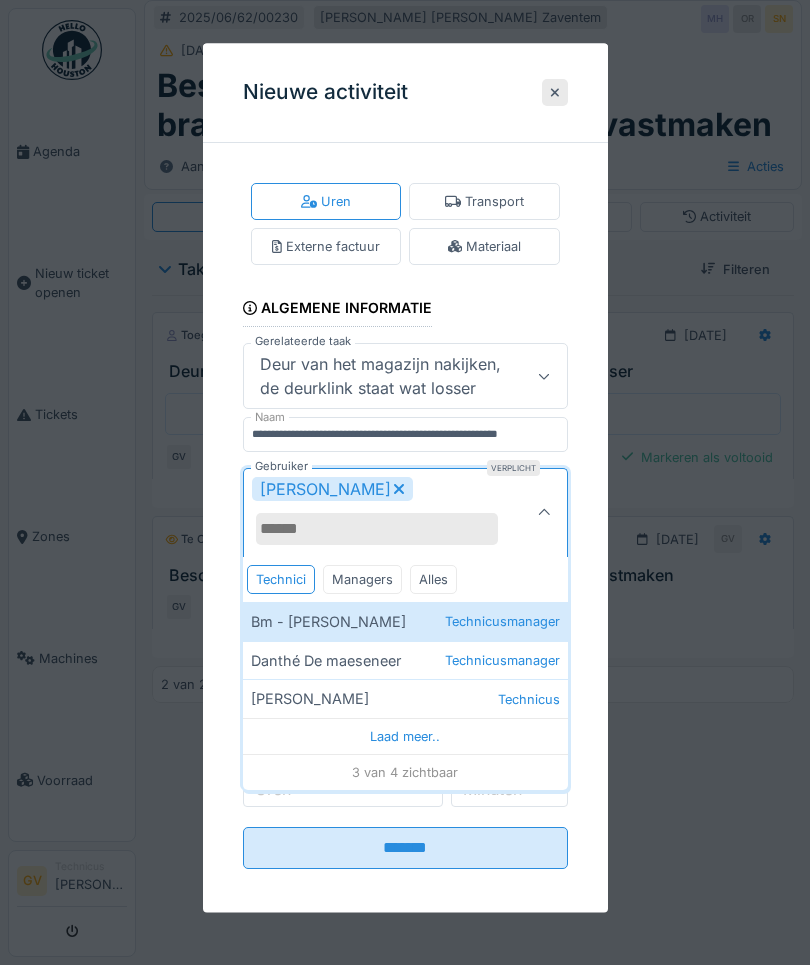 click at bounding box center [544, 513] 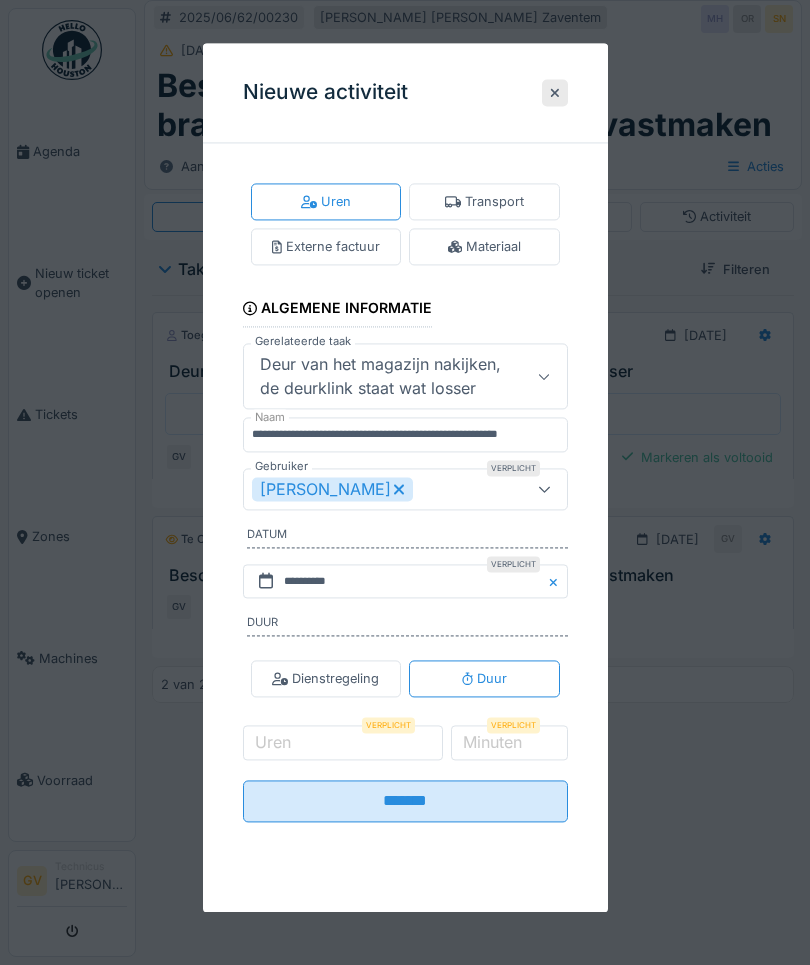click 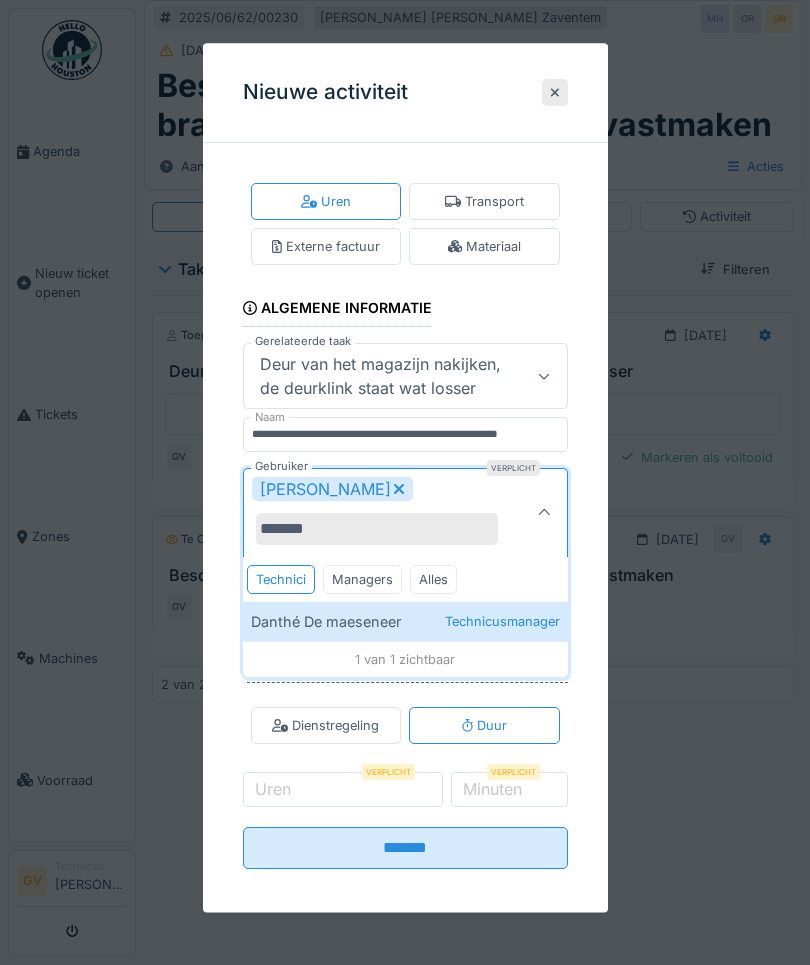type on "******" 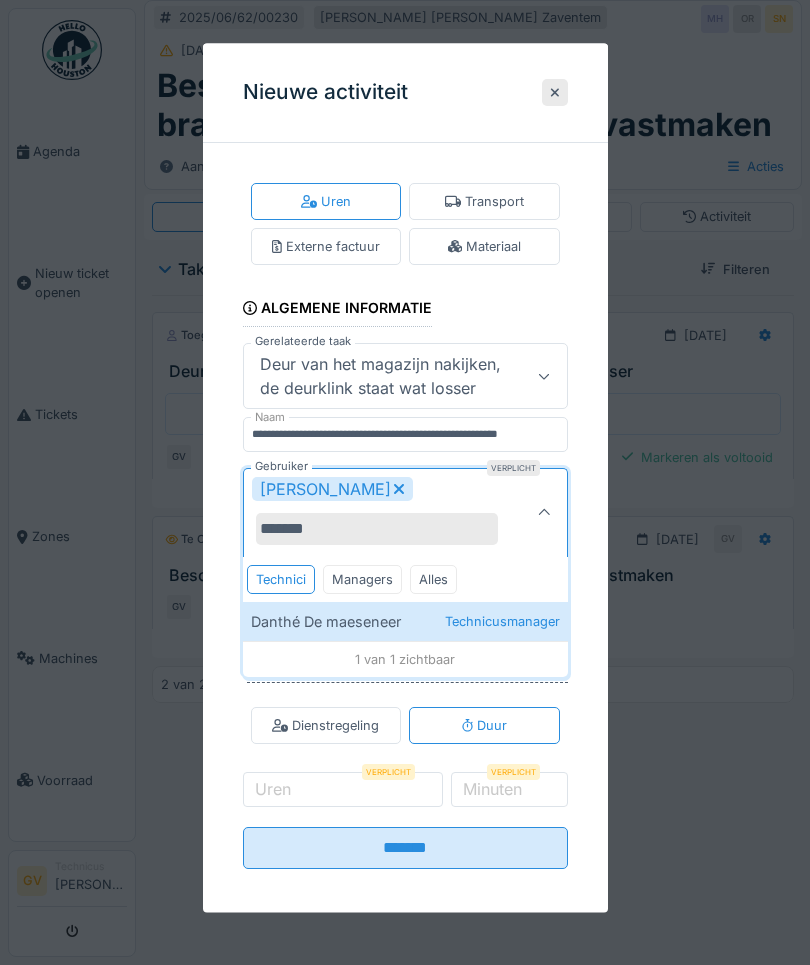 click on "Alles" at bounding box center [433, 579] 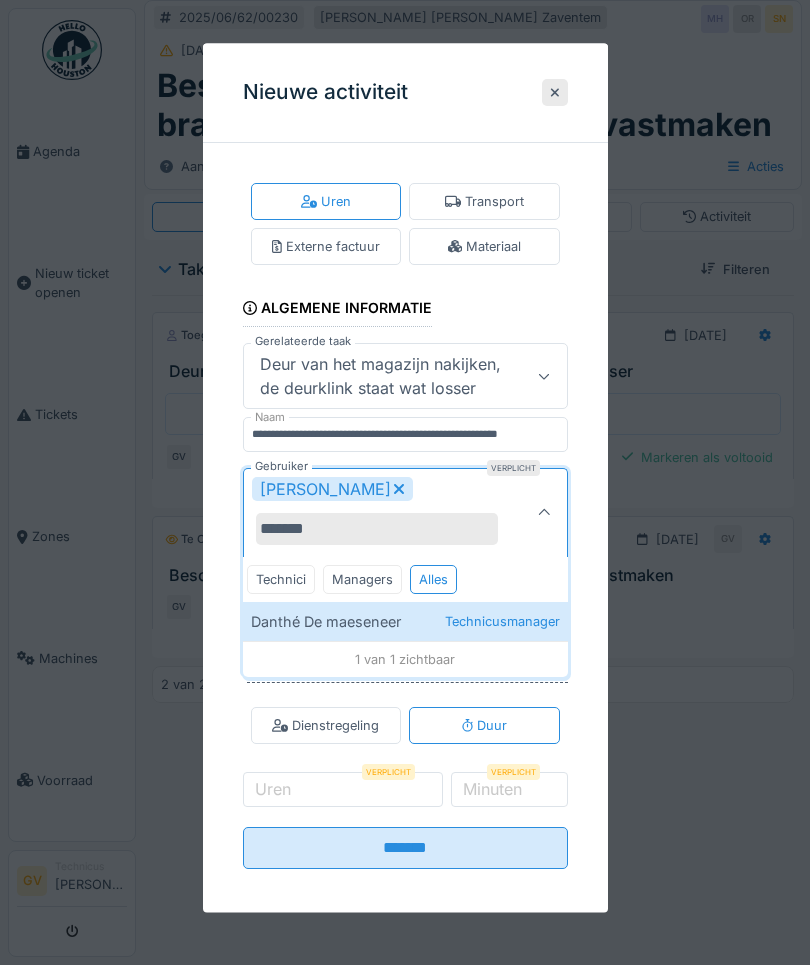 click on "Managers" at bounding box center (362, 579) 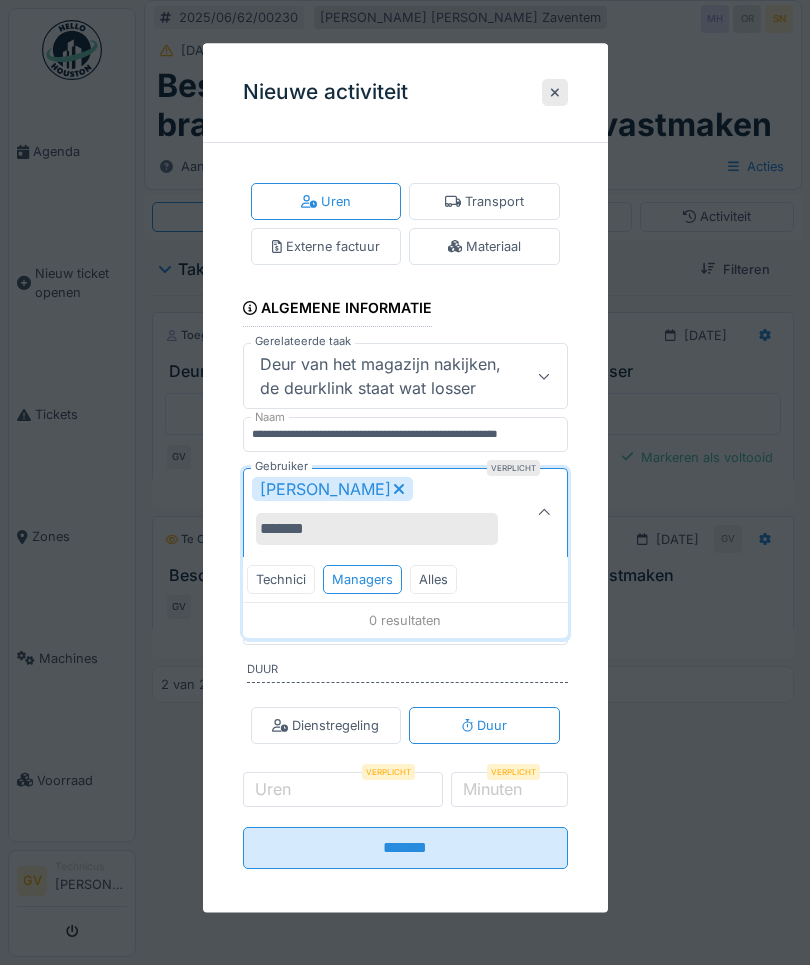 click on "Technici" at bounding box center [281, 579] 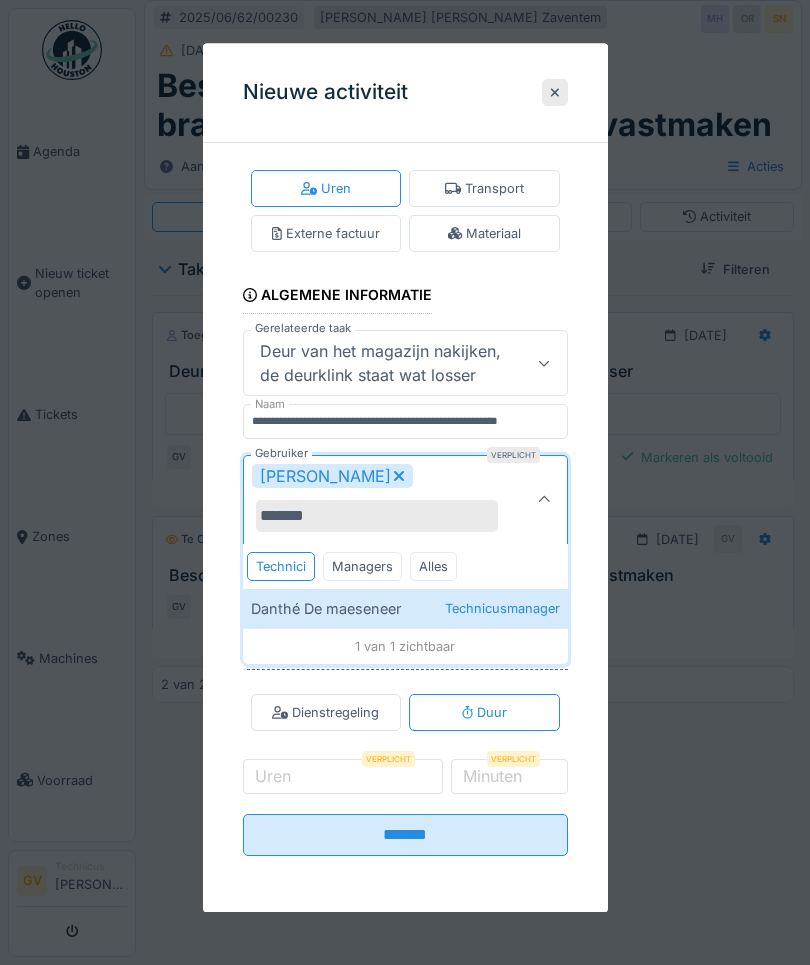 scroll, scrollTop: 17, scrollLeft: 0, axis: vertical 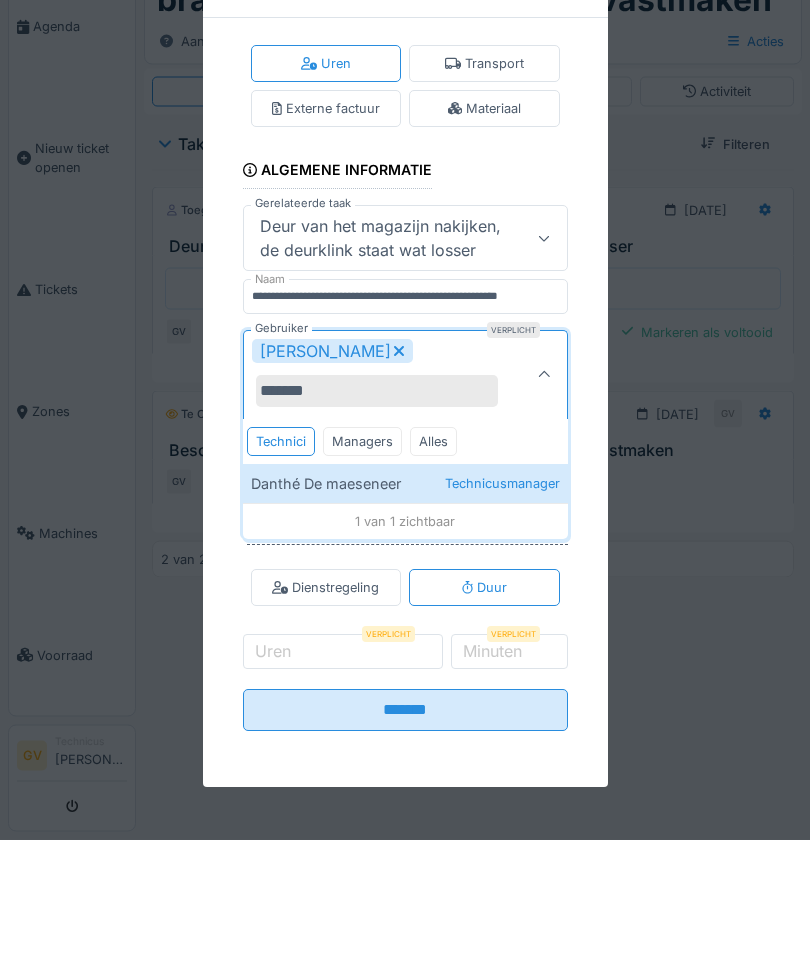 click on "Danthé De maeseneer   Technicusmanager" at bounding box center [405, 609] 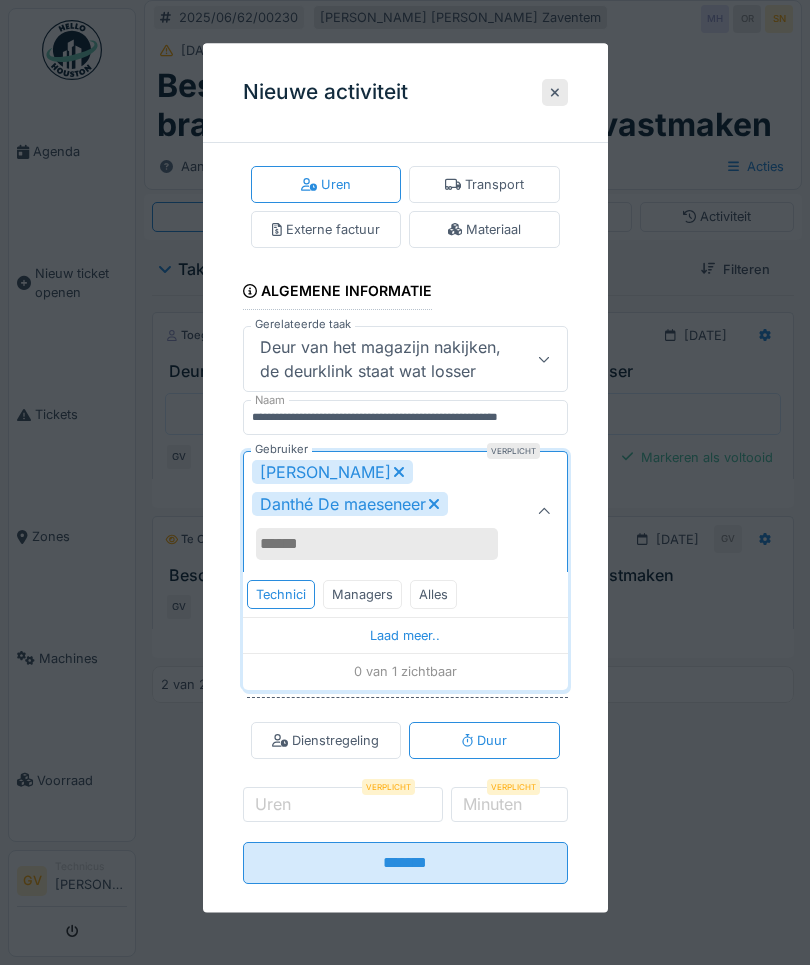 click on "Uren" at bounding box center (273, 804) 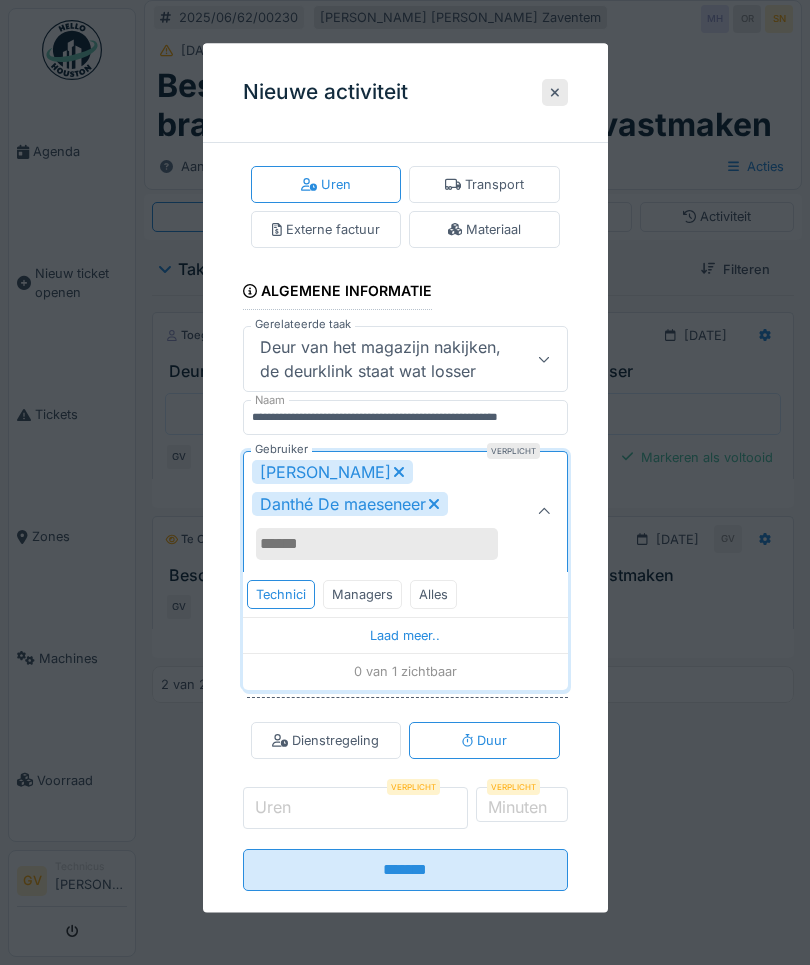 click on "Uren" at bounding box center (356, 809) 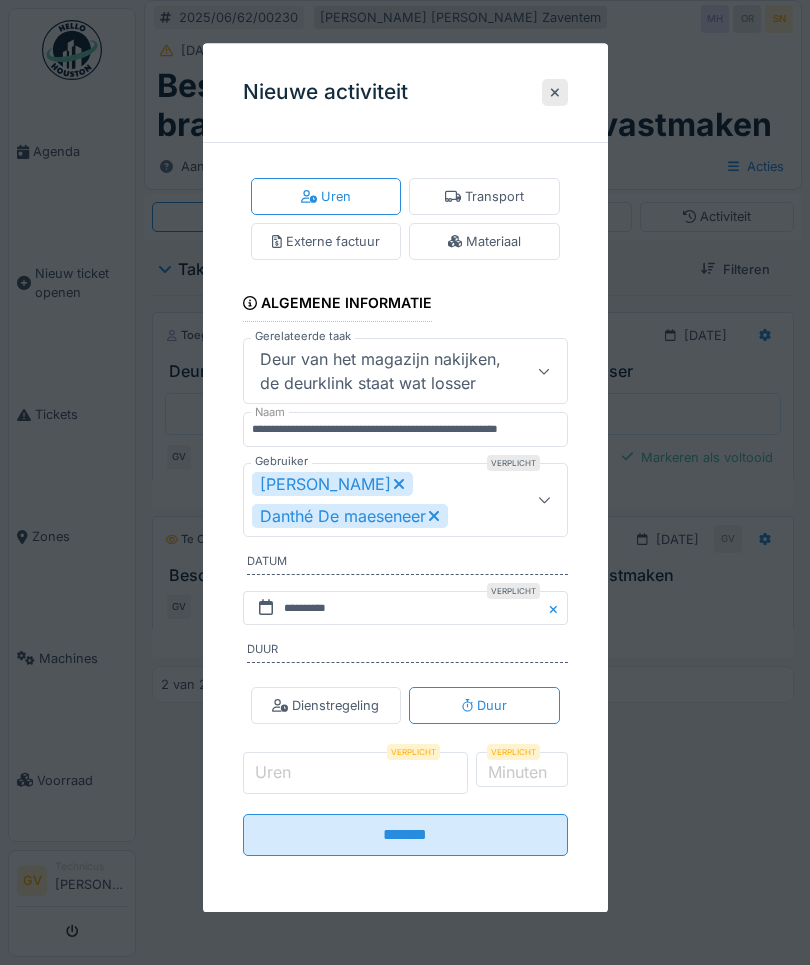 scroll, scrollTop: 9, scrollLeft: 0, axis: vertical 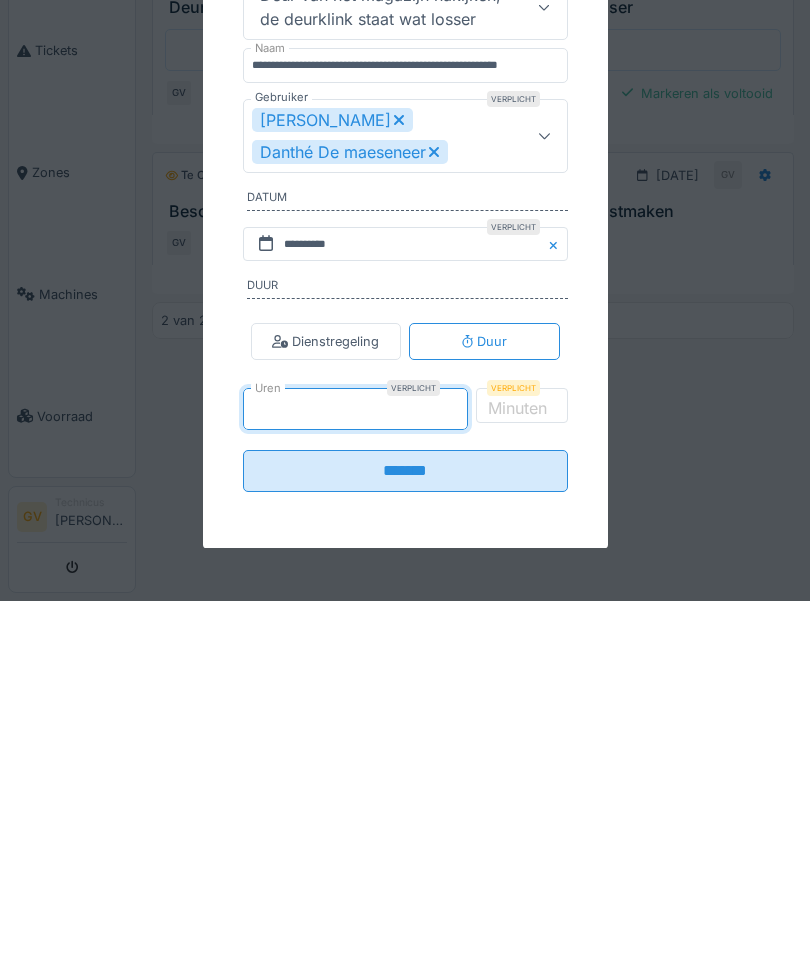 type on "*" 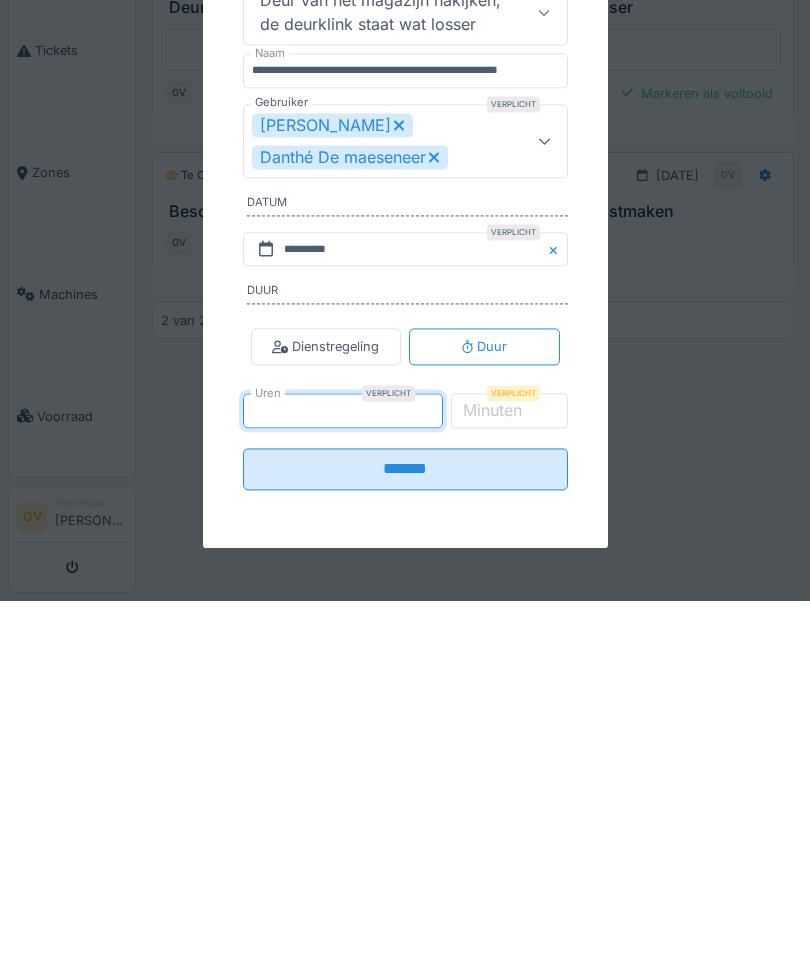 click on "Minuten" at bounding box center [492, 774] 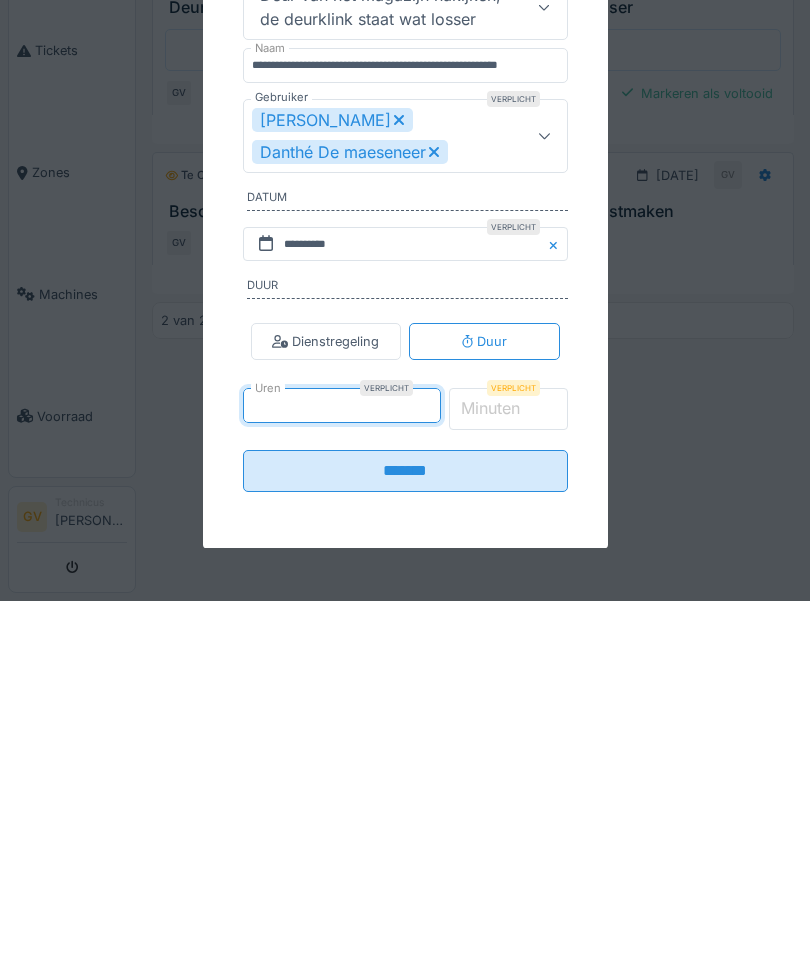 click on "*" at bounding box center (508, 774) 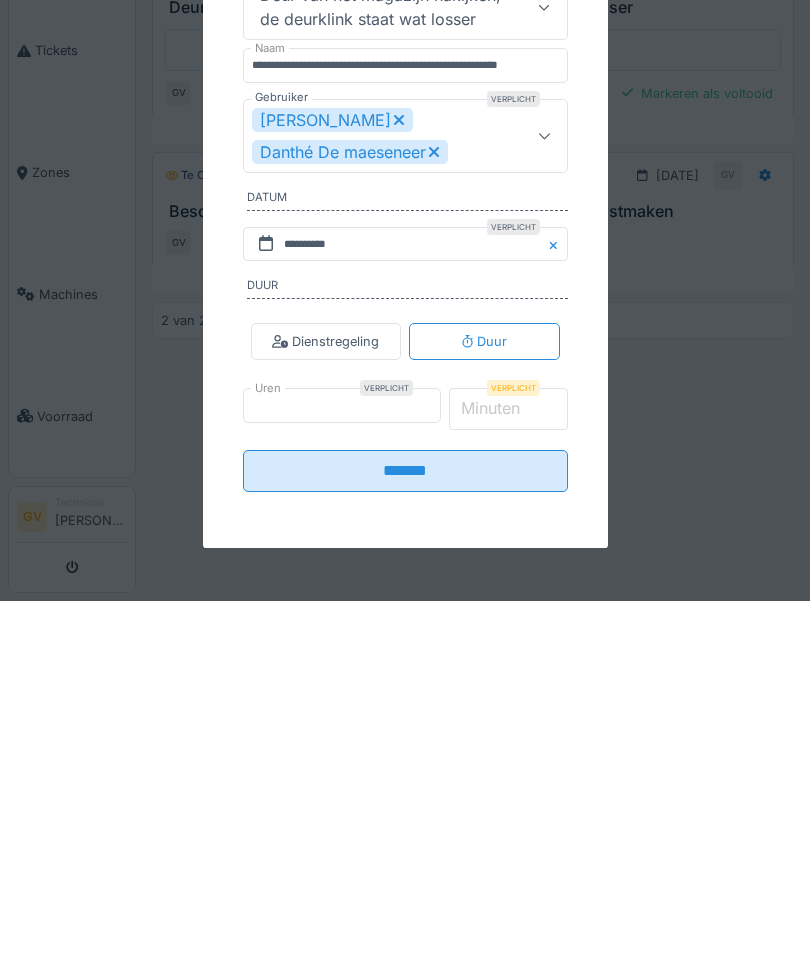 scroll, scrollTop: 7, scrollLeft: 0, axis: vertical 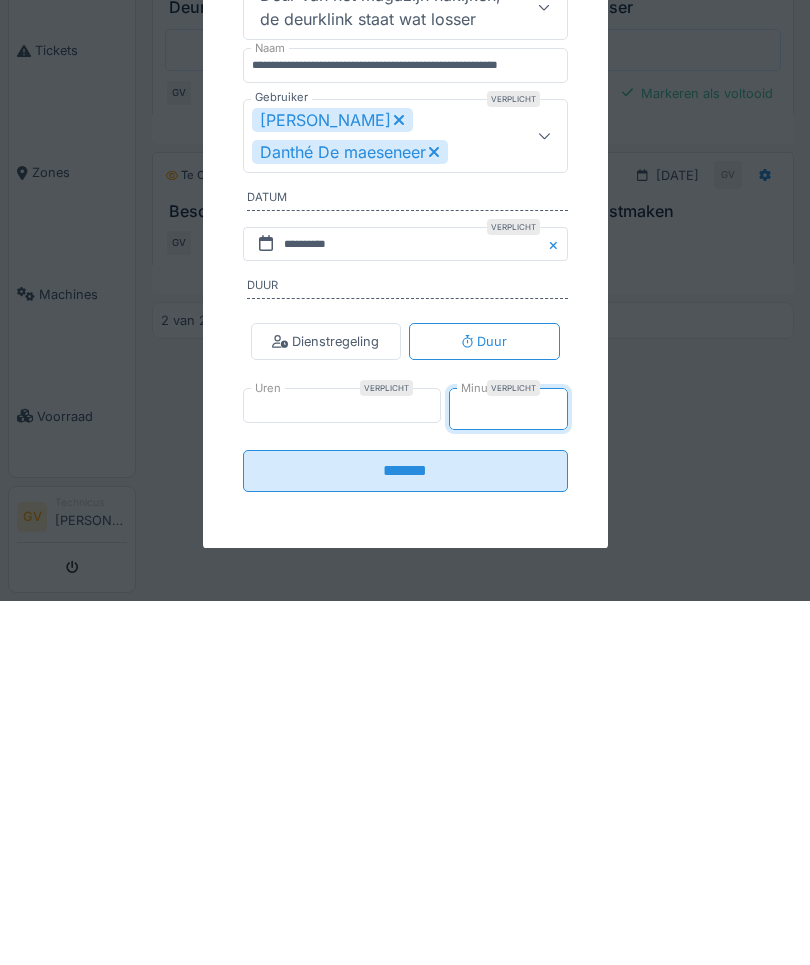 type on "**" 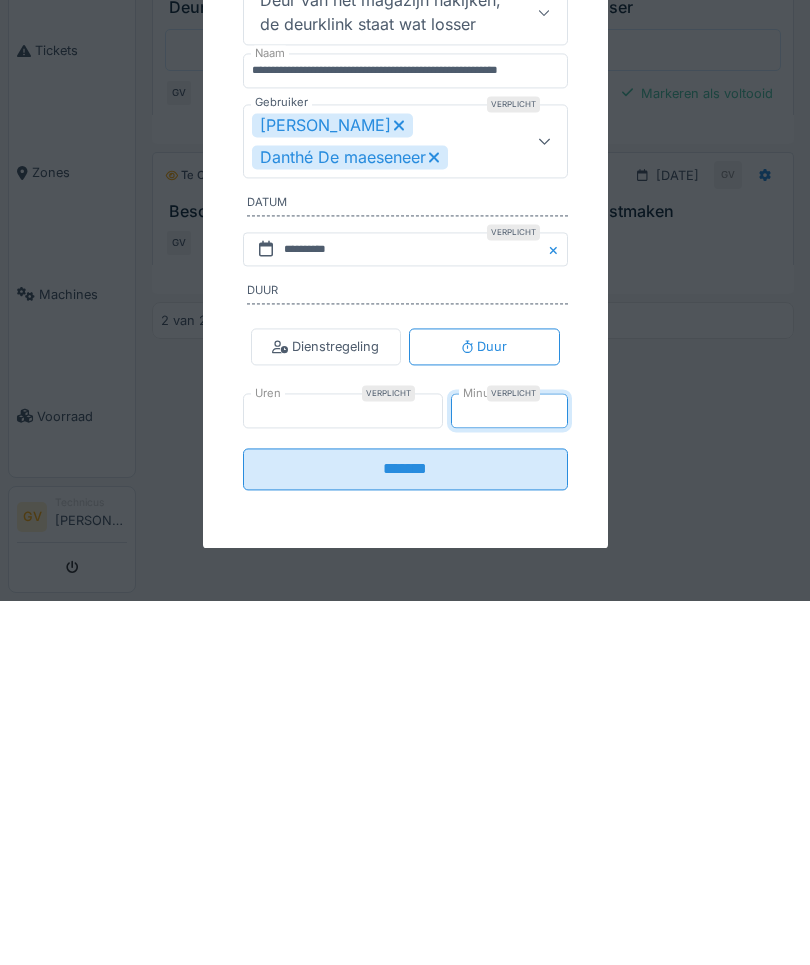click on "*******" at bounding box center [405, 833] 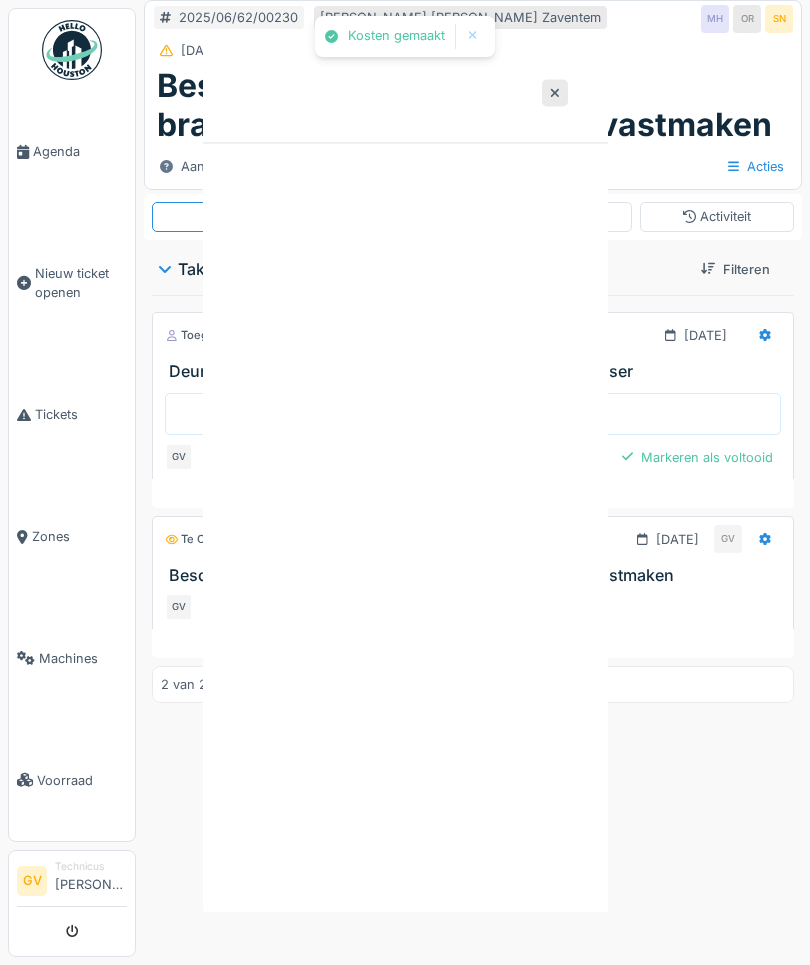 scroll, scrollTop: 0, scrollLeft: 0, axis: both 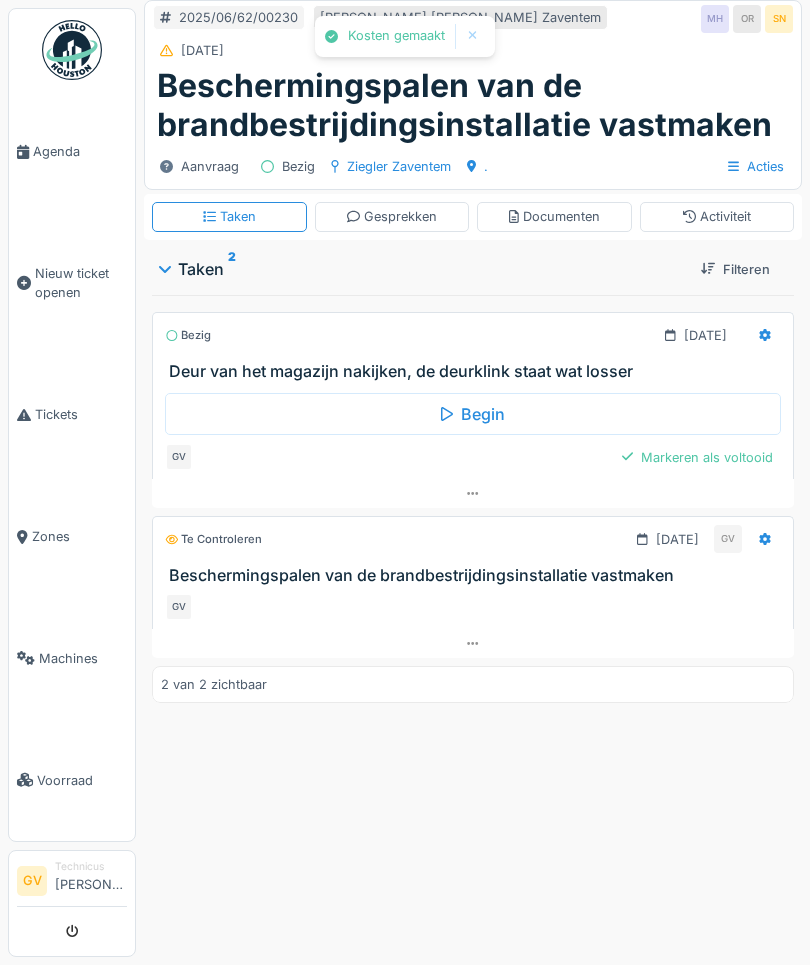 click on "Markeren als voltooid" at bounding box center [697, 457] 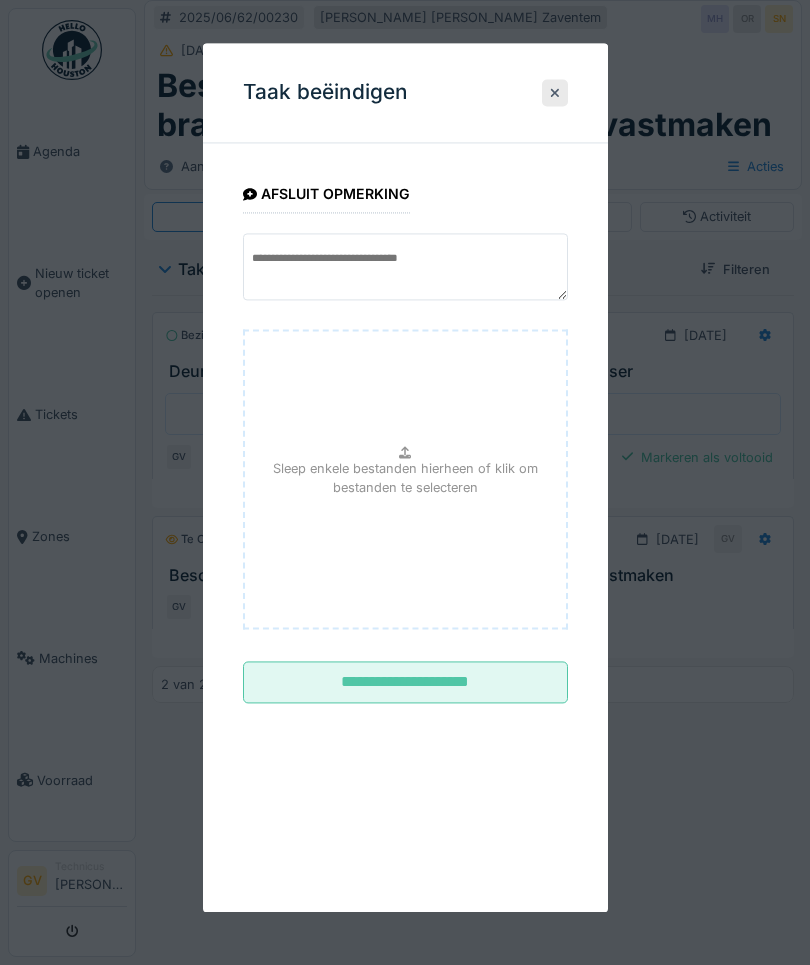 click on "**********" at bounding box center (405, 683) 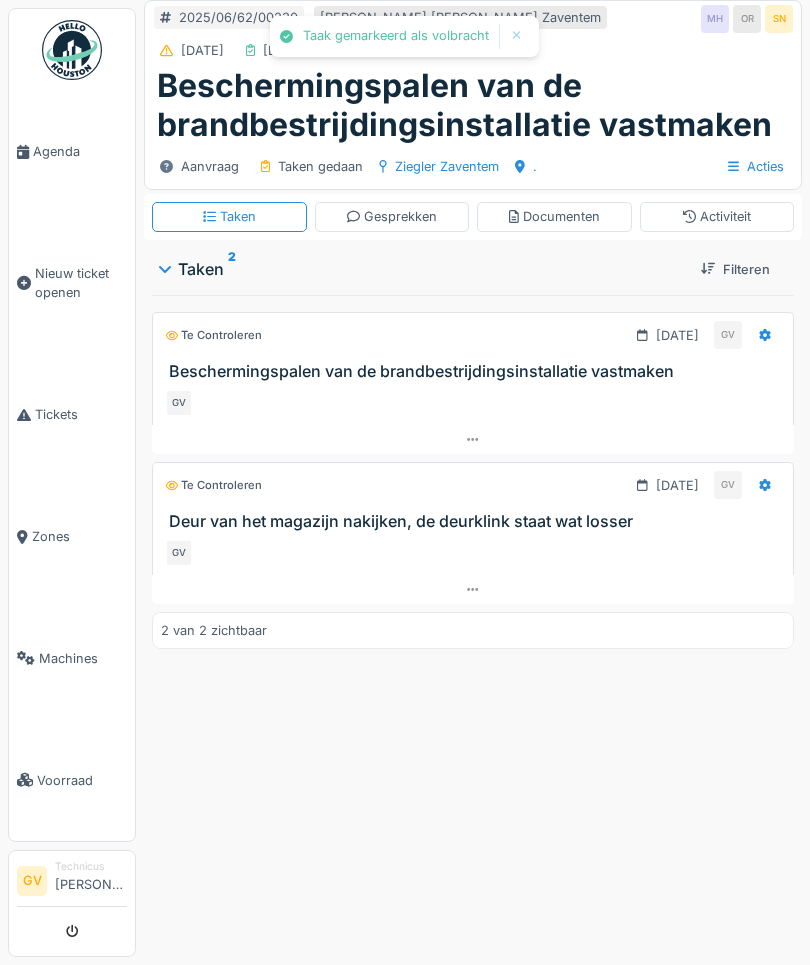 click on "Agenda" at bounding box center (72, 152) 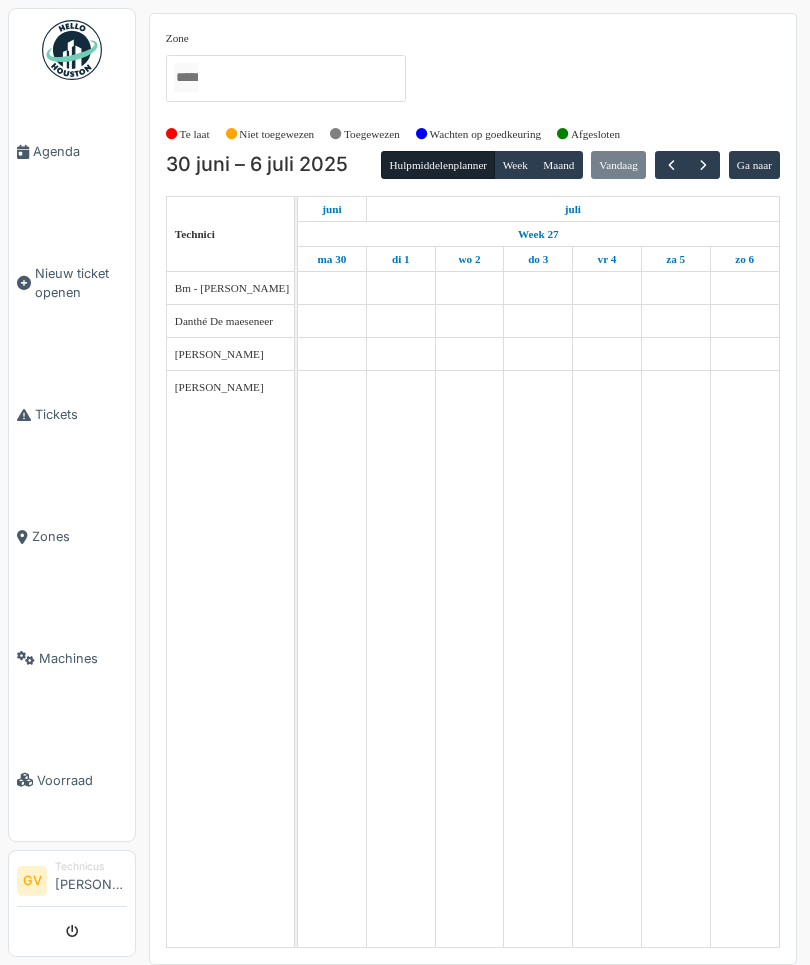 scroll, scrollTop: 0, scrollLeft: 0, axis: both 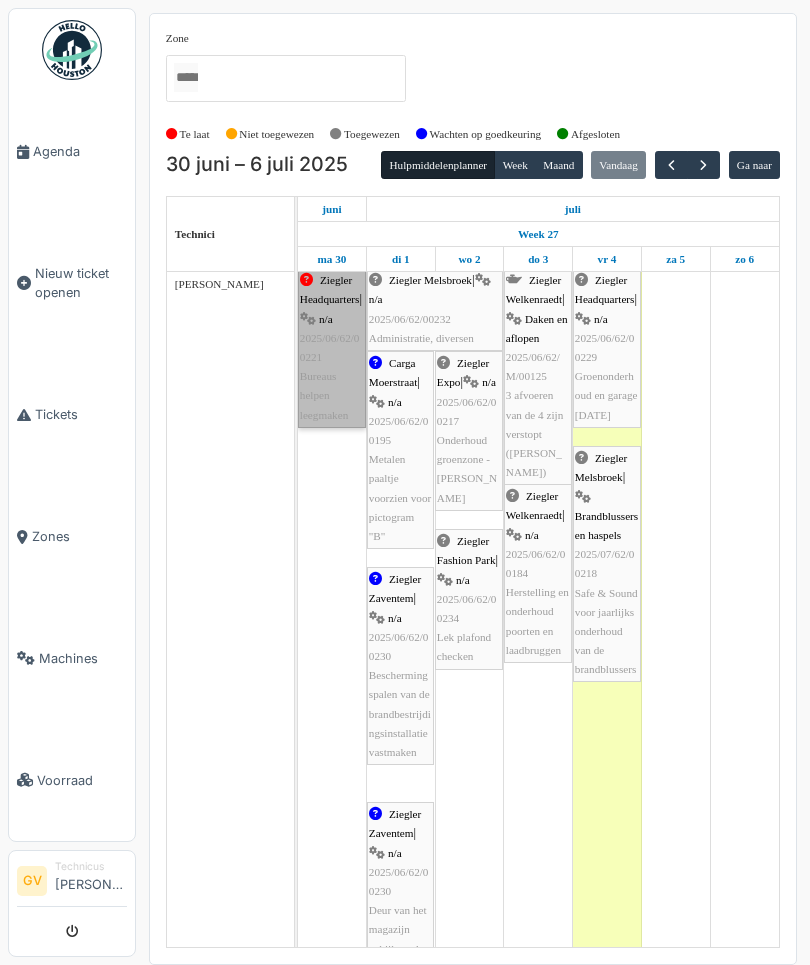 click on "Ziegler Headquarters
|     n/a
2025/06/62/00221
Bureaus helpen leegmaken" at bounding box center [332, 348] 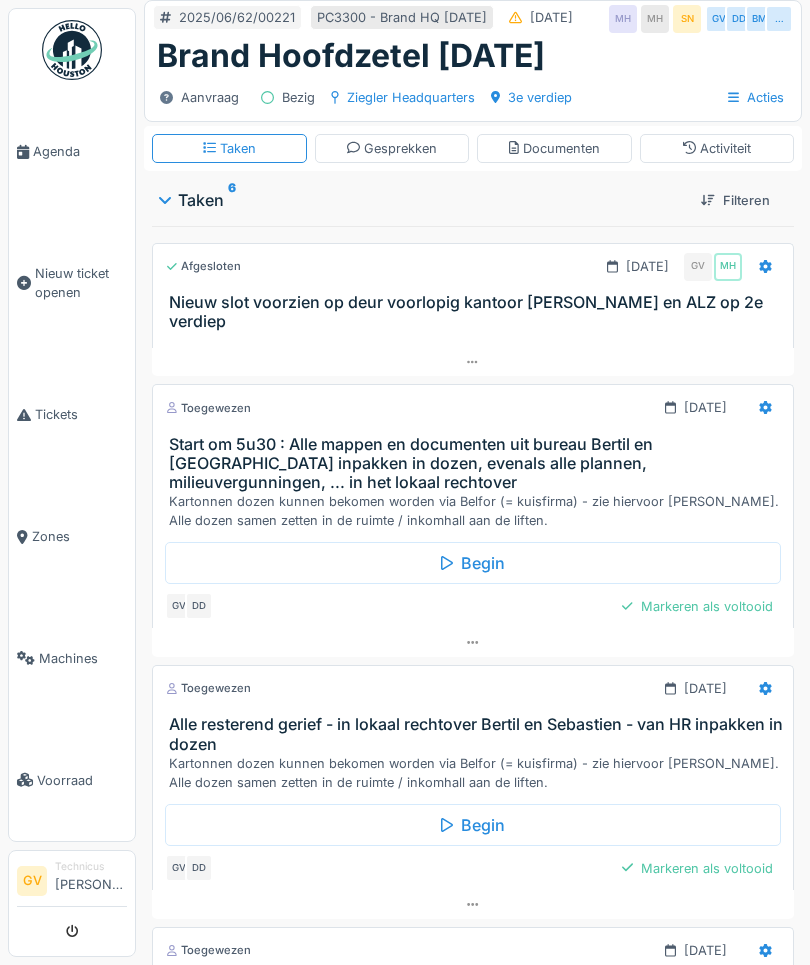 scroll, scrollTop: 0, scrollLeft: 0, axis: both 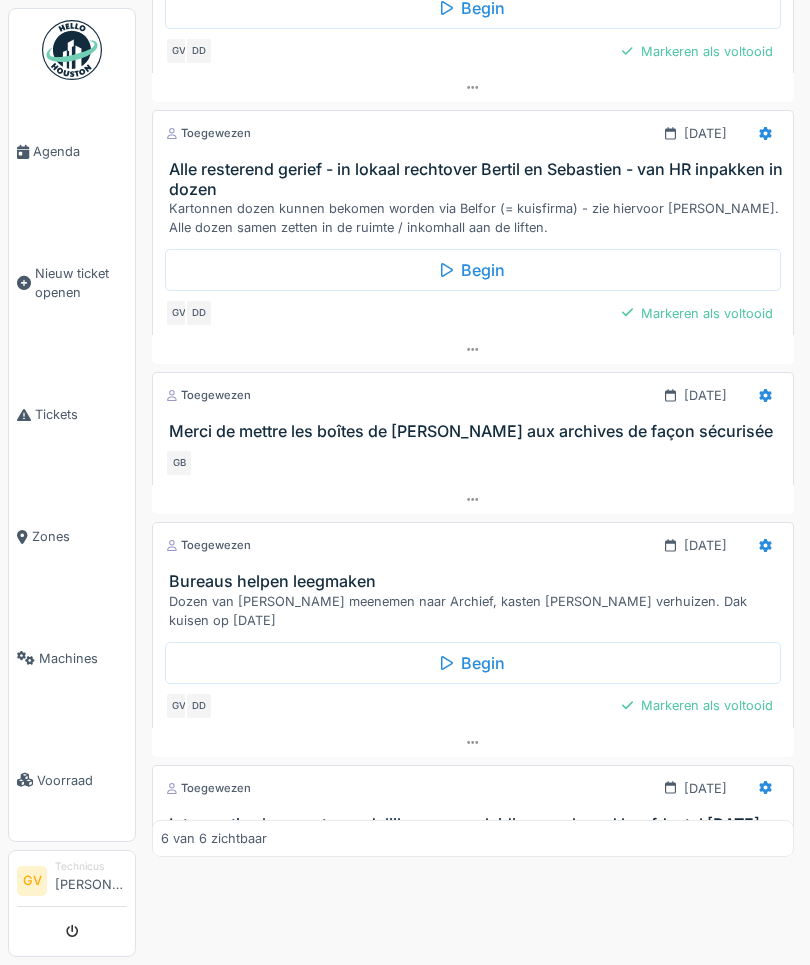 click at bounding box center [765, 545] 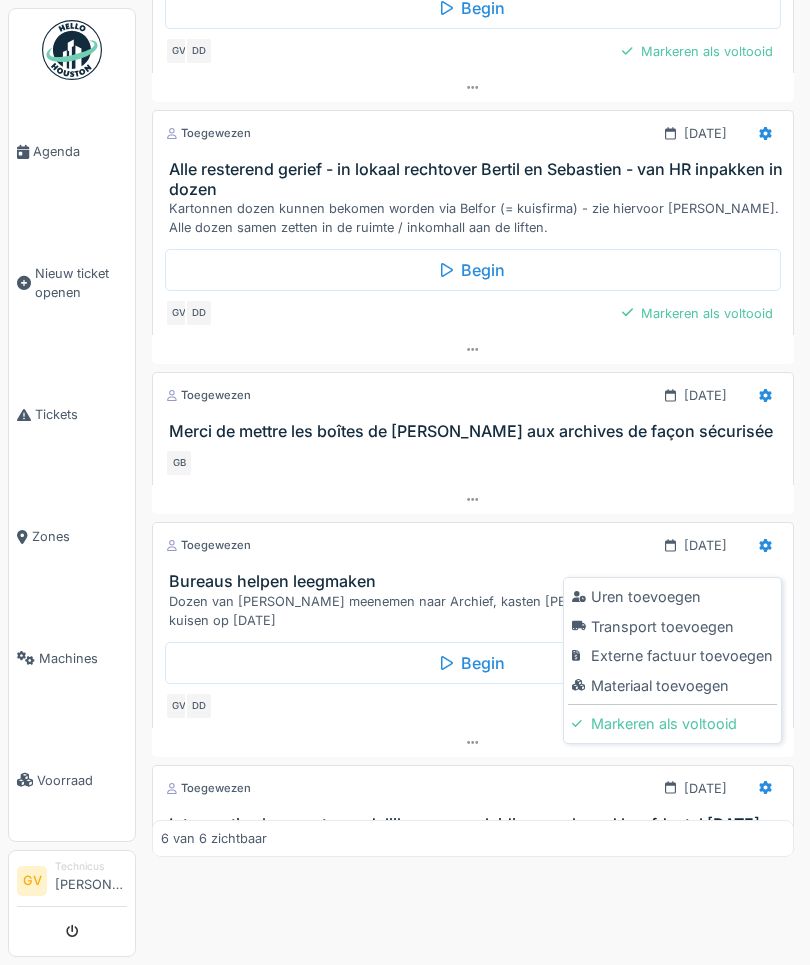 click on "Uren toevoegen" at bounding box center (672, 597) 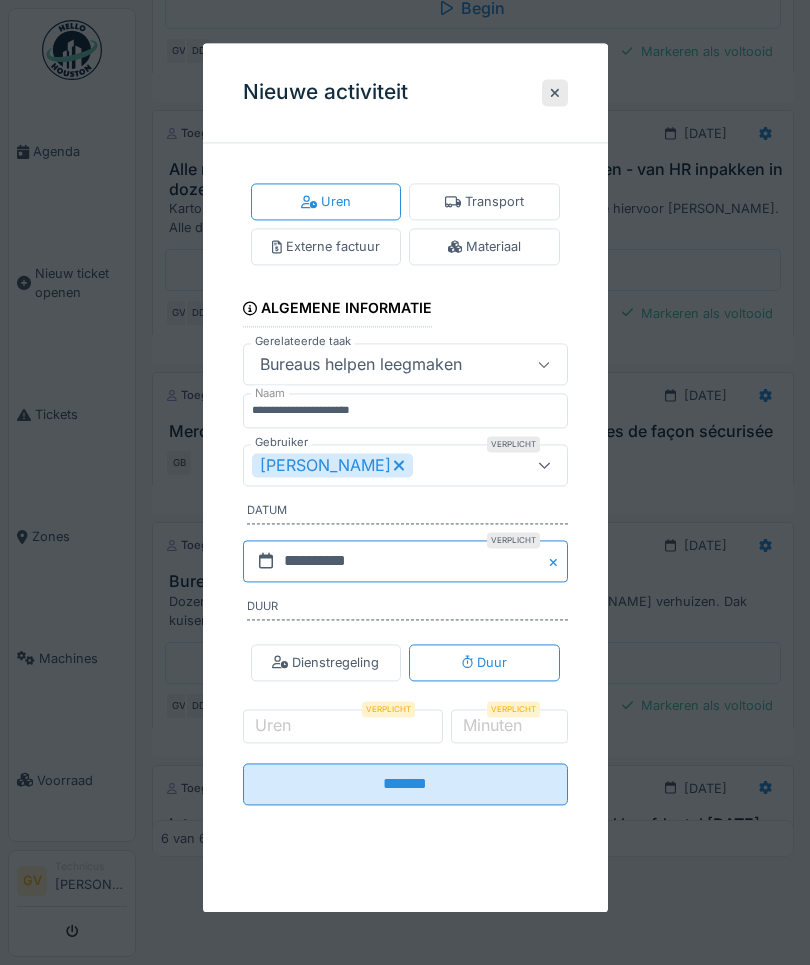 click on "**********" at bounding box center [405, 561] 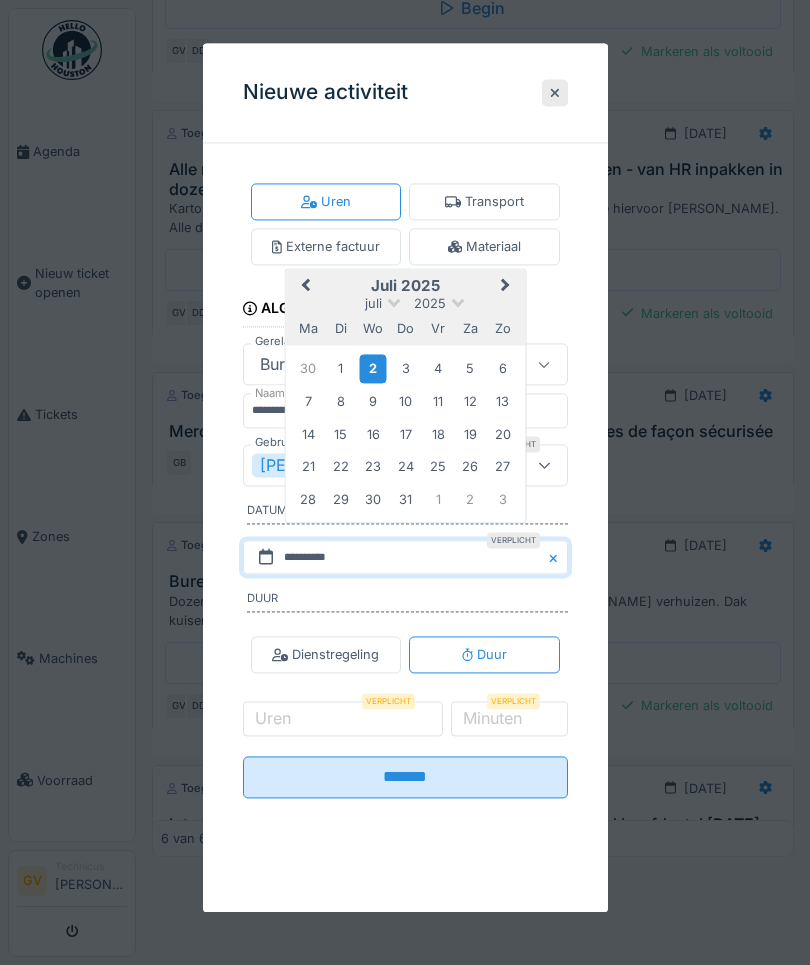 click on "30" at bounding box center (307, 368) 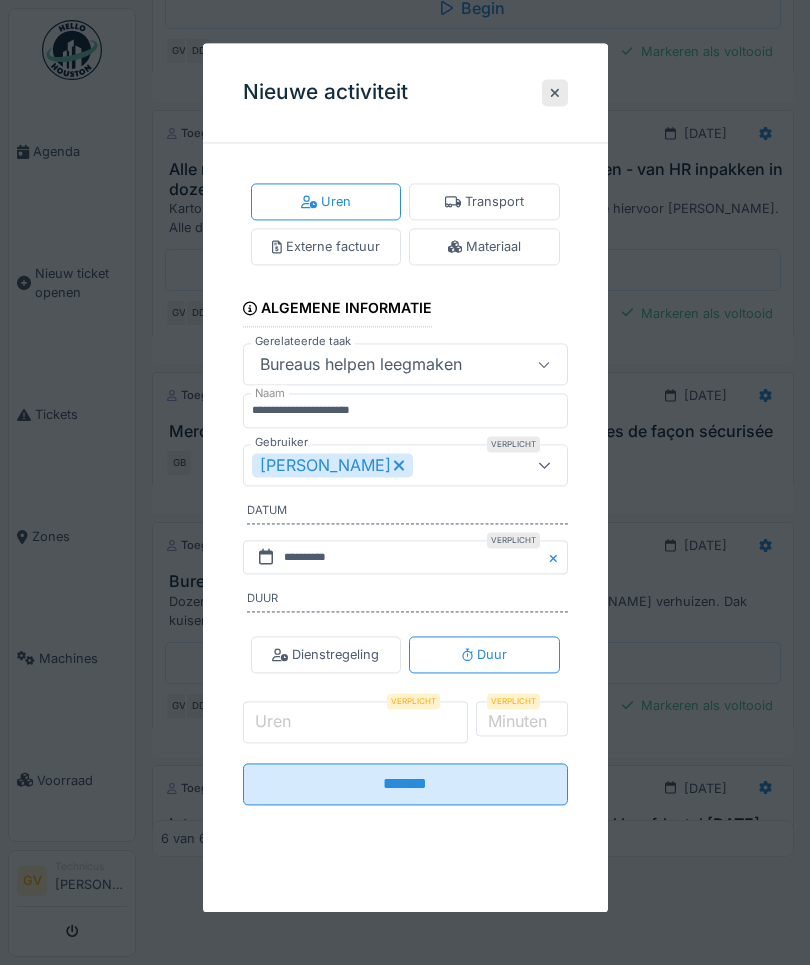 click on "Uren" at bounding box center [356, 723] 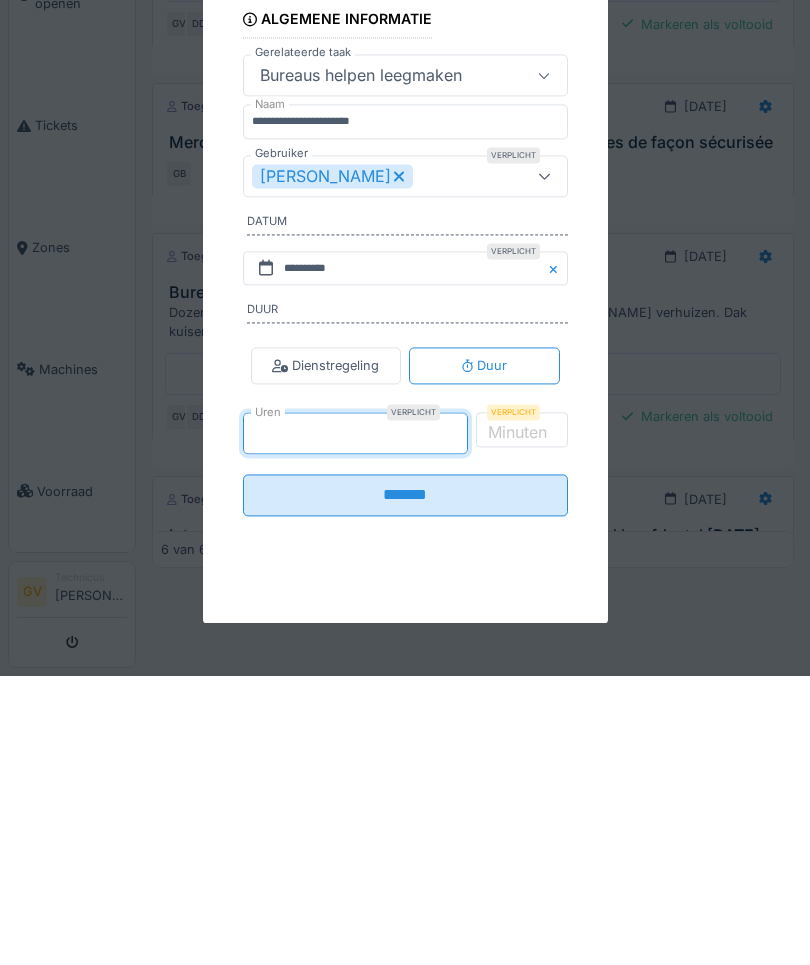 type on "*" 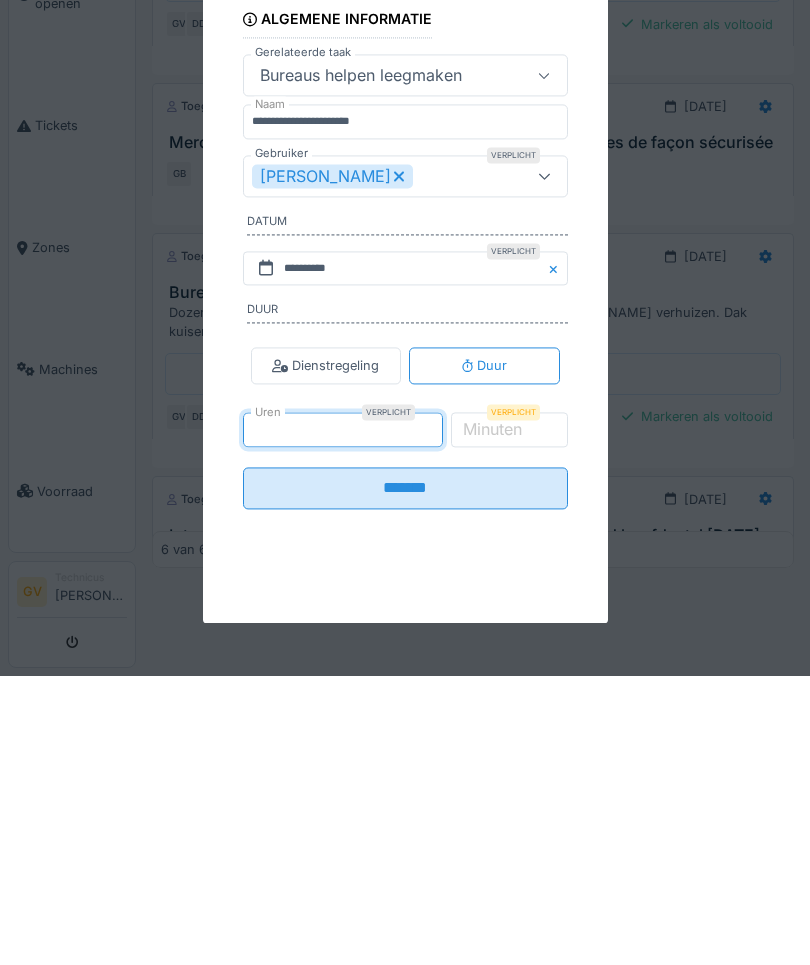 click on "Minuten" at bounding box center (492, 718) 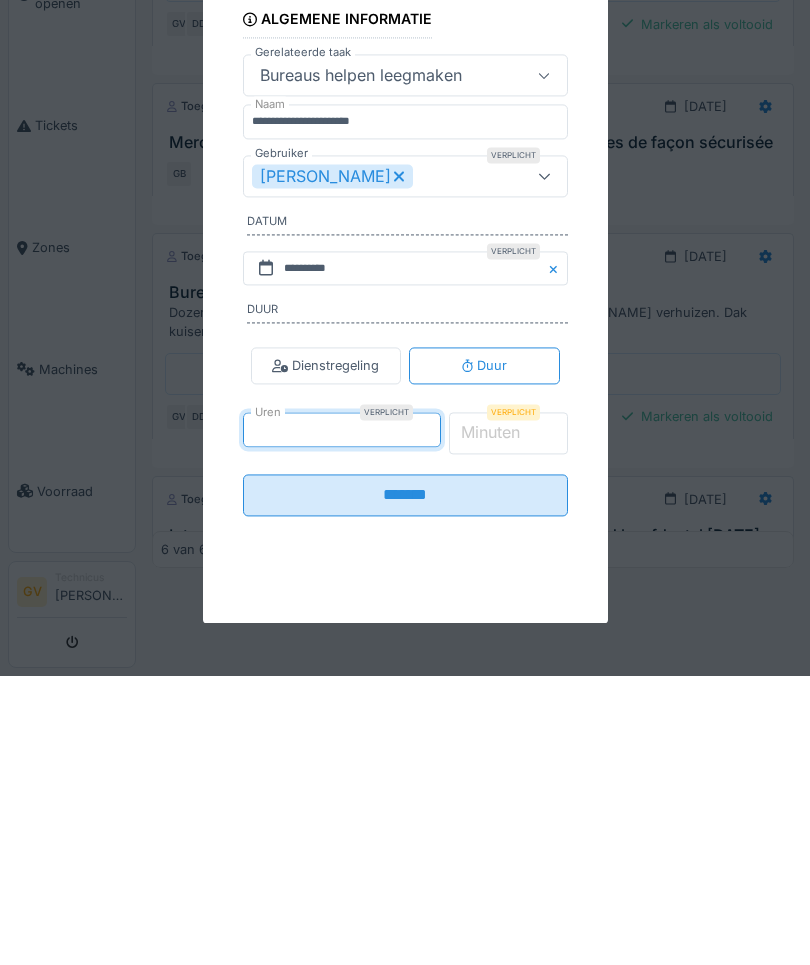 click on "*" at bounding box center [508, 723] 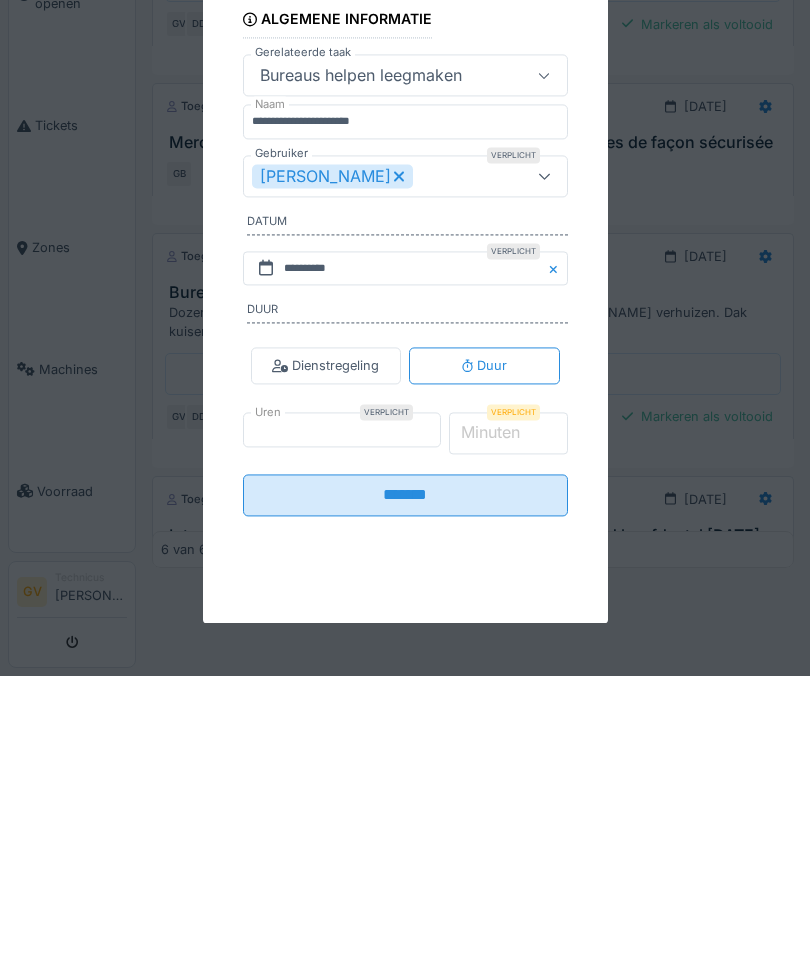 type on "*" 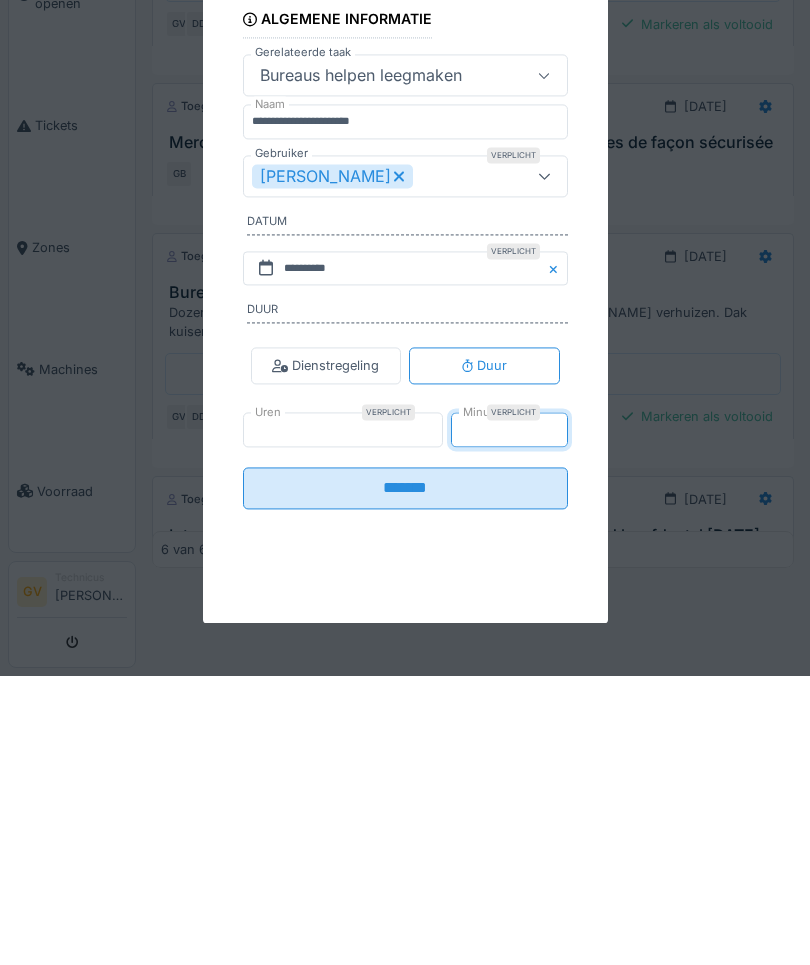 click on "*******" at bounding box center [405, 777] 